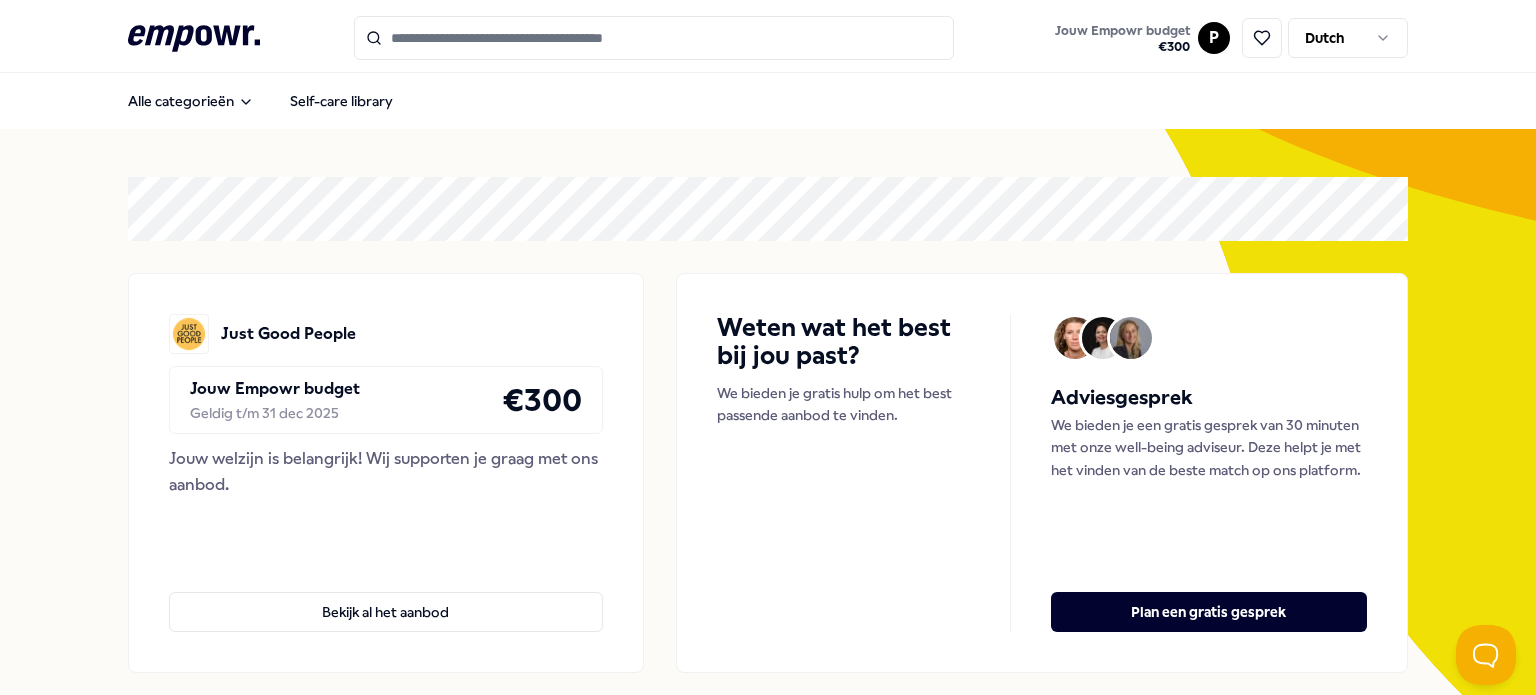 scroll, scrollTop: 0, scrollLeft: 0, axis: both 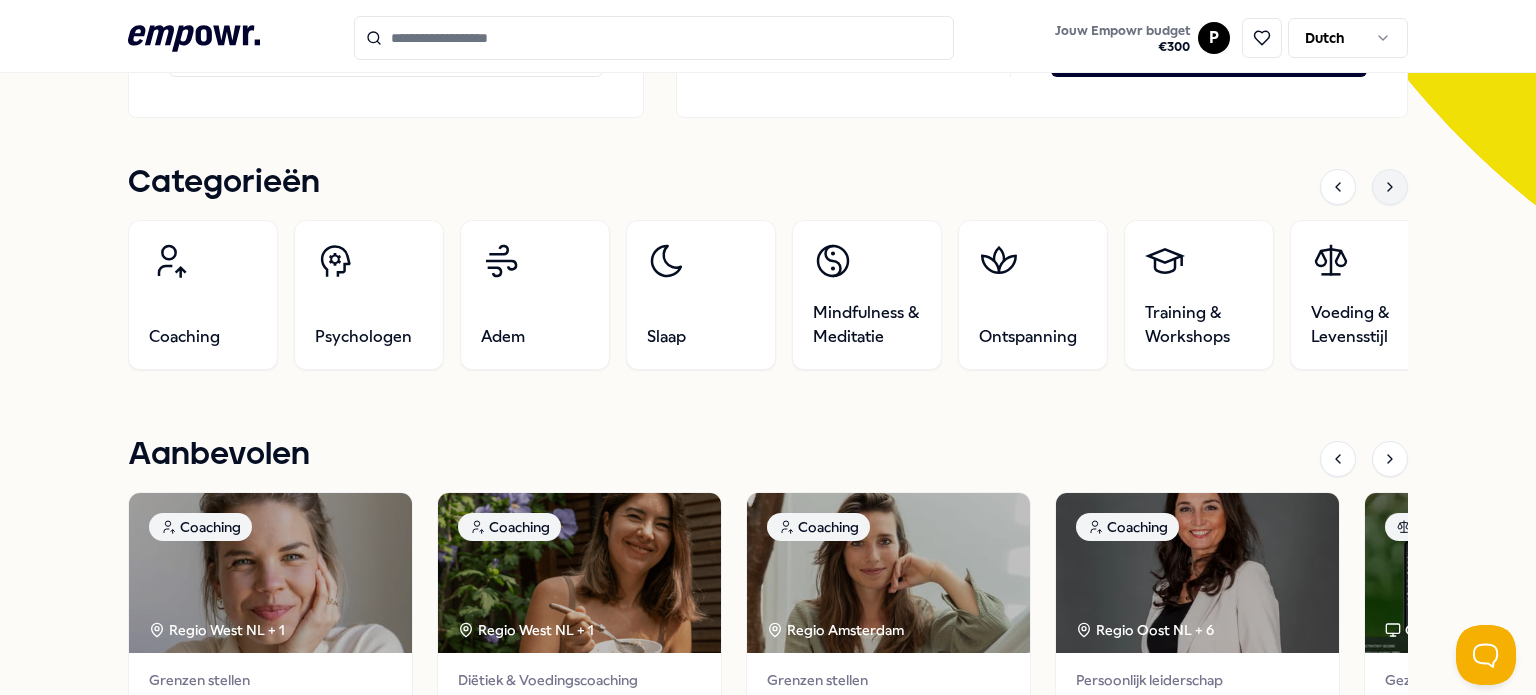 click 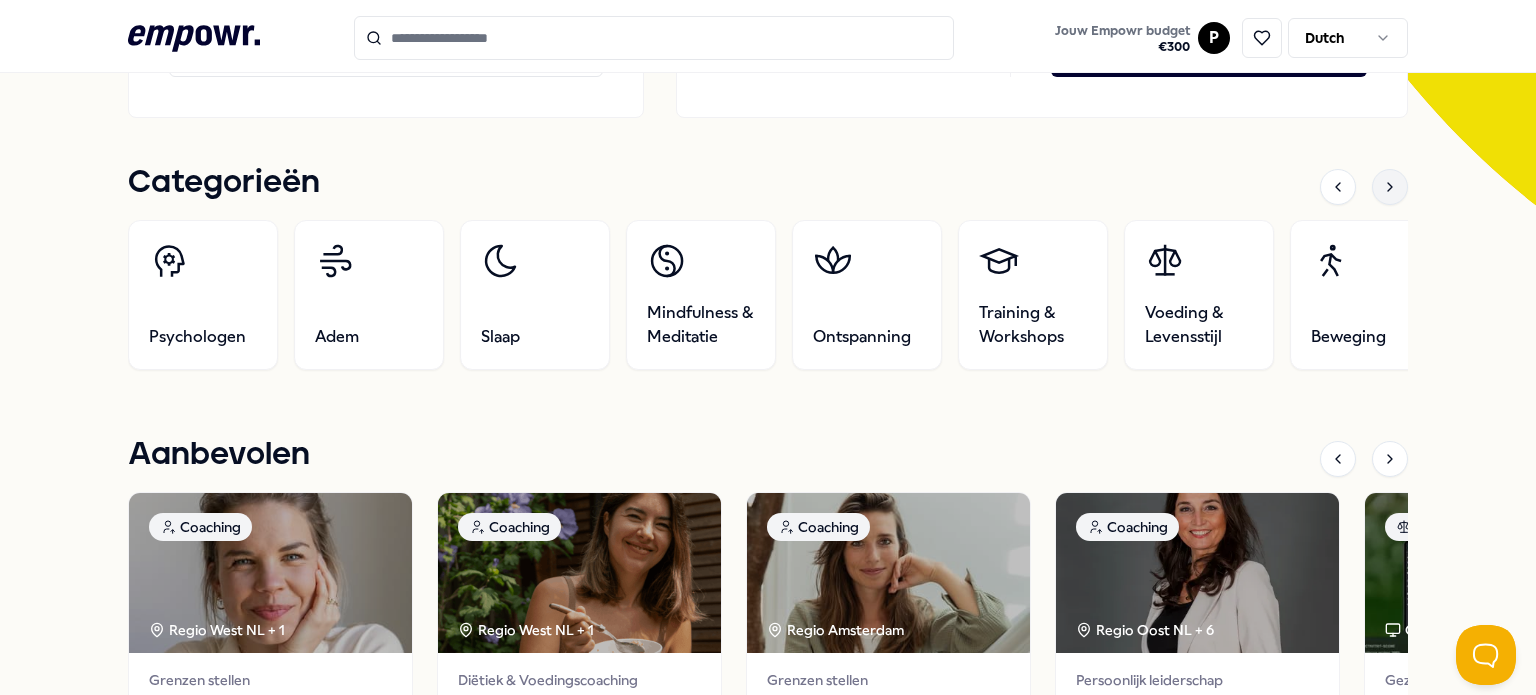 click 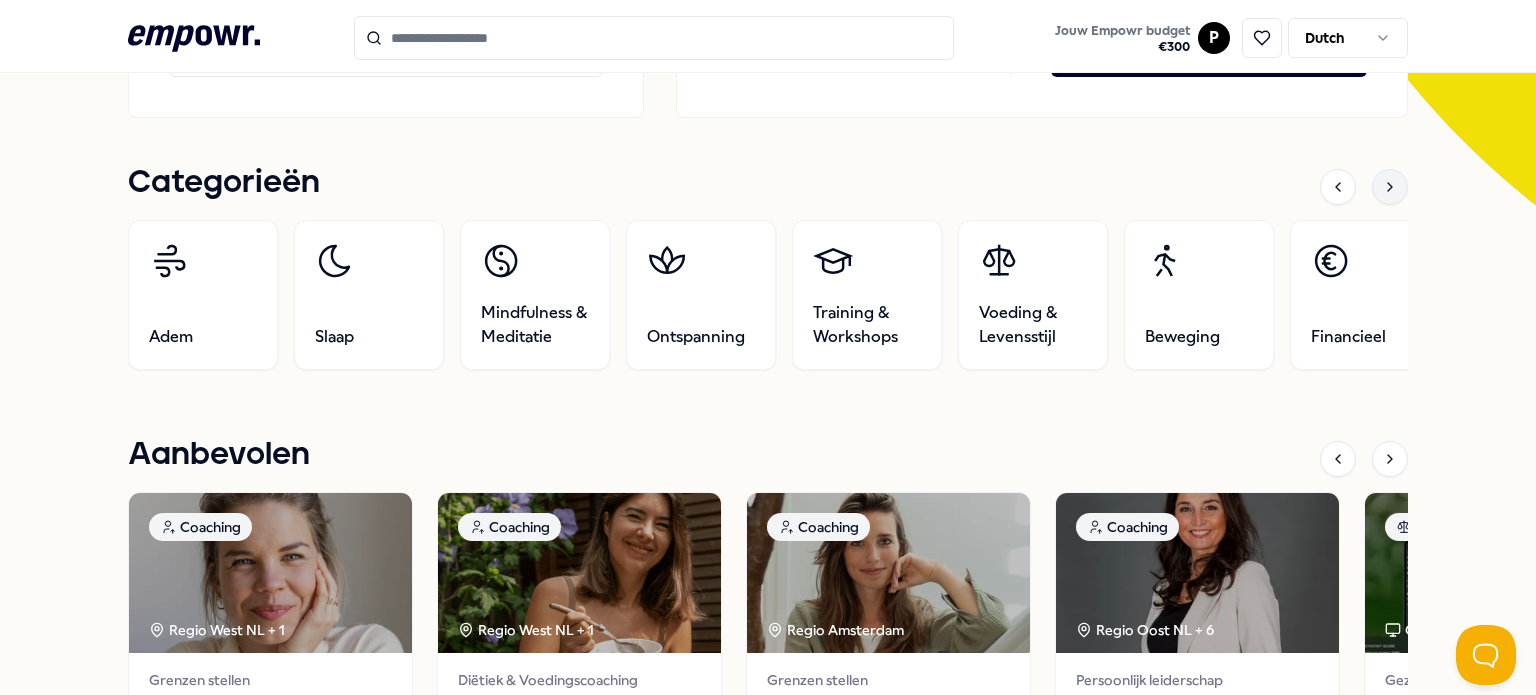 click 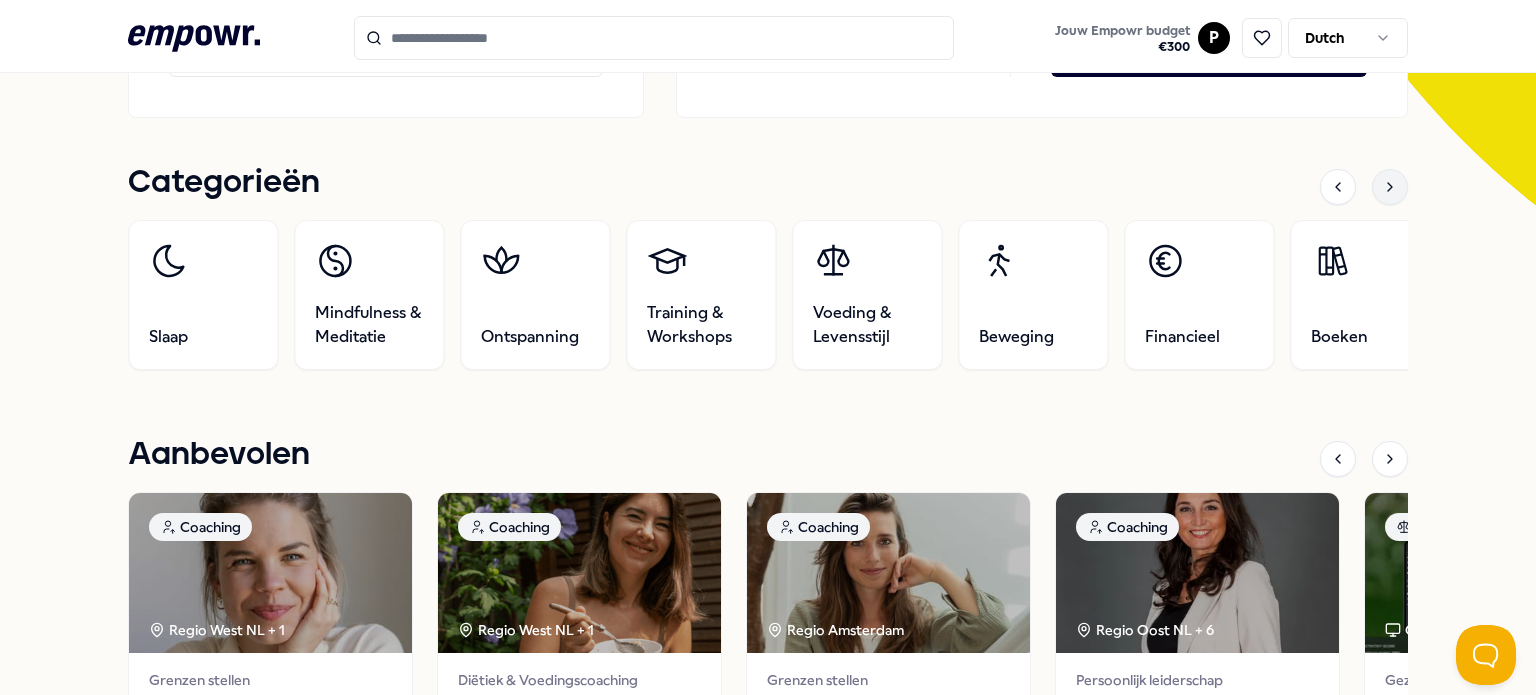 click 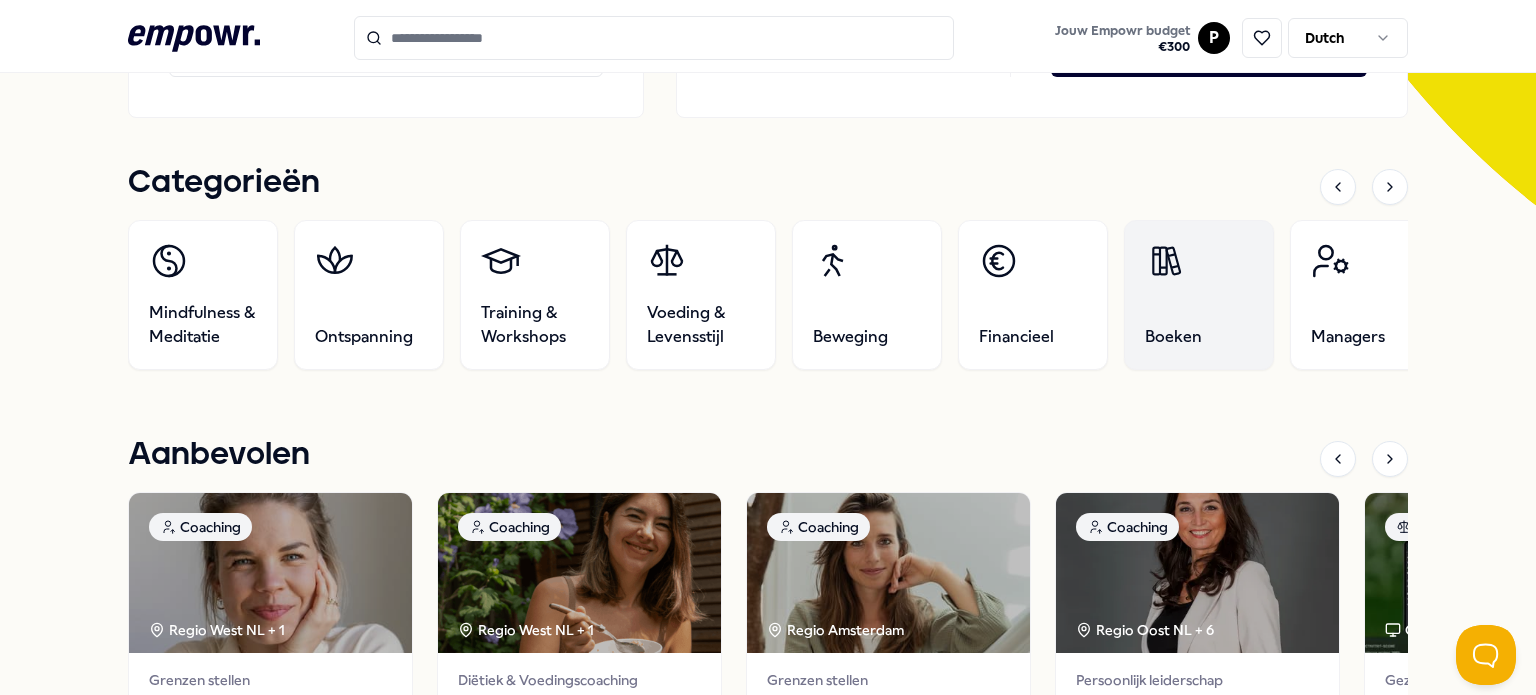 click on "Boeken" at bounding box center [1199, 295] 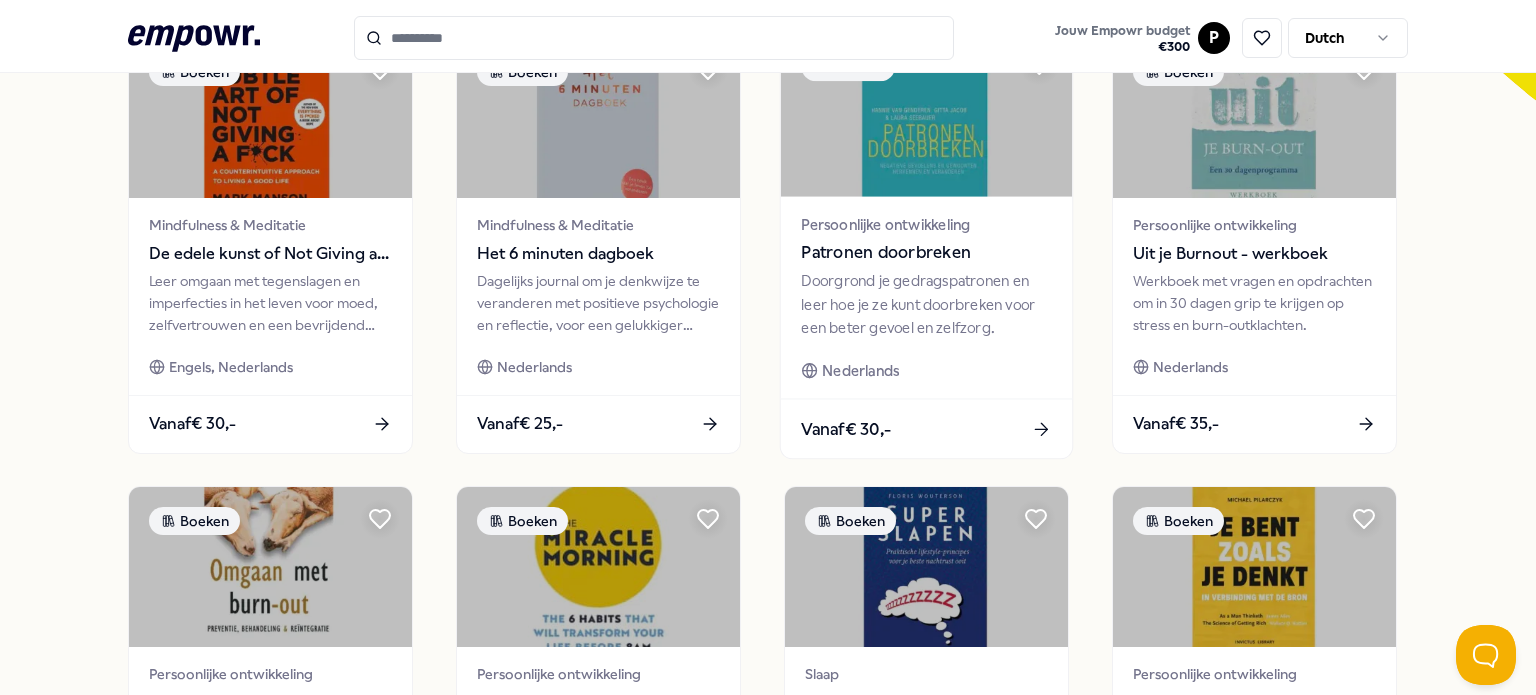 scroll, scrollTop: 561, scrollLeft: 0, axis: vertical 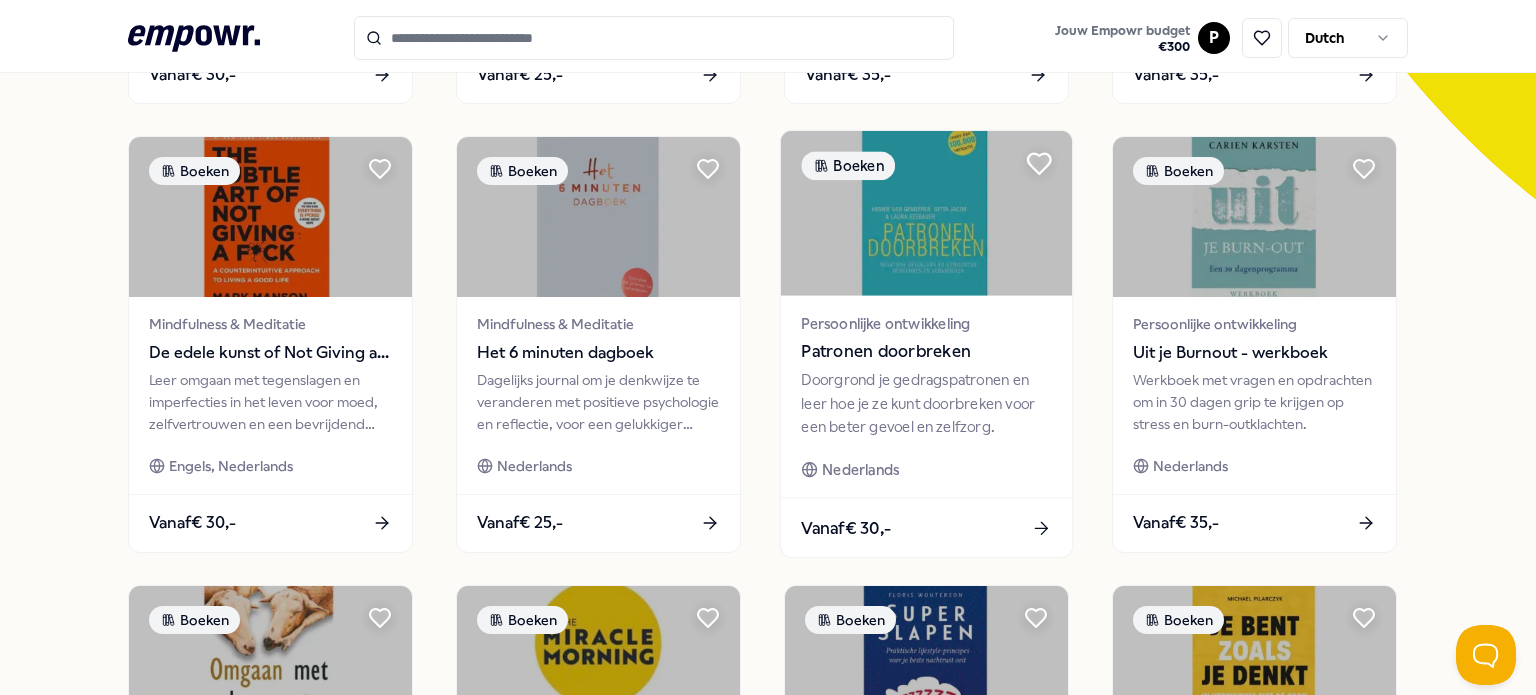 click 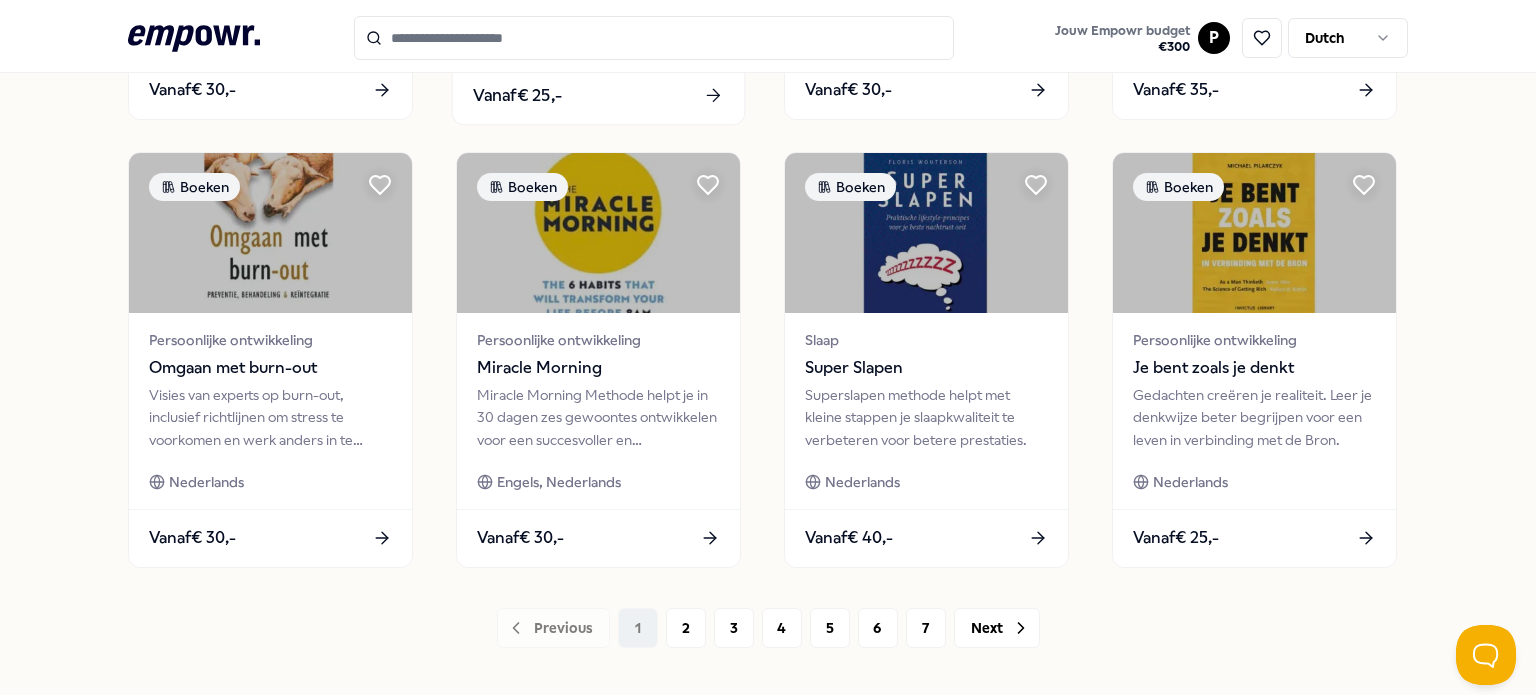 scroll, scrollTop: 1005, scrollLeft: 0, axis: vertical 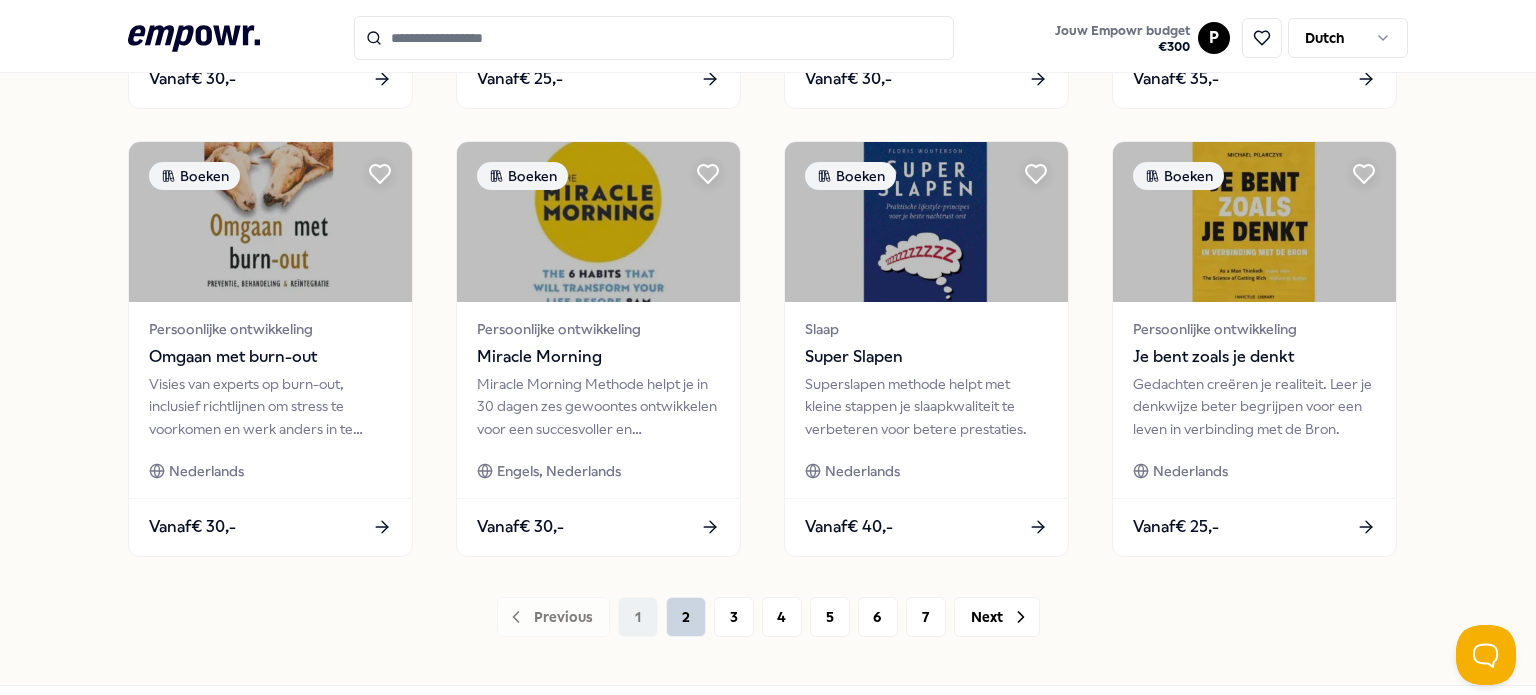click on "2" at bounding box center [686, 617] 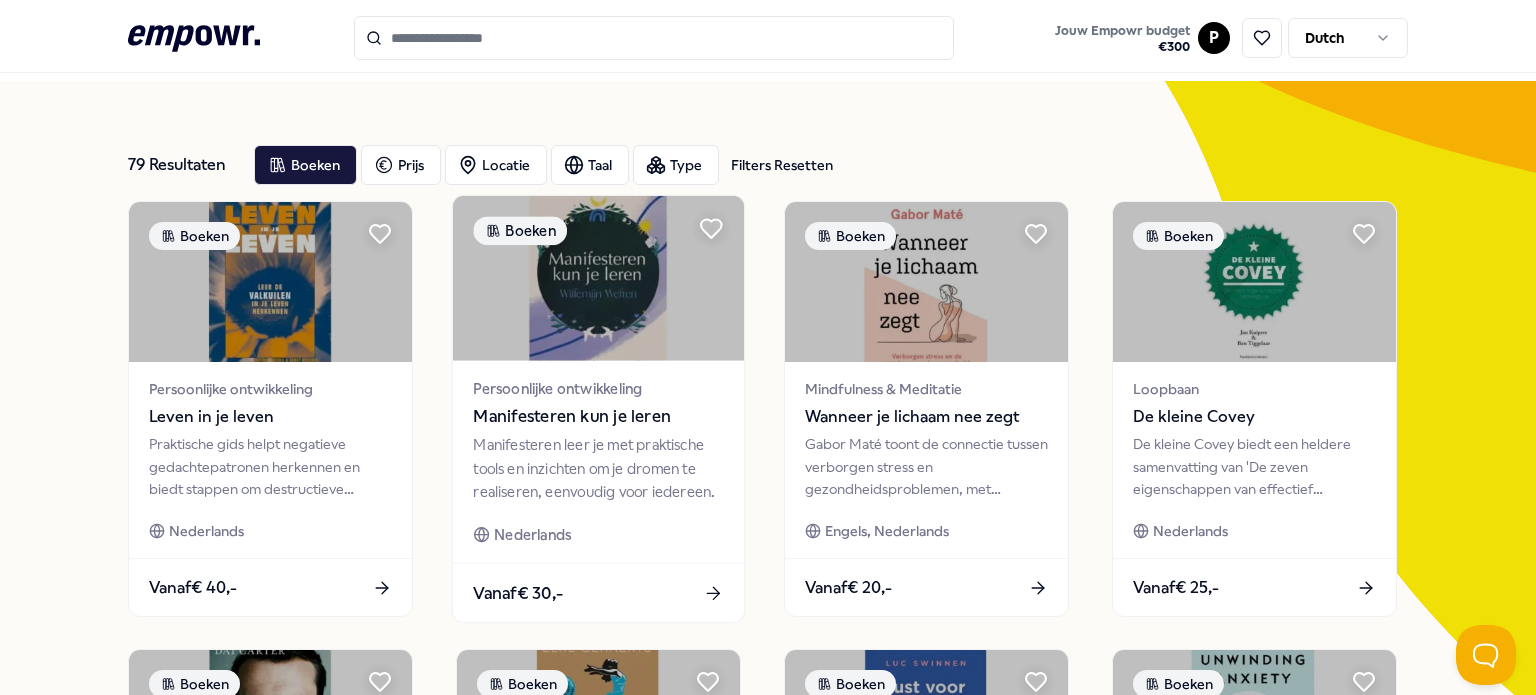 scroll, scrollTop: 47, scrollLeft: 0, axis: vertical 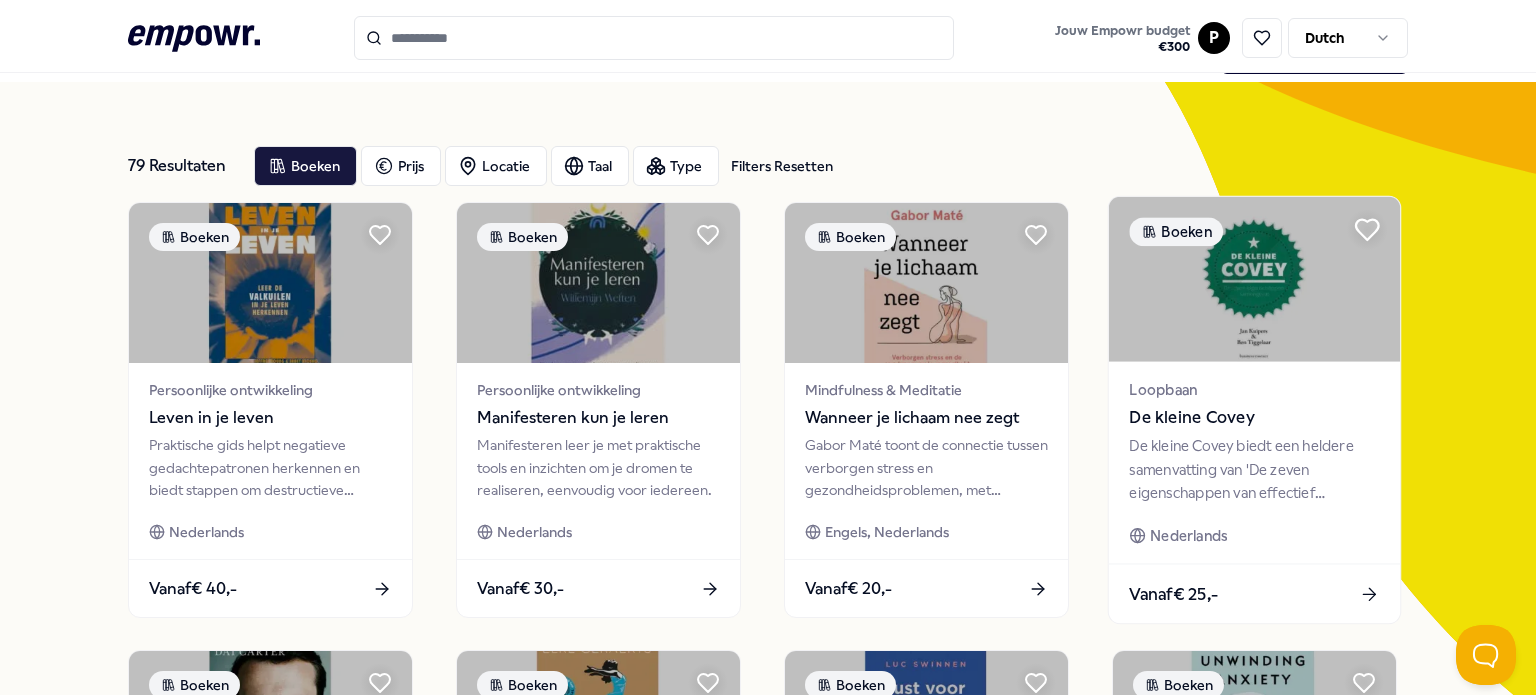 click 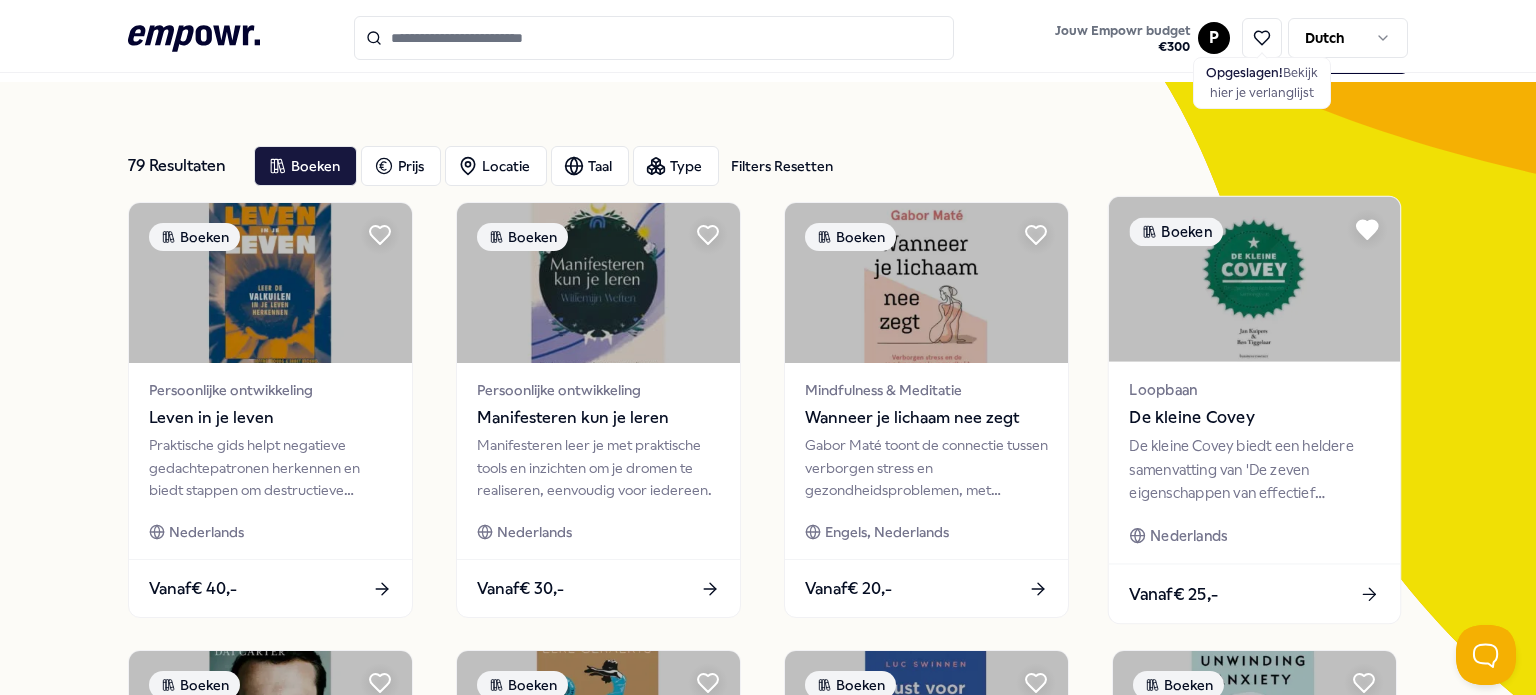 click on "De kleine Covey biedt een heldere samenvatting van 'De zeven eigenschappen van
effectief leiderschap' voor meer grip en succes." at bounding box center [1254, 469] 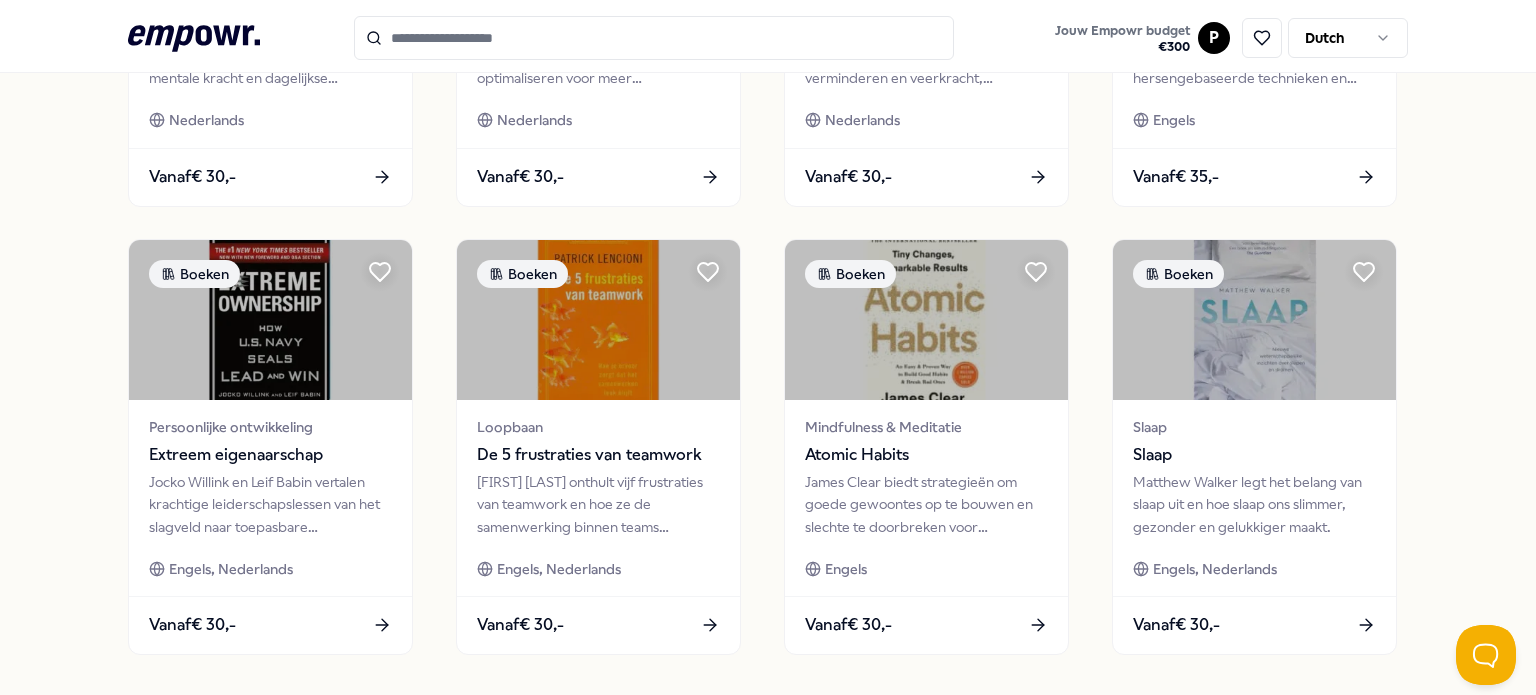 scroll, scrollTop: 1070, scrollLeft: 0, axis: vertical 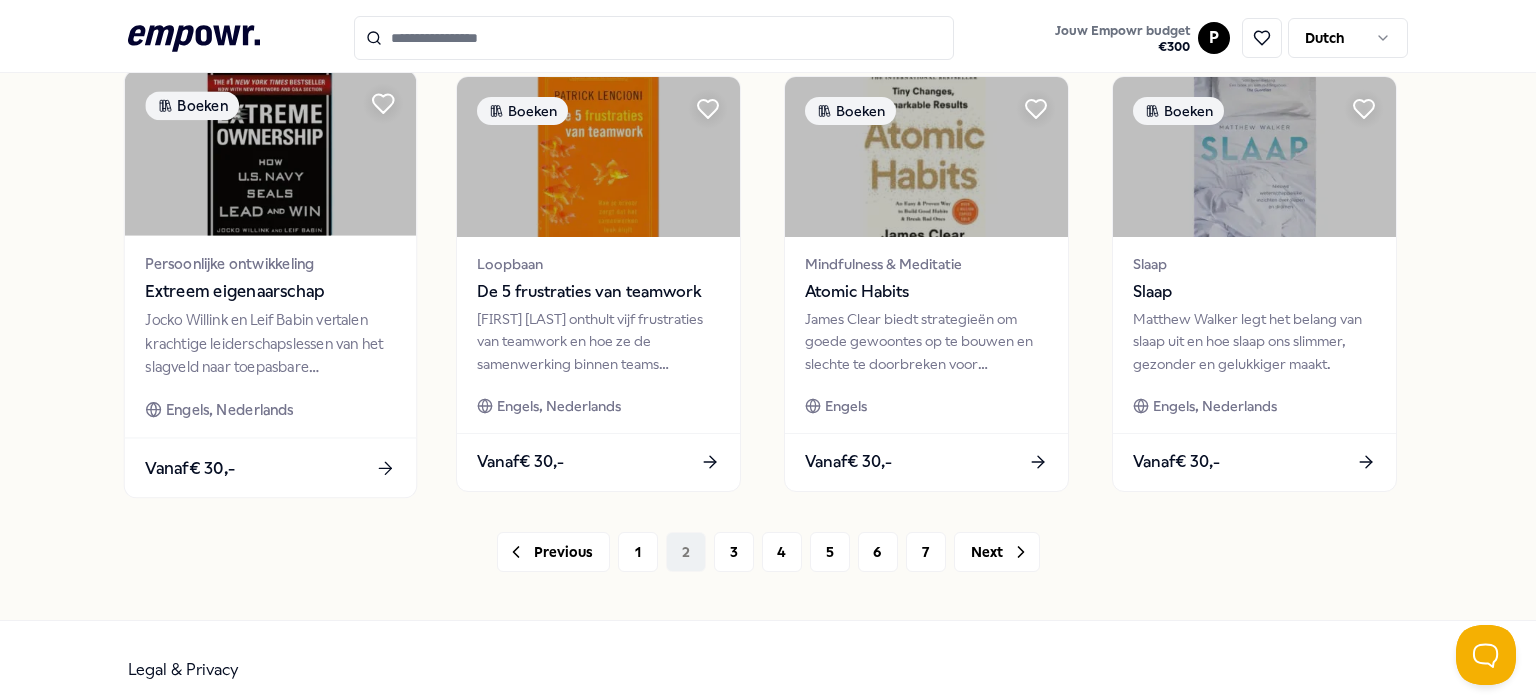click on "Jocko Willink en Leif Babin vertalen krachtige leiderschapslessen van het
slagveld naar toepasbare bedrijfsprincipes." at bounding box center (270, 343) 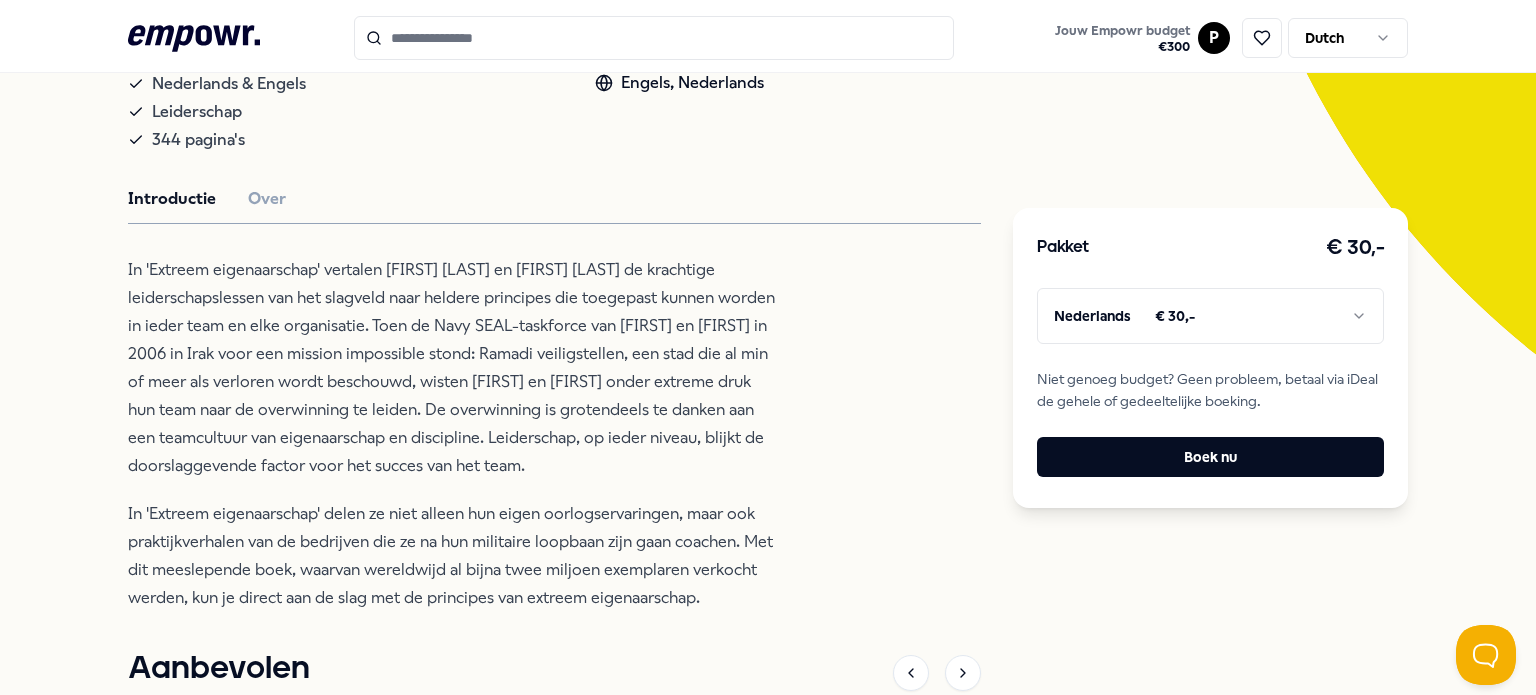 scroll, scrollTop: 406, scrollLeft: 0, axis: vertical 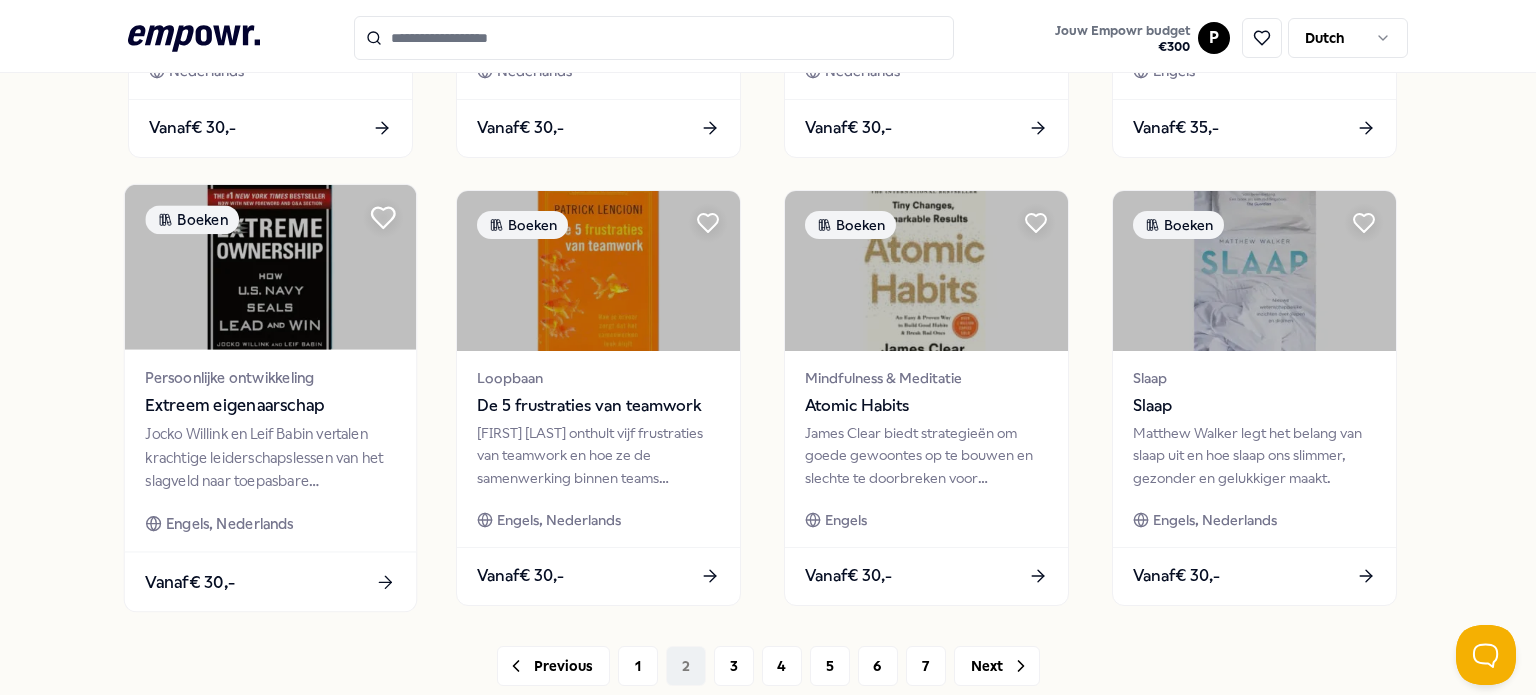 click 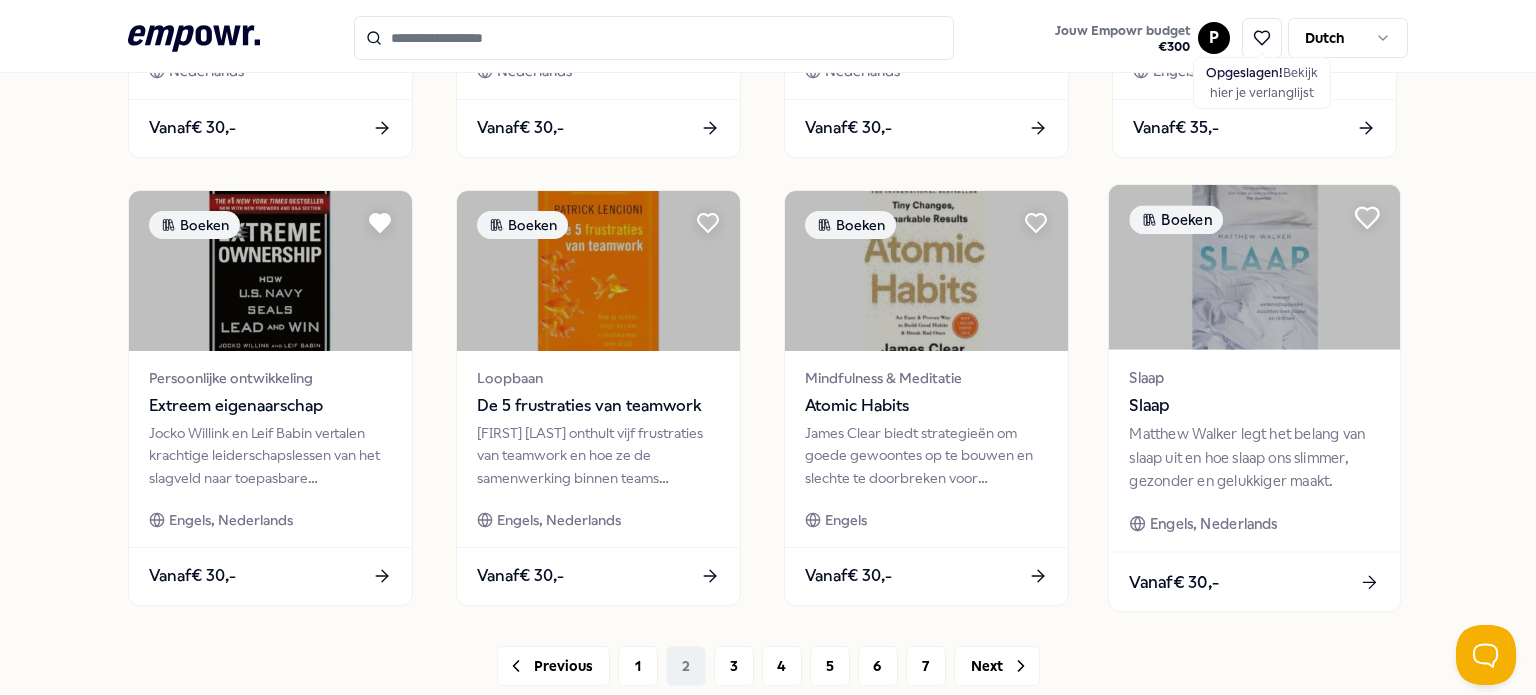 click 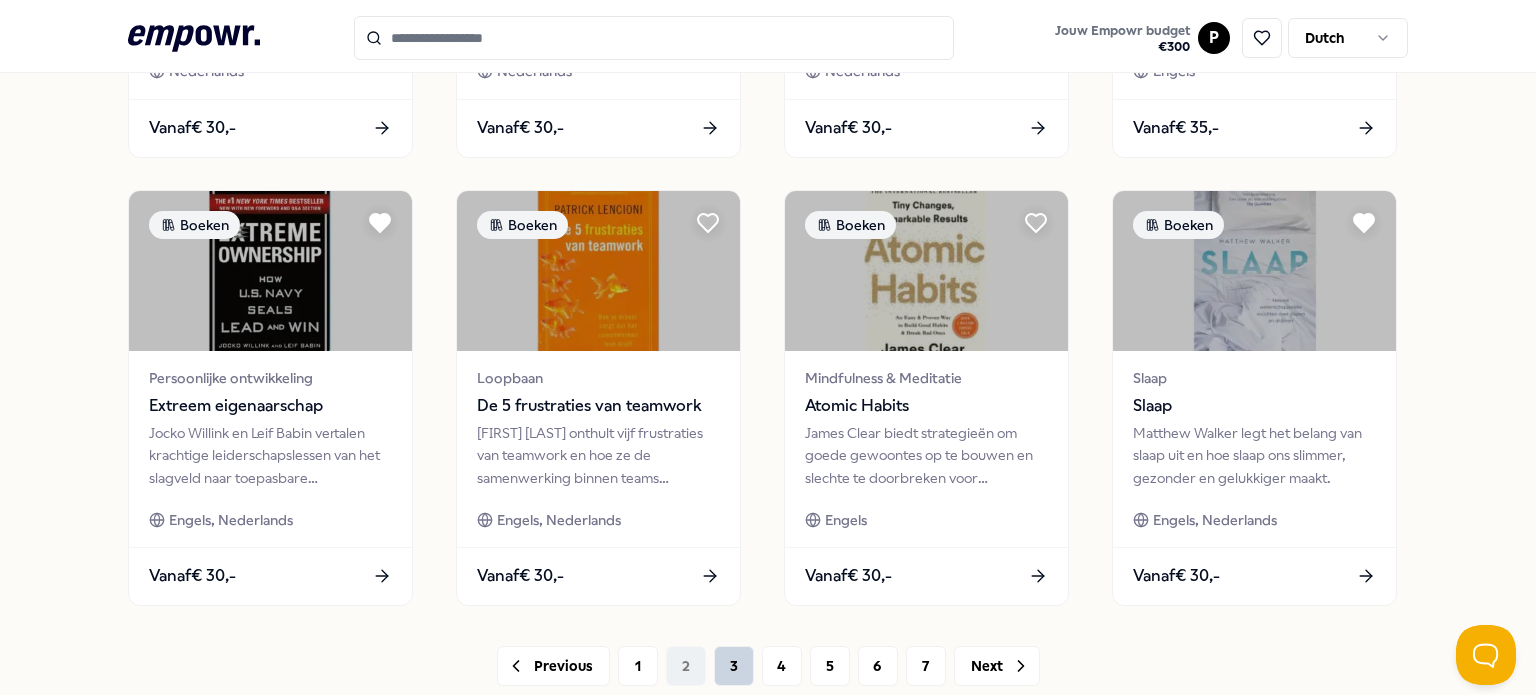 click on "3" at bounding box center (734, 666) 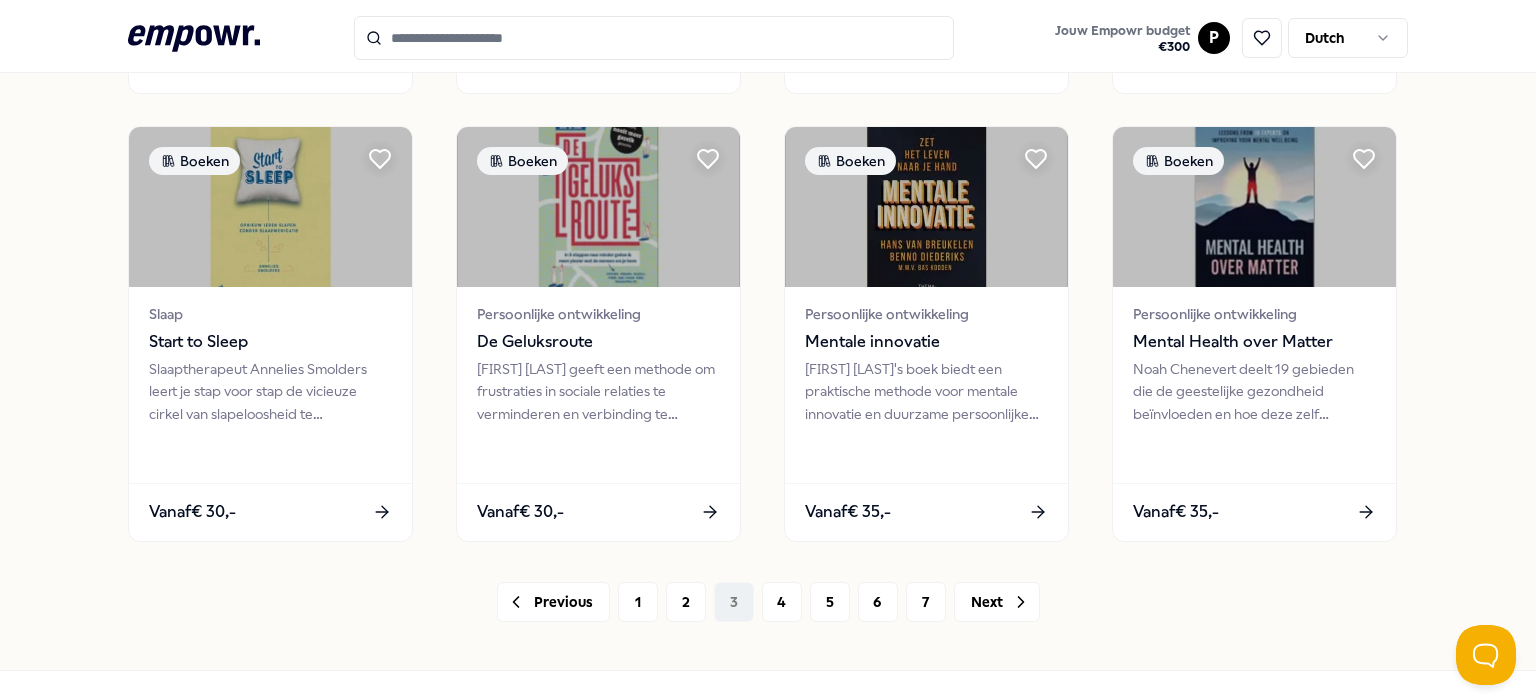 scroll, scrollTop: 1020, scrollLeft: 0, axis: vertical 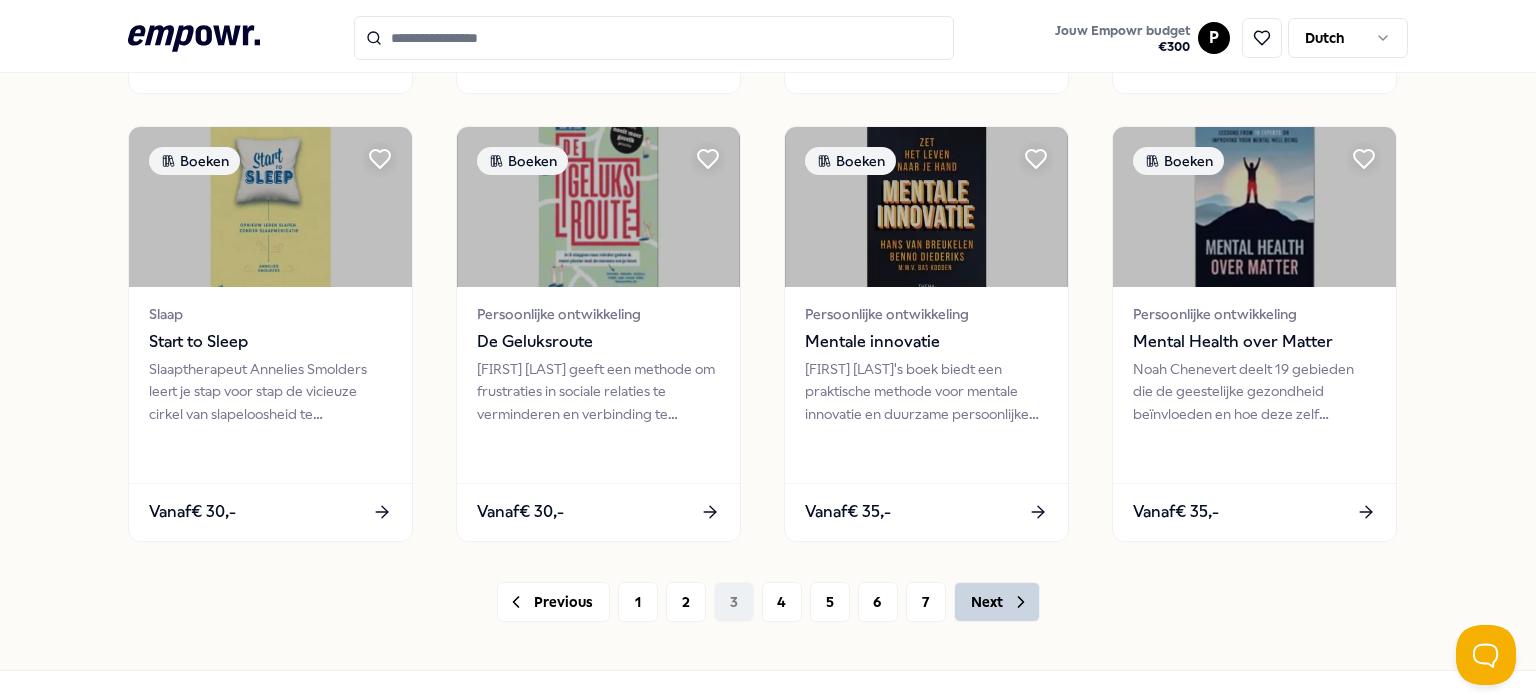 click on "Next" at bounding box center (997, 602) 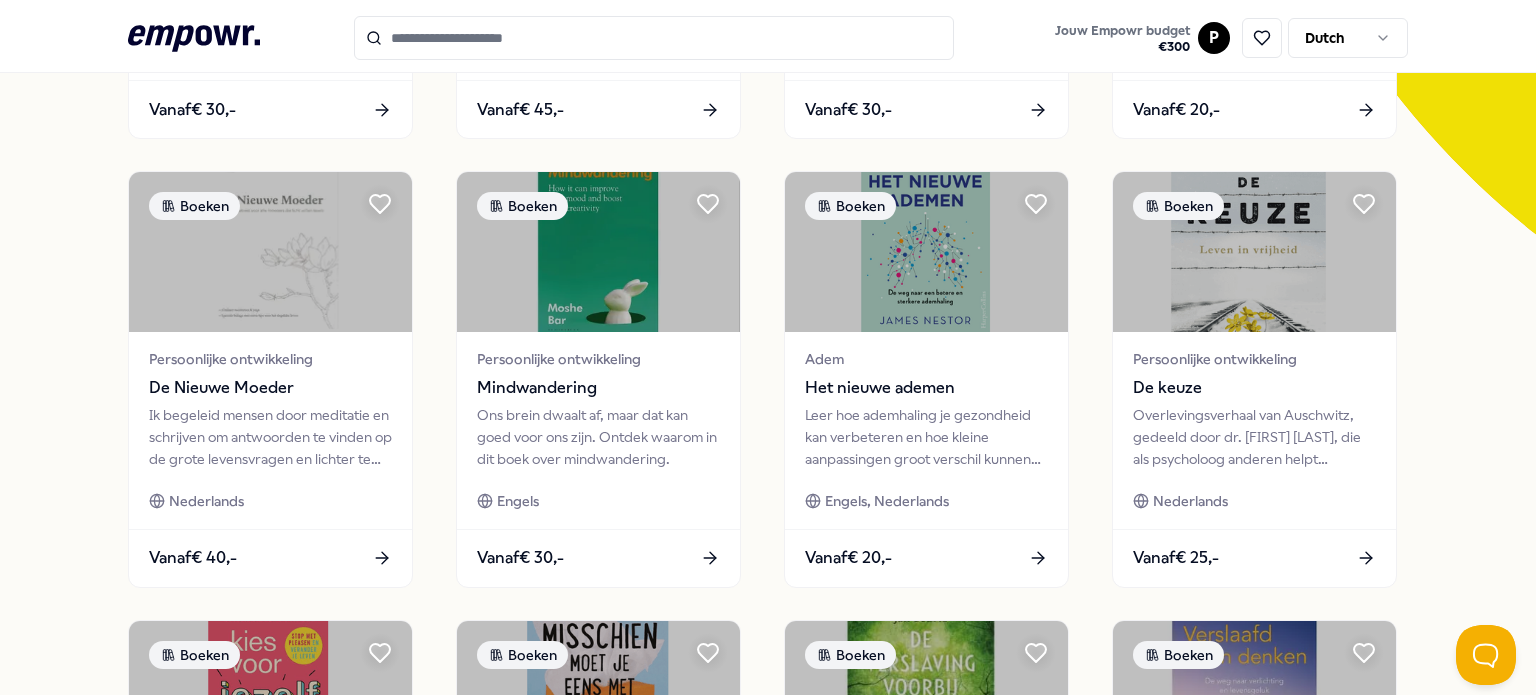 scroll, scrollTop: 546, scrollLeft: 0, axis: vertical 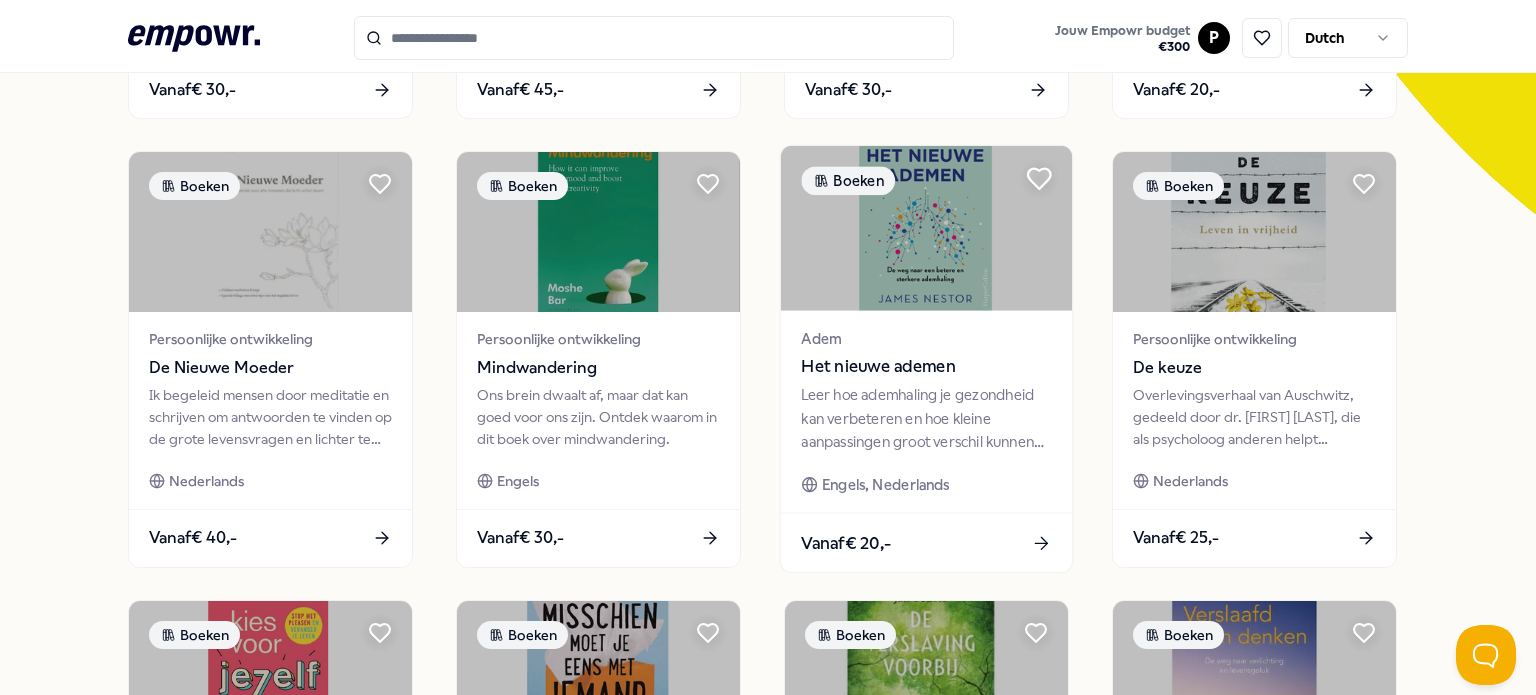 click 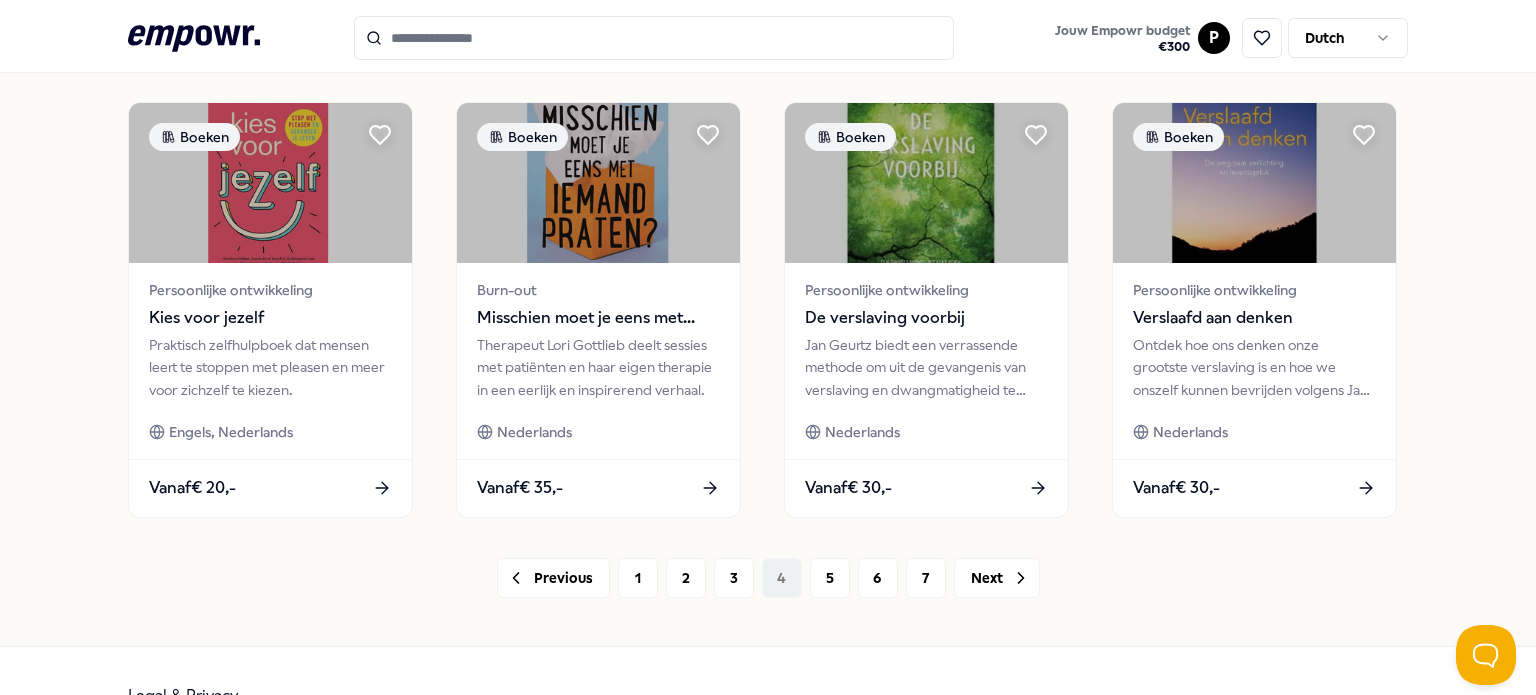scroll, scrollTop: 1046, scrollLeft: 0, axis: vertical 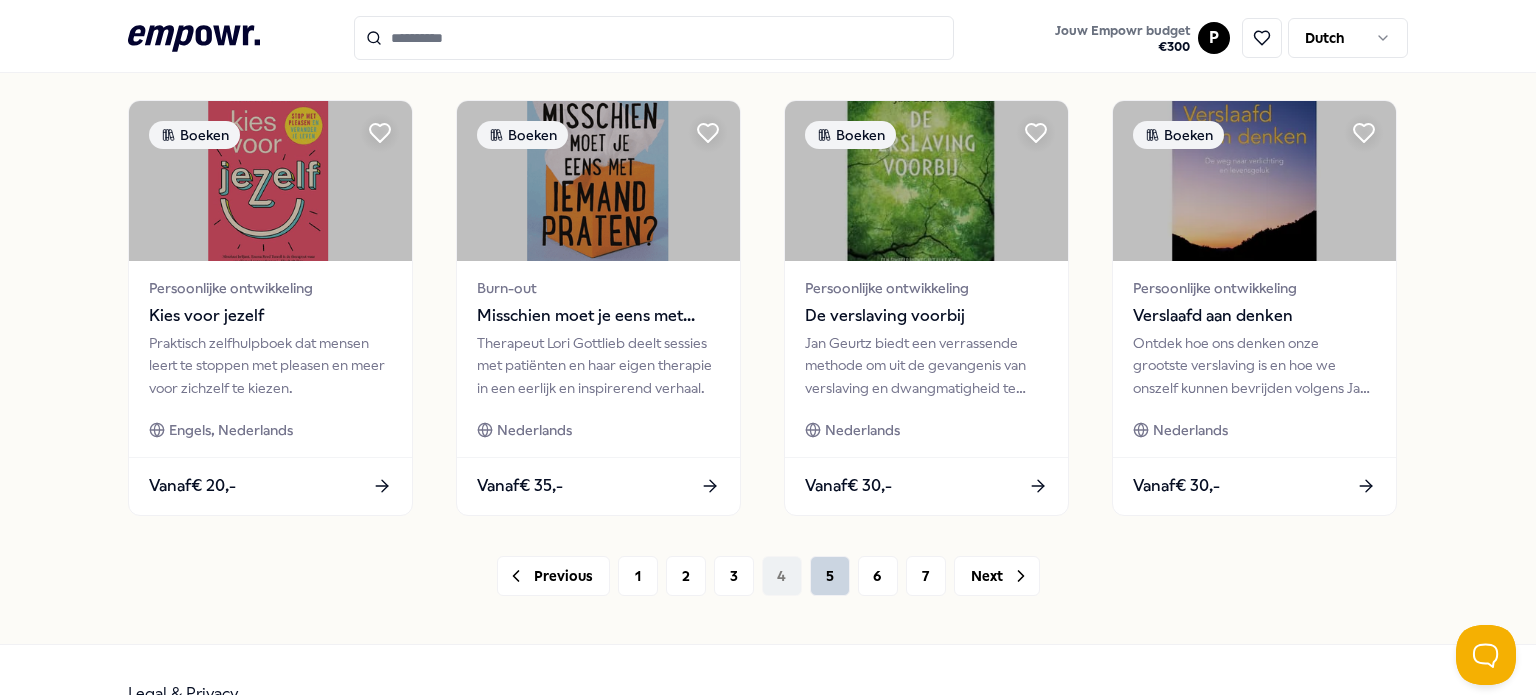 click on "5" at bounding box center (830, 576) 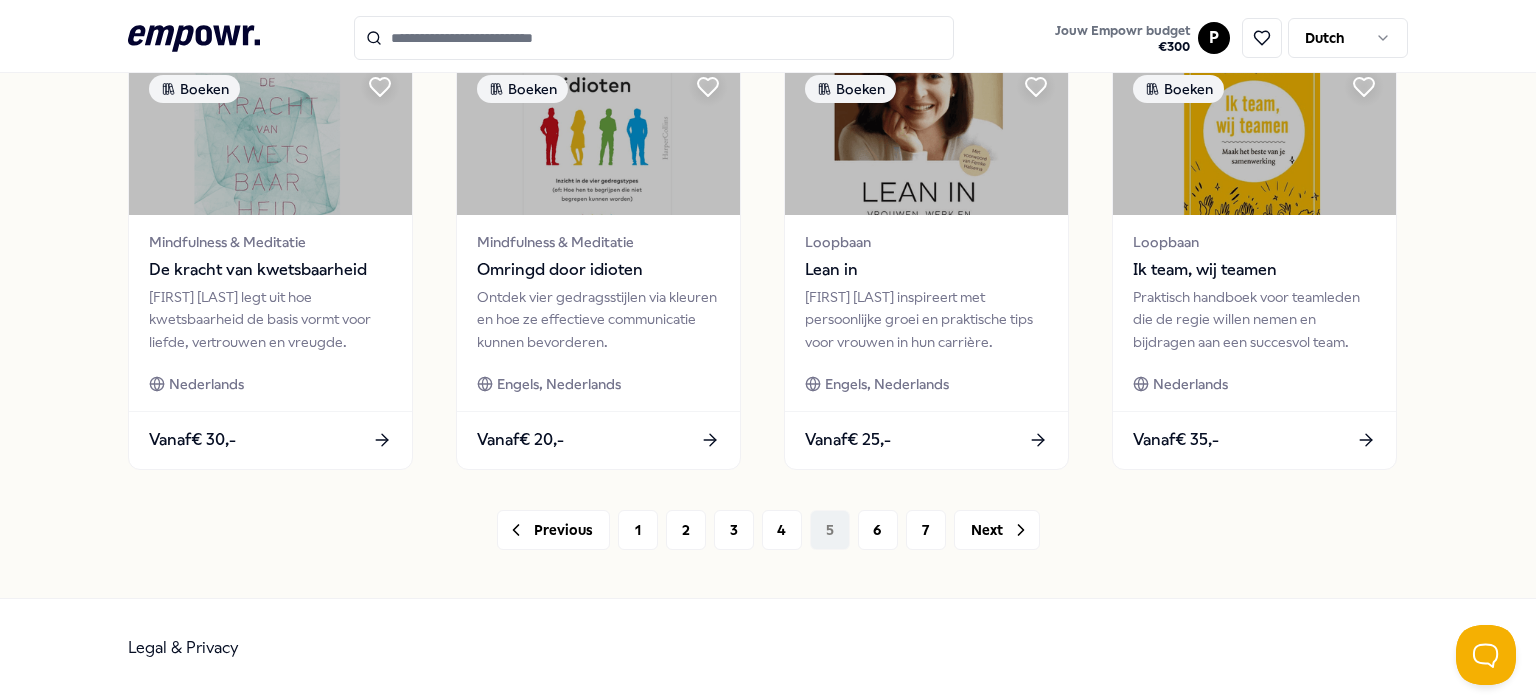 scroll, scrollTop: 1092, scrollLeft: 0, axis: vertical 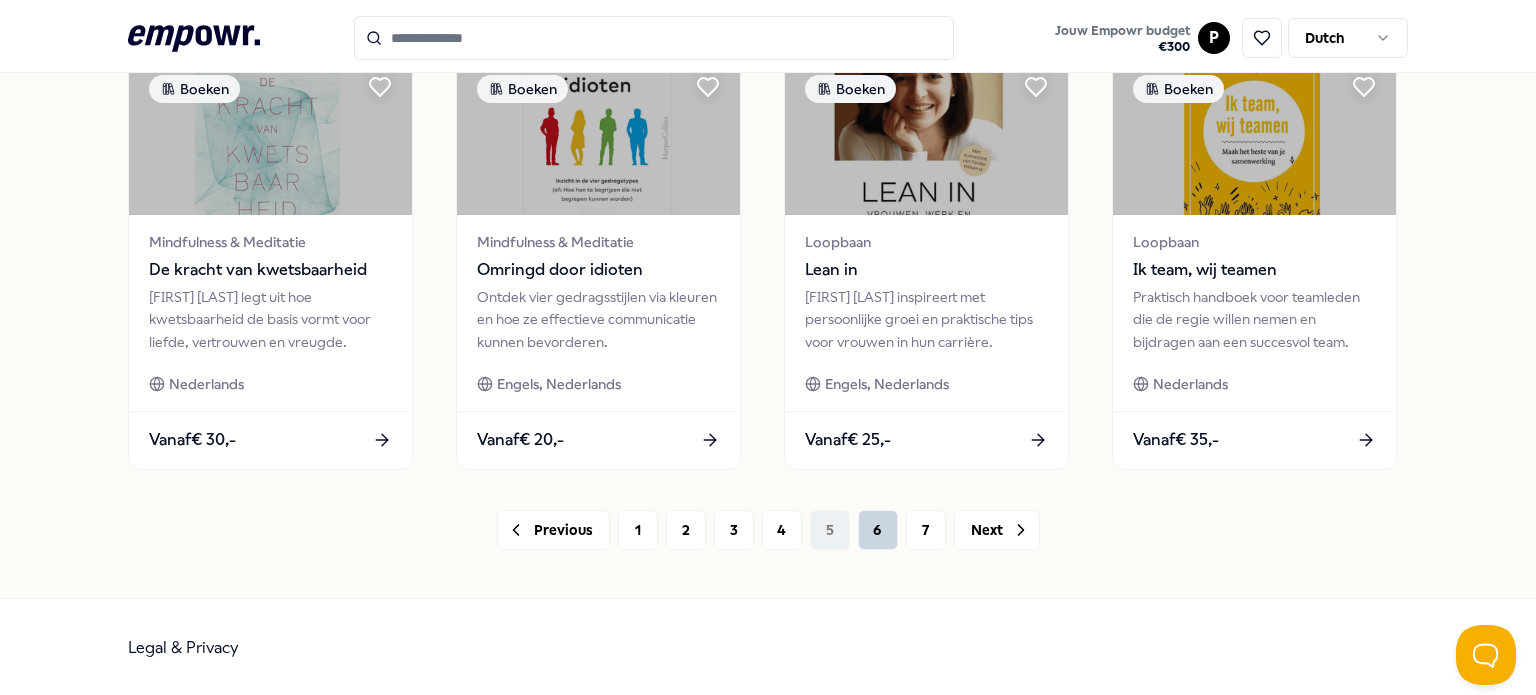 click on "6" at bounding box center [878, 530] 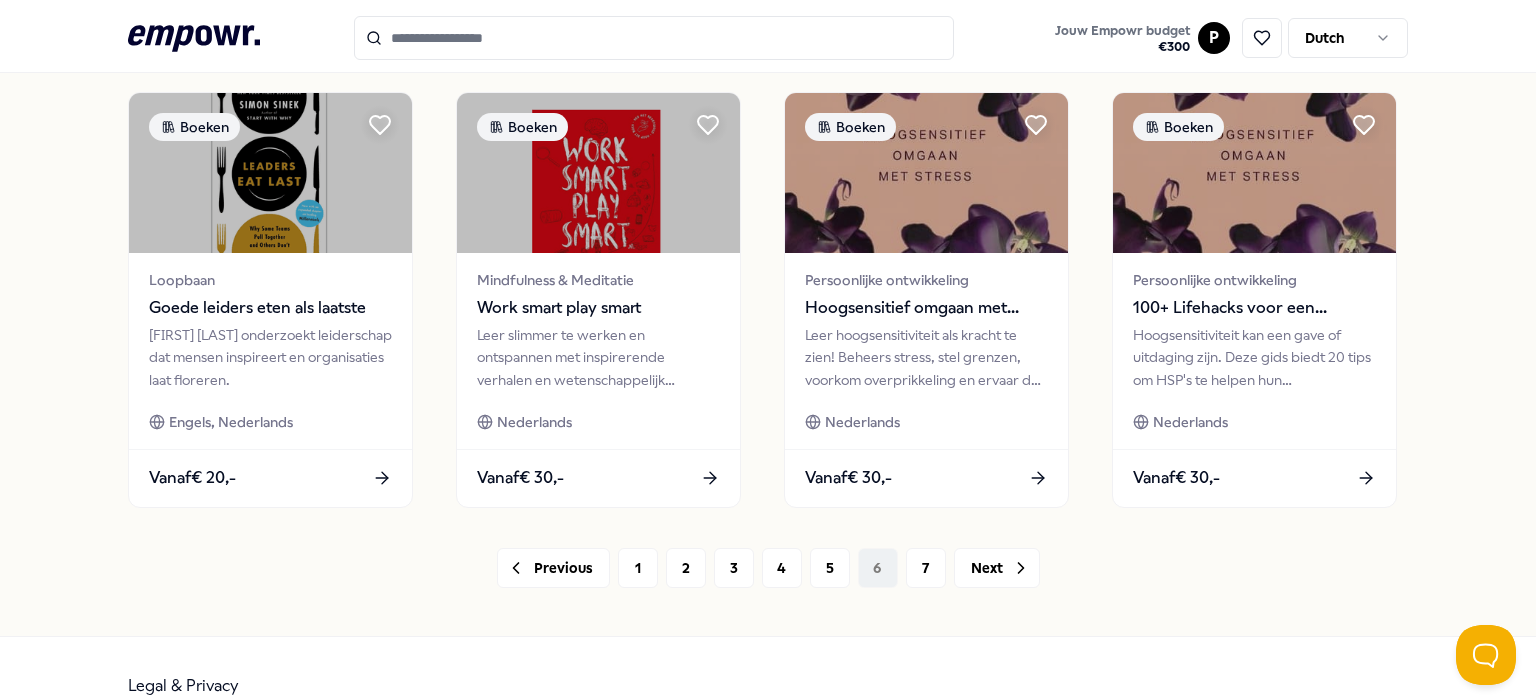 scroll, scrollTop: 1054, scrollLeft: 0, axis: vertical 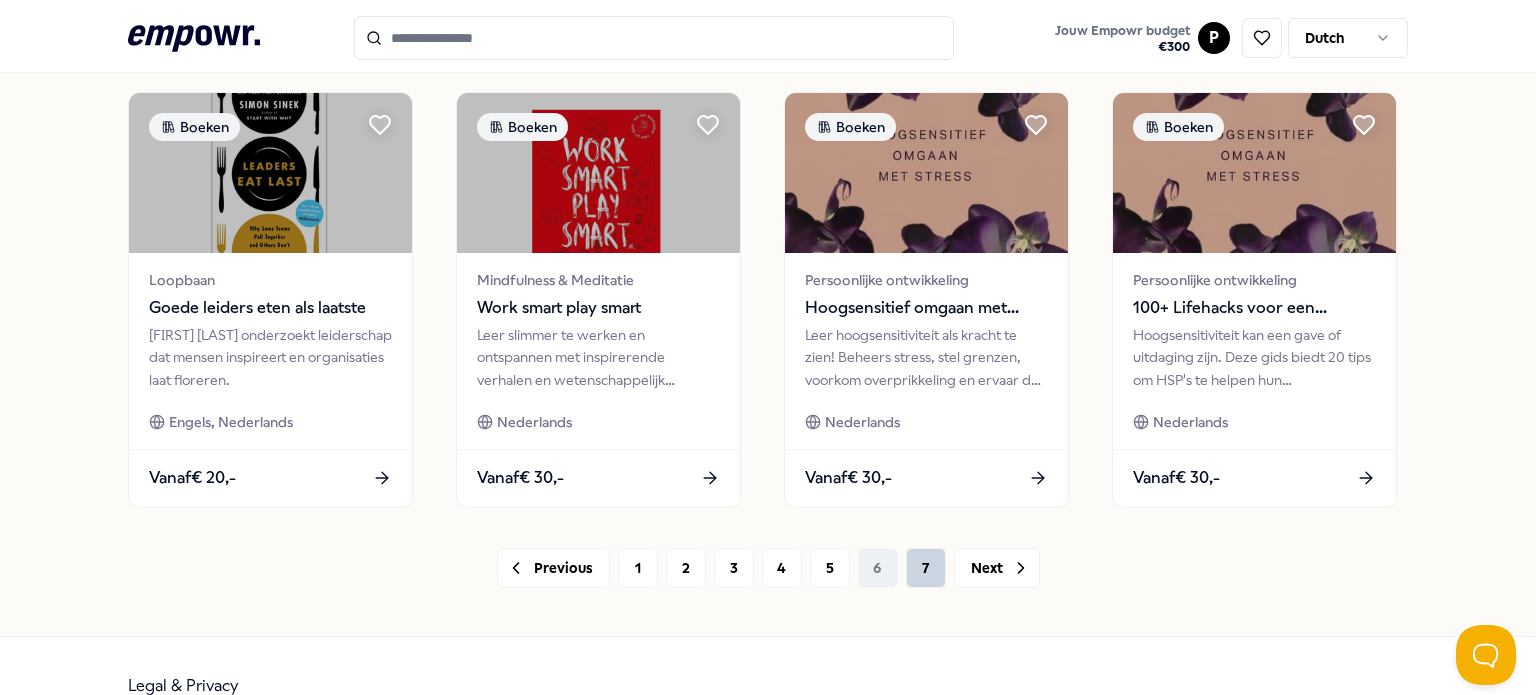 click on "7" at bounding box center [926, 568] 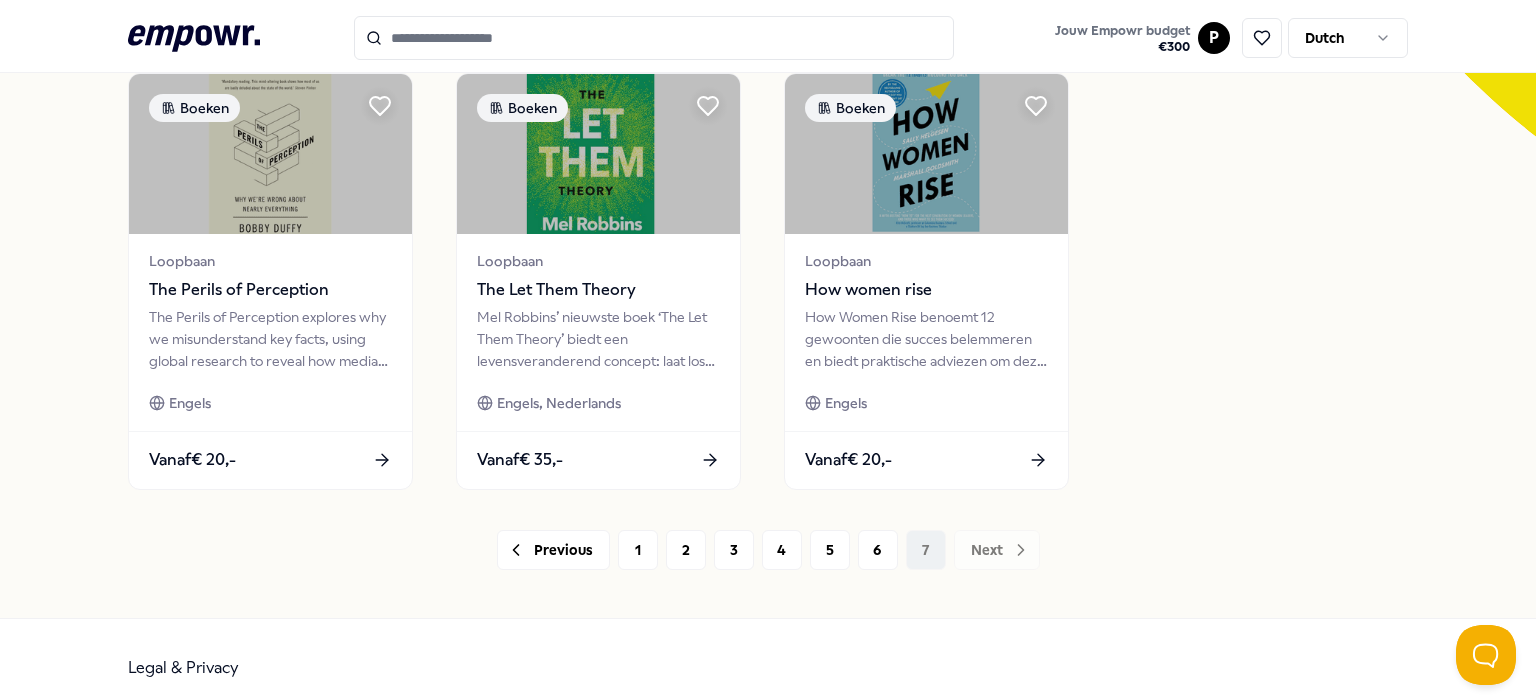 scroll, scrollTop: 644, scrollLeft: 0, axis: vertical 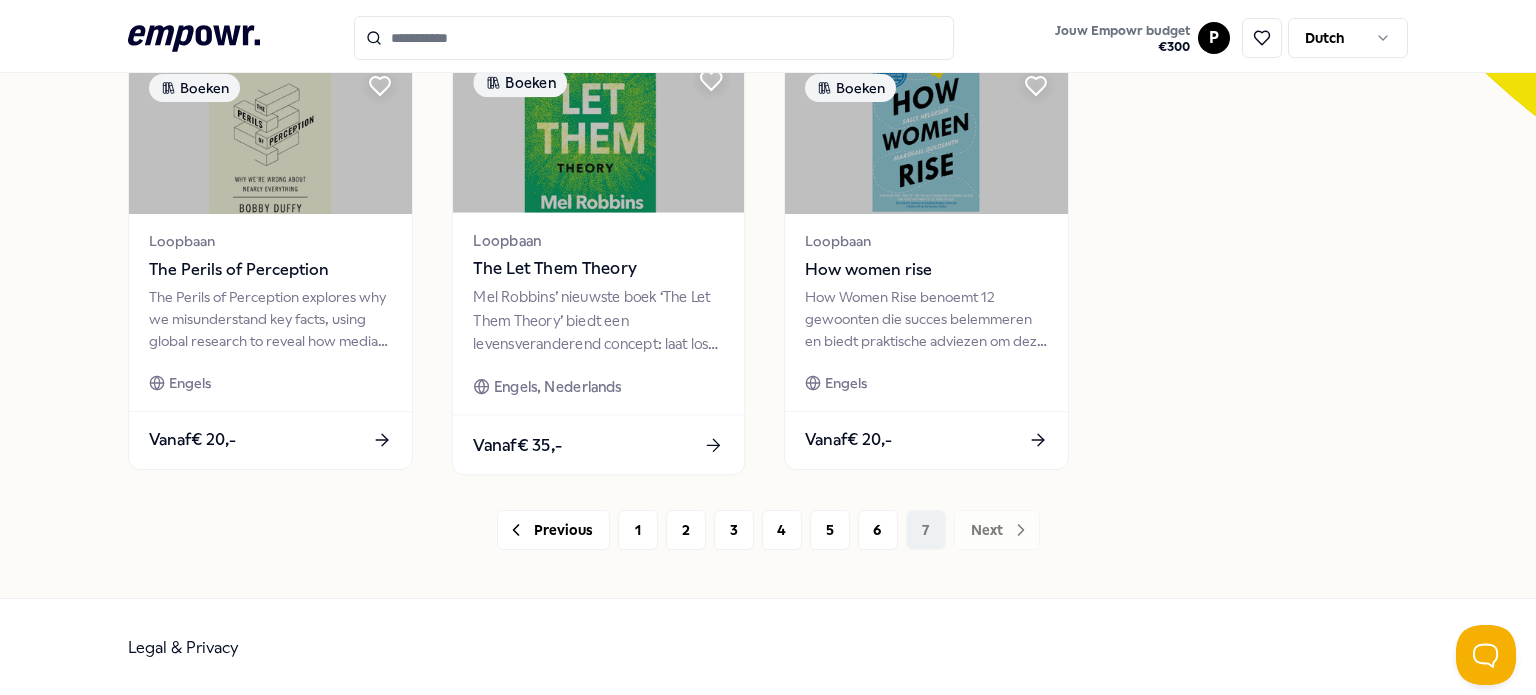 click on "Loopbaan  The Let Them Theory [FIRST] [LAST]’s nieuwste boek ‘The Let Them Theory’ biedt een levensveranderend
concept: laat los wat je niet kunt controleren en focus op wat écht telt. Engels, Nederlands" at bounding box center (598, 314) 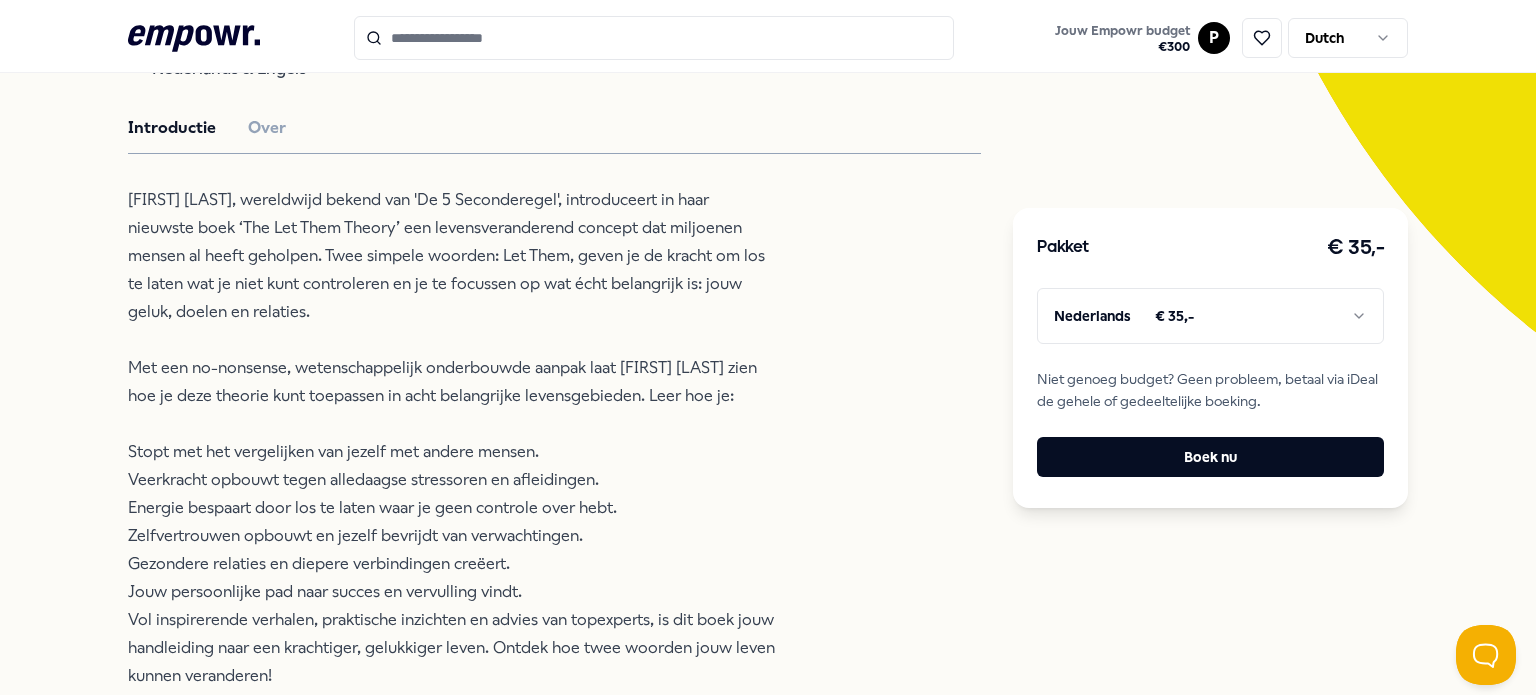 scroll, scrollTop: 428, scrollLeft: 0, axis: vertical 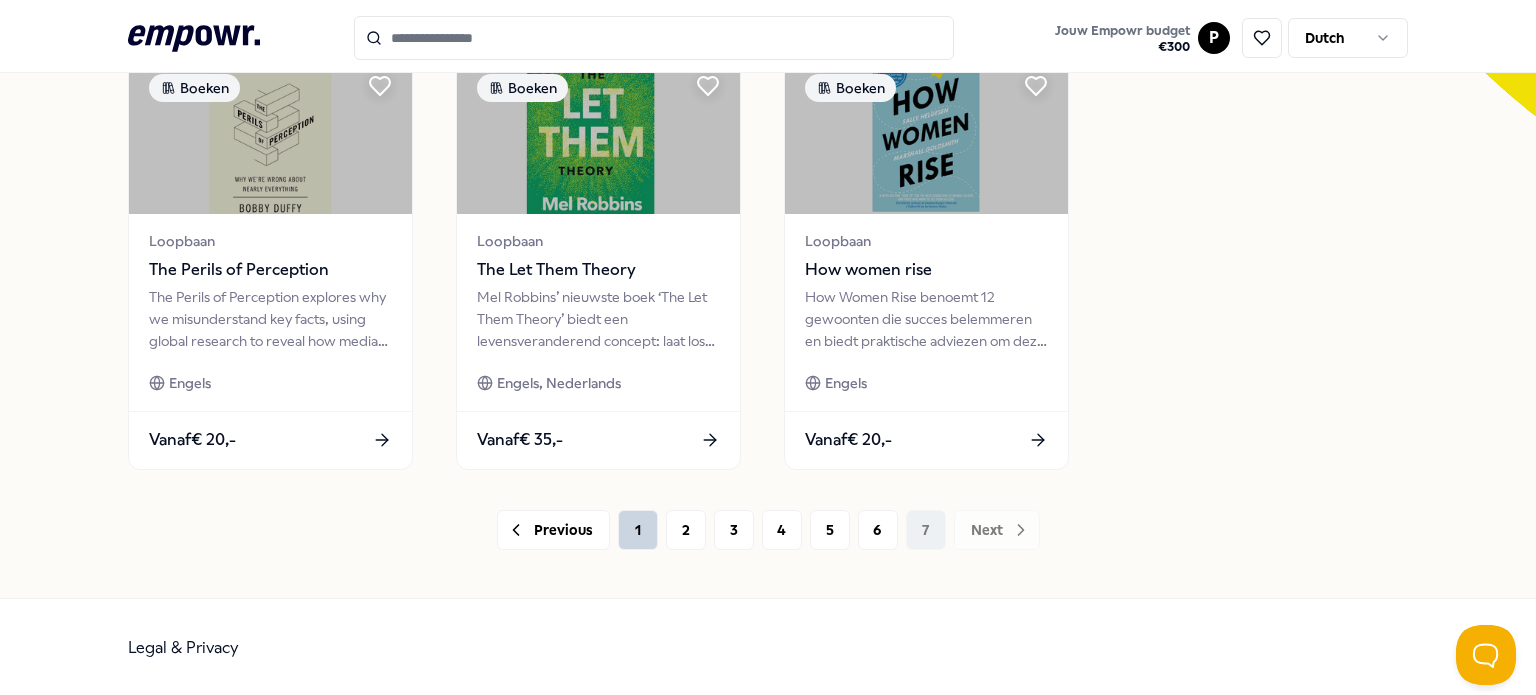 click on "1" at bounding box center (638, 530) 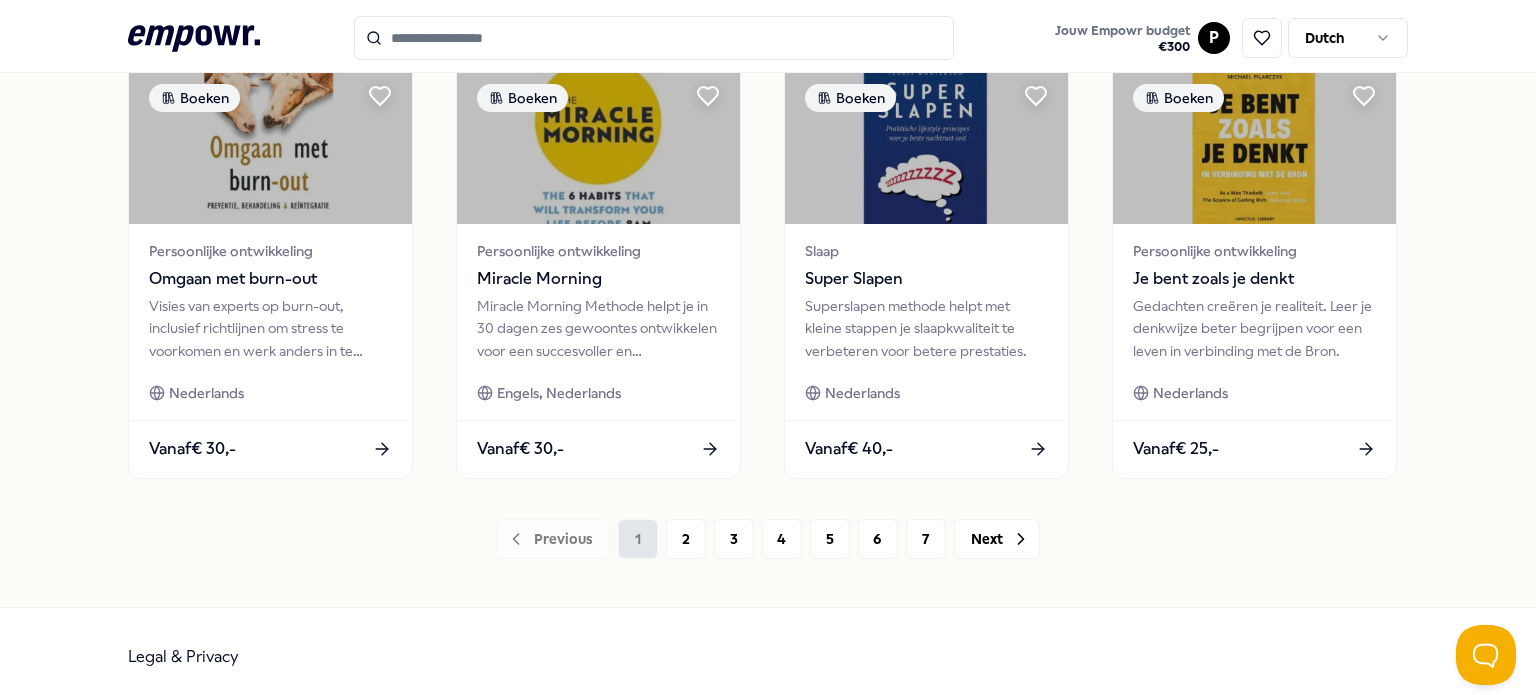 scroll, scrollTop: 1092, scrollLeft: 0, axis: vertical 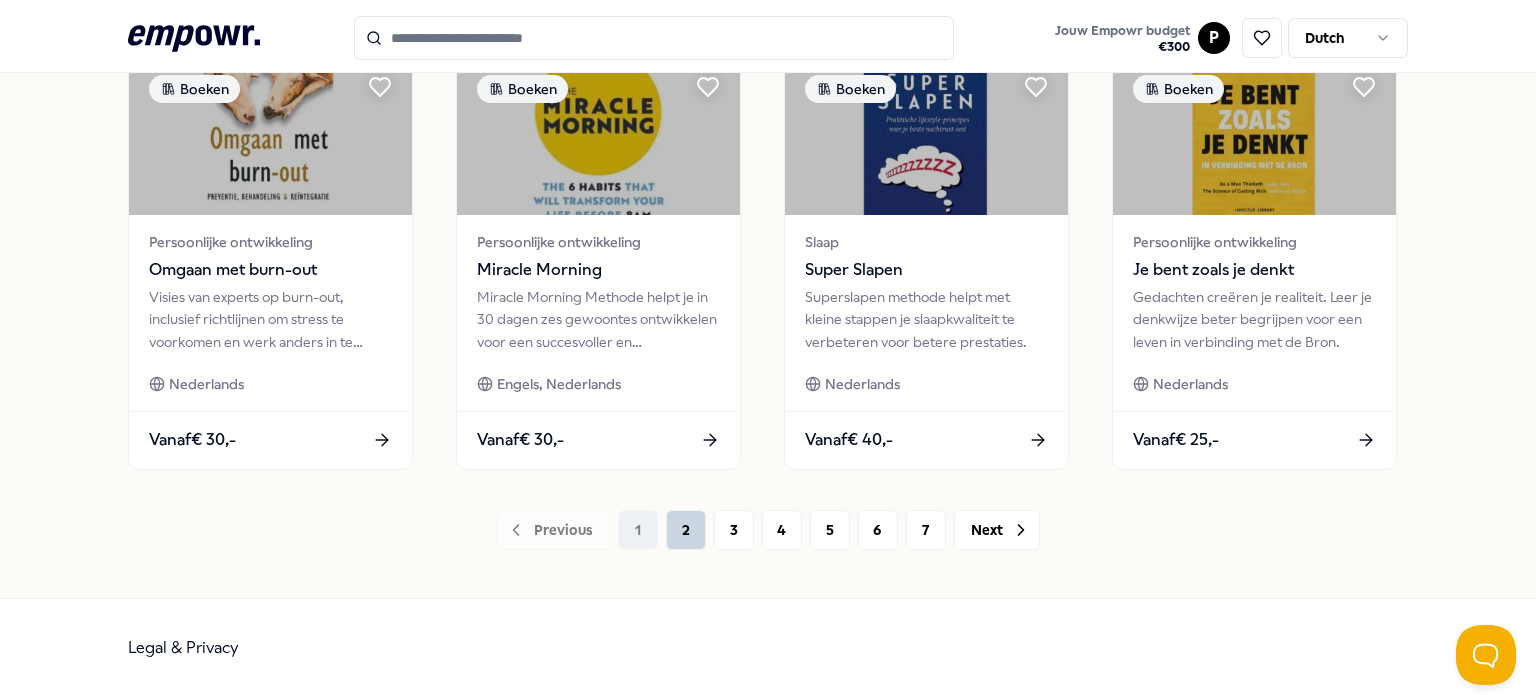 click on "2" at bounding box center [686, 530] 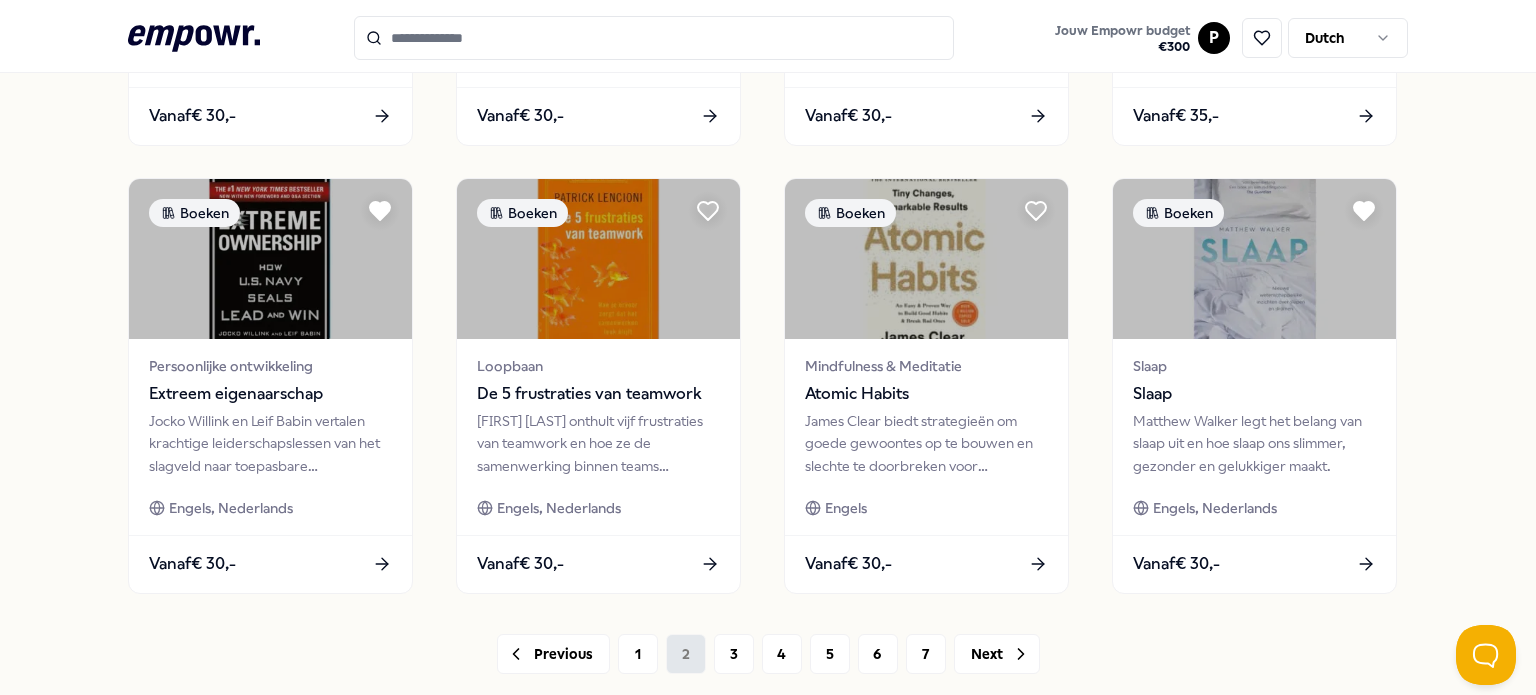 scroll, scrollTop: 1092, scrollLeft: 0, axis: vertical 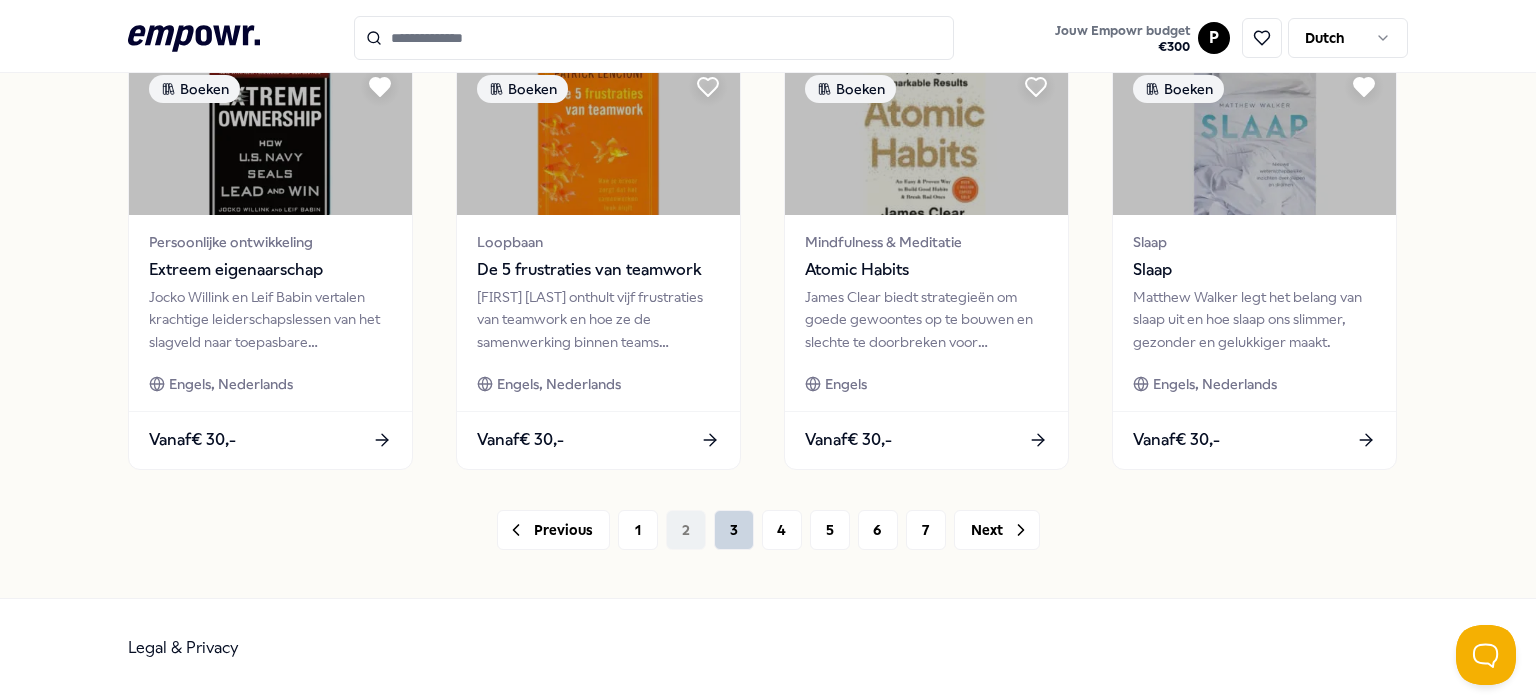 click on "3" at bounding box center (734, 530) 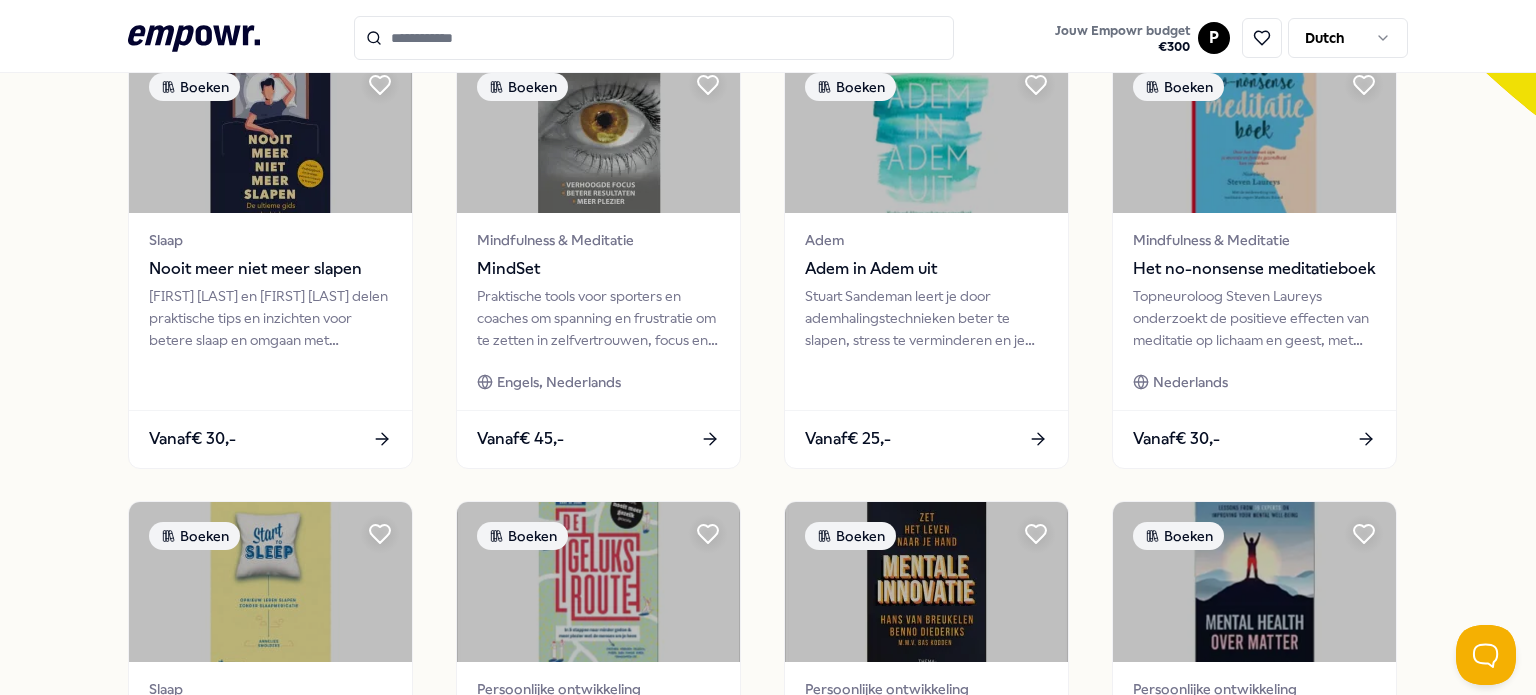 scroll, scrollTop: 645, scrollLeft: 0, axis: vertical 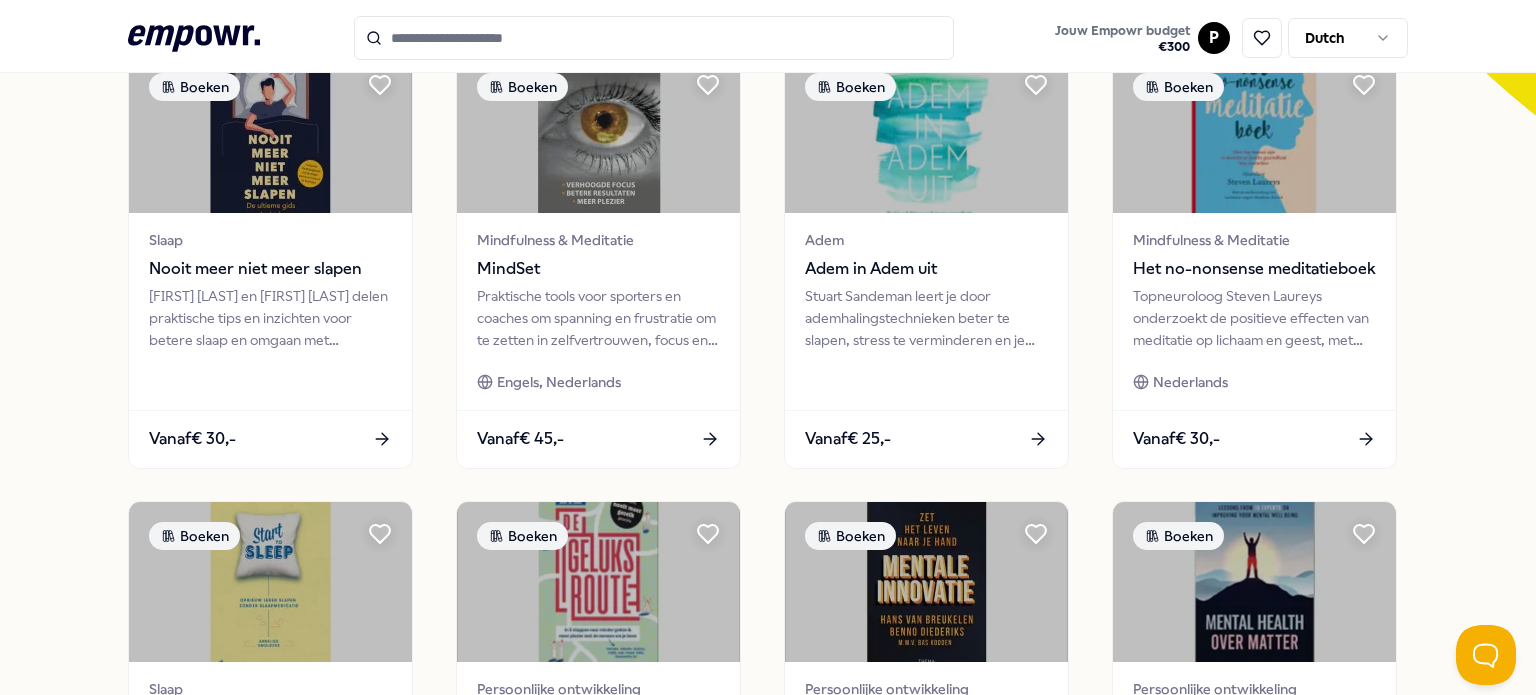 click at bounding box center (654, 38) 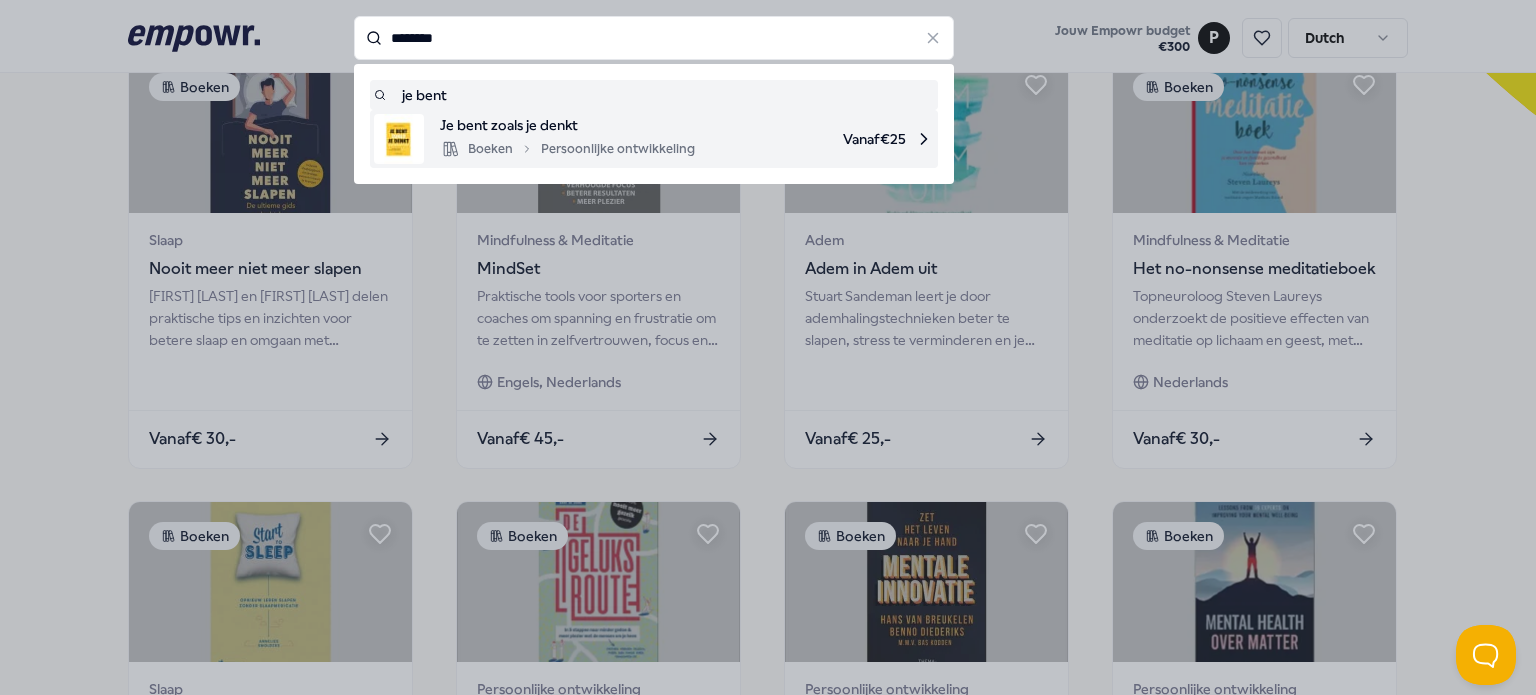 click on "Boeken Persoonlijke ontwikkeling" at bounding box center [567, 149] 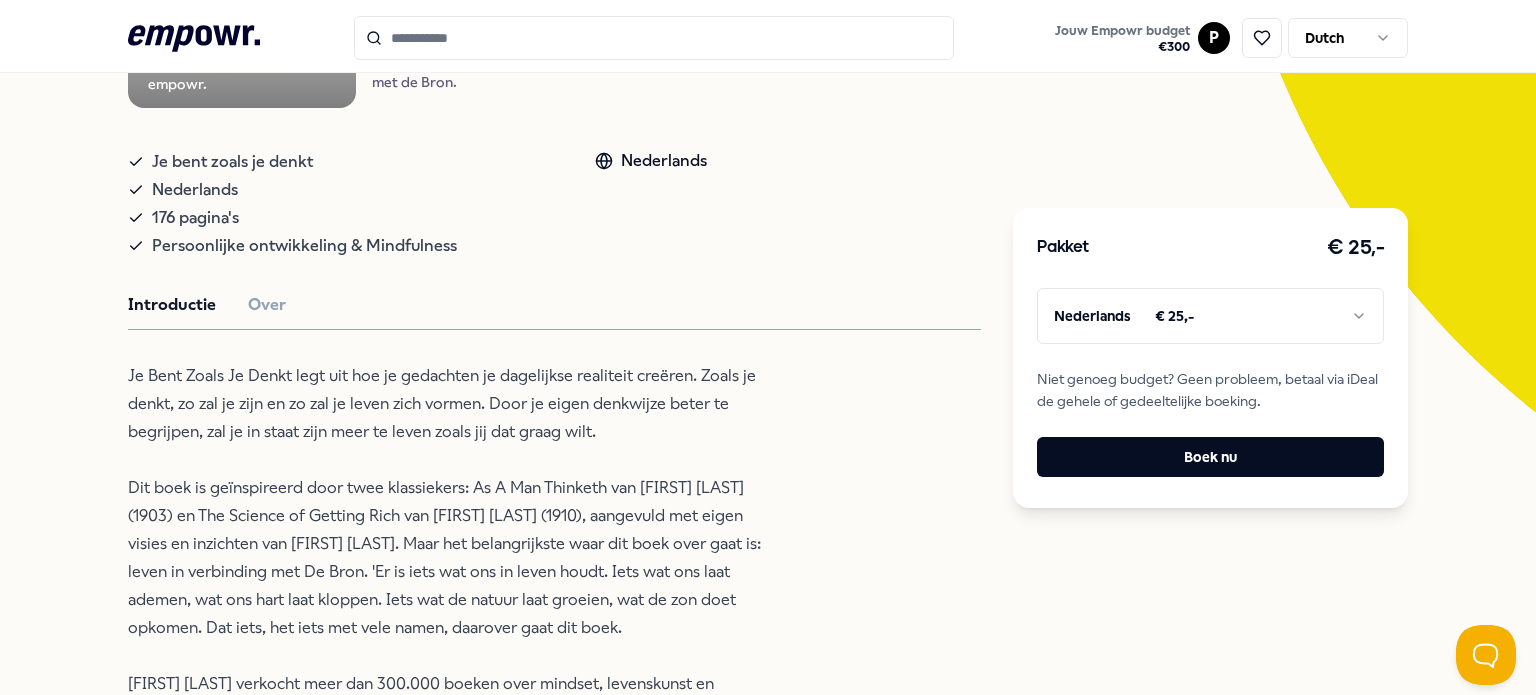 scroll, scrollTop: 117, scrollLeft: 0, axis: vertical 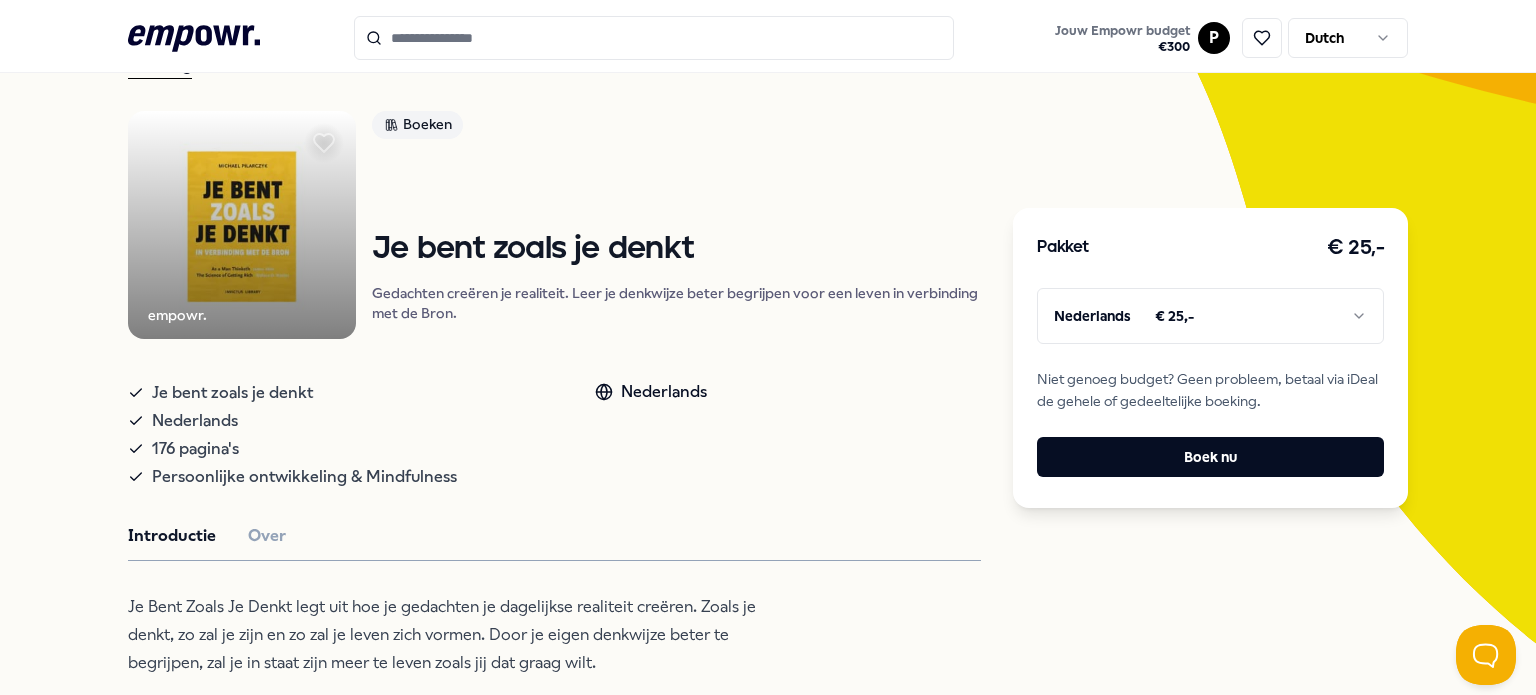 click on ".empowr-logo_svg__cls-1{fill:#03032f} Jouw Empowr budget € 300 P Dutch Alle categorieën   Self-care library Terug empowr. Boeken Je bent zoals je denkt Gedachten creëren je realiteit. Leer je denkwijze beter begrijpen voor een leven in verbinding met de Bron.  Je bent zoals je denkt   Nederlands   176 pagina's   Persoonlijke ontwikkeling & Mindfulness  Nederlands Introductie Over Je Bent Zoals Je Denkt legt uit hoe je gedachten je dagelijkse realiteit creëren. Zoals je denkt, zo zal je zijn en zo zal je leven zich vormen. Door je eigen denkwijze beter te begrijpen, zal je in staat zijn meer te leven zoals jij dat graag wilt.  [FIRST] [LAST] verkocht meer dan 300.000 boeken over mindset, levenskunst en meditatie. Hij vertaalde eerder de klassieker Think and Grow Rich en is auteur van de bestseller Master Your Mindset, Leef Je Mooiste Leven. Aanbevolen Coaching Regio  West  NL    + 1 Grenzen stellen [FIRST] [LAST] Engels, Nederlands Vanaf  € 135,- Coaching Regio  West  NL    + 1 [FIRST] [LAST] Engels" at bounding box center [768, 347] 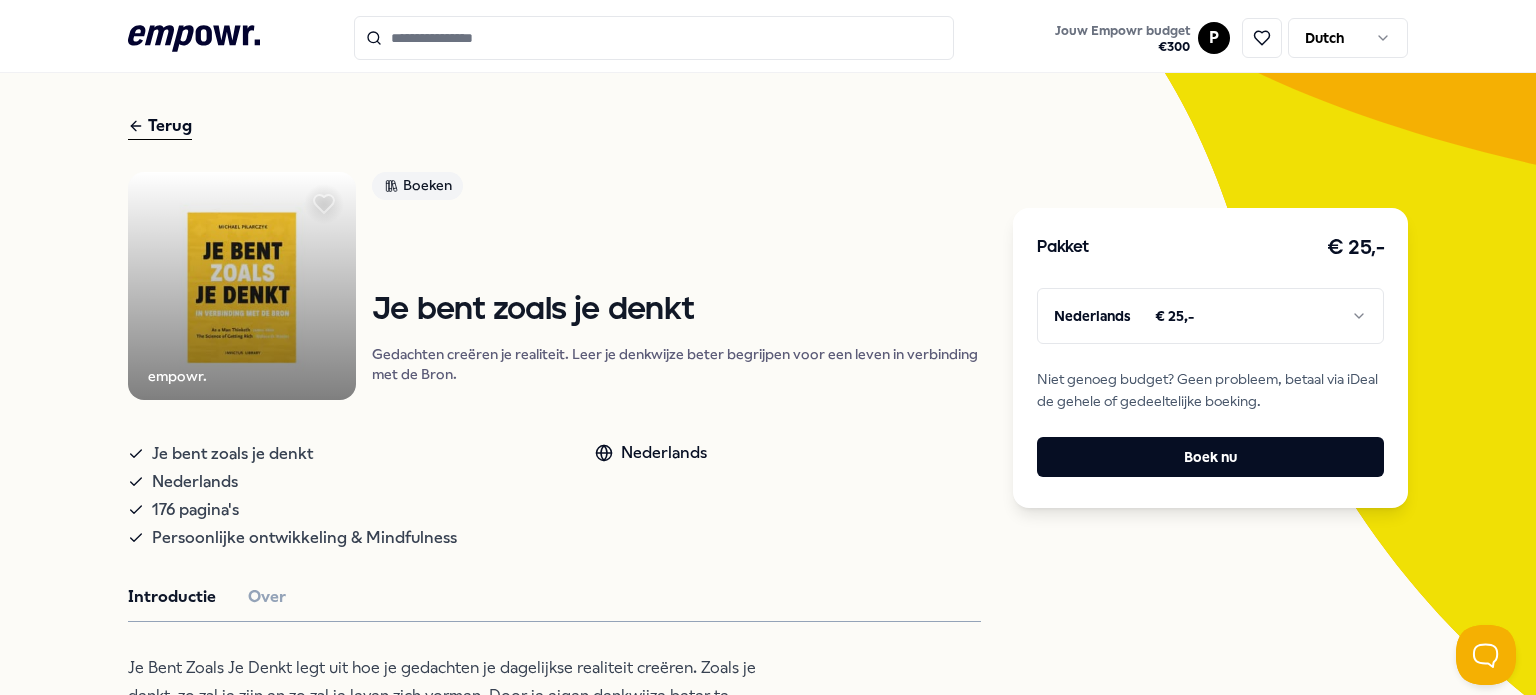 scroll, scrollTop: 54, scrollLeft: 0, axis: vertical 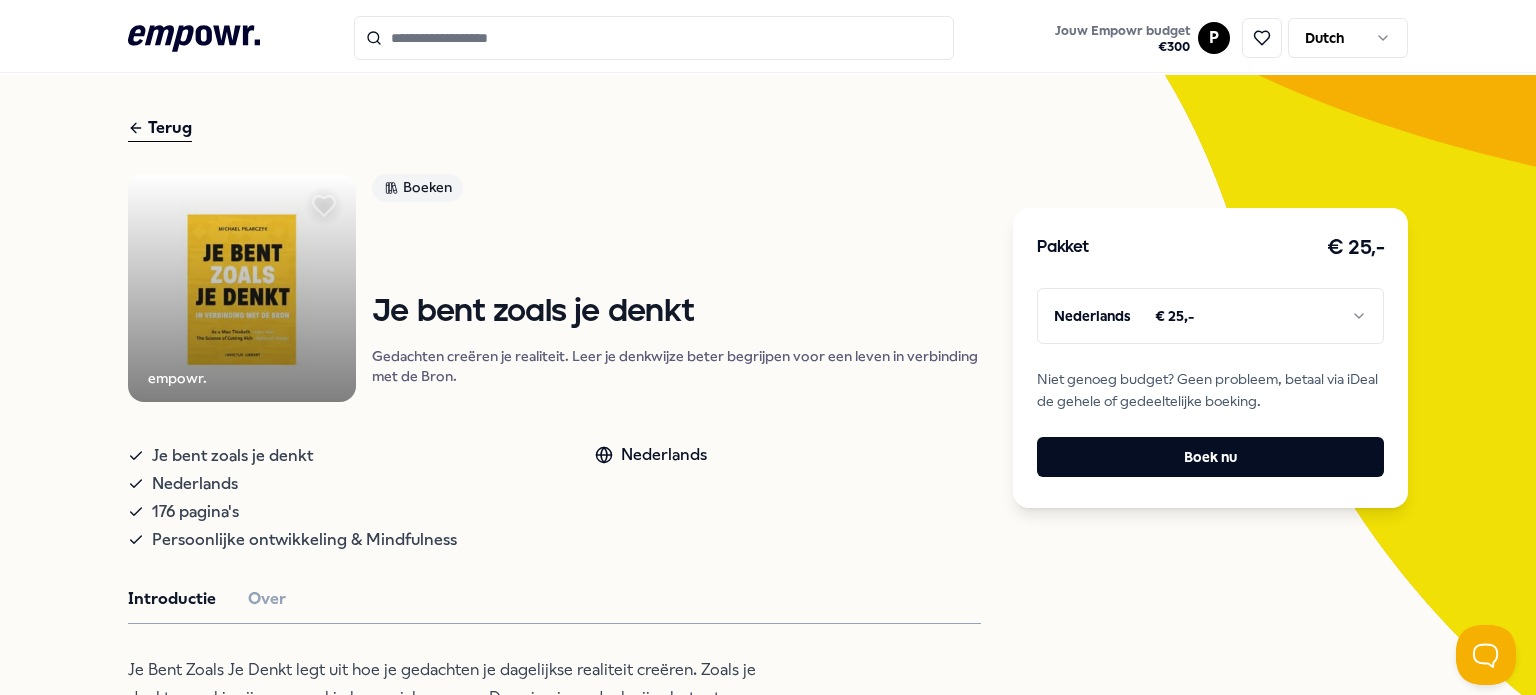 click 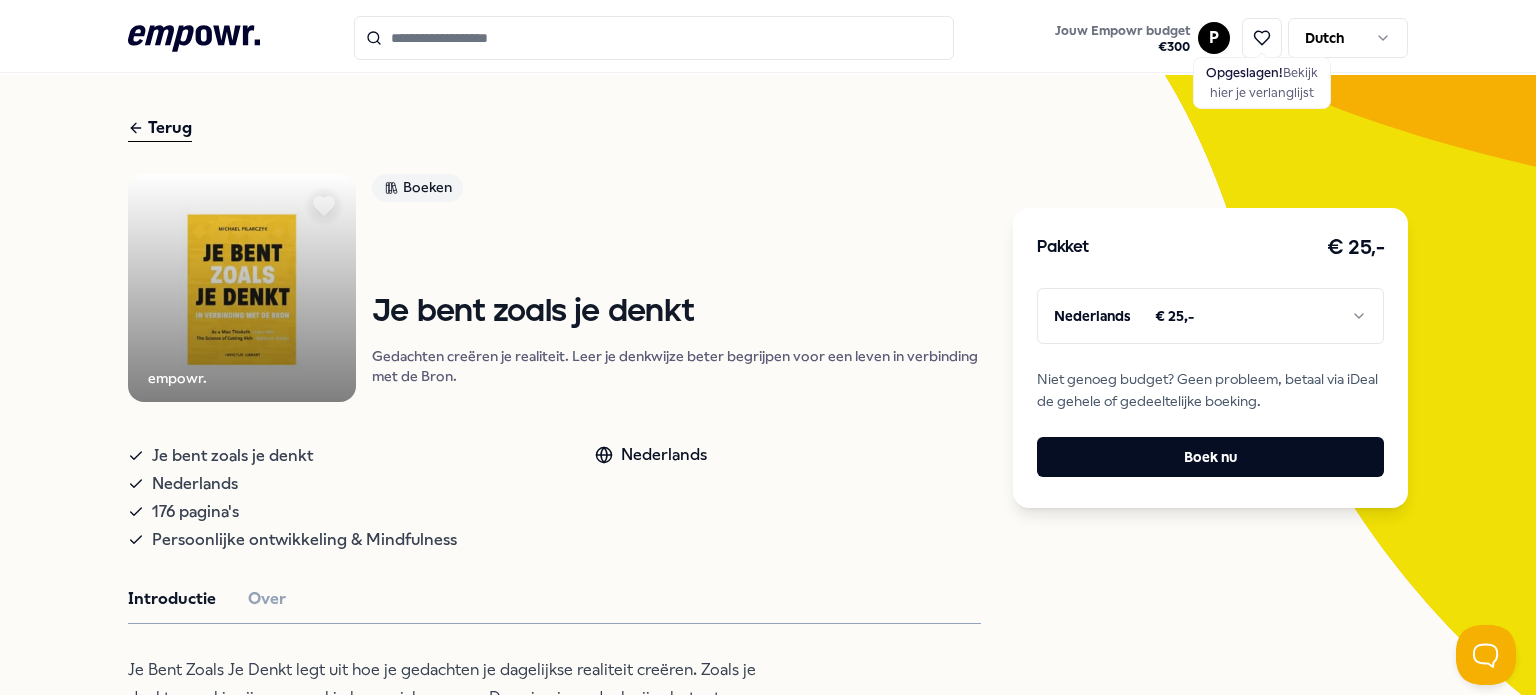 click on "Boeken Loopbaan  De kleine Covey De kleine Covey biedt een heldere samenvatting van 'De zeven eigenschappen van
effectief leiderschap' voor meer grip en succes. Nederlands Vanaf  € 25,-" at bounding box center [768, 847] 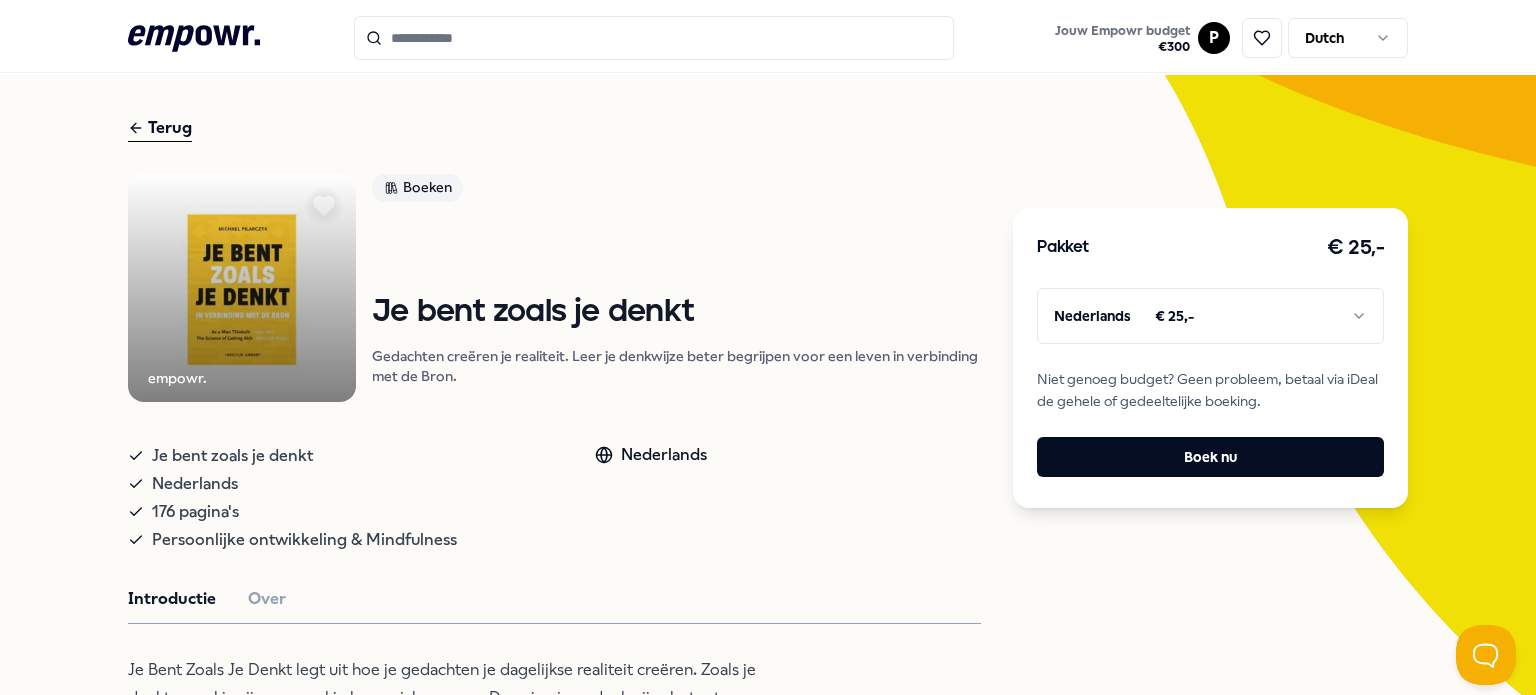click 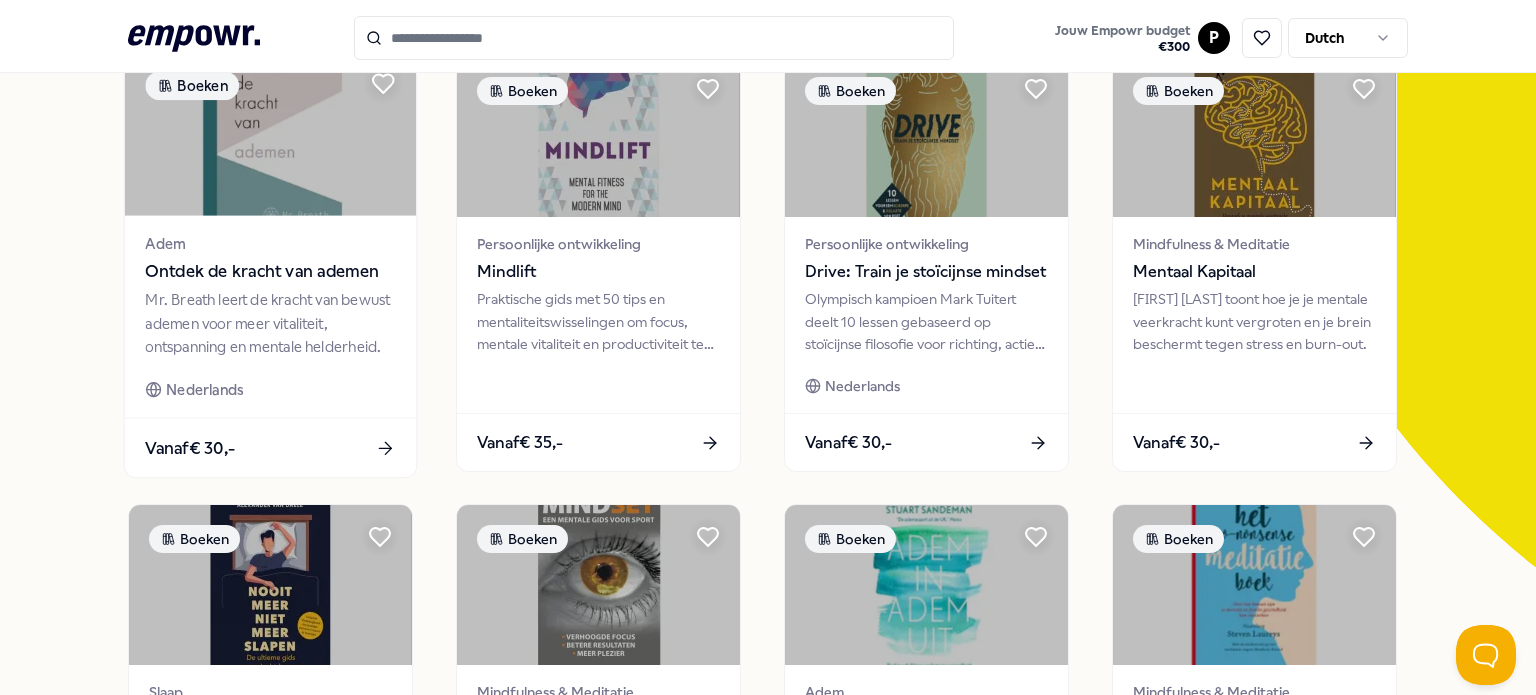 scroll, scrollTop: 196, scrollLeft: 0, axis: vertical 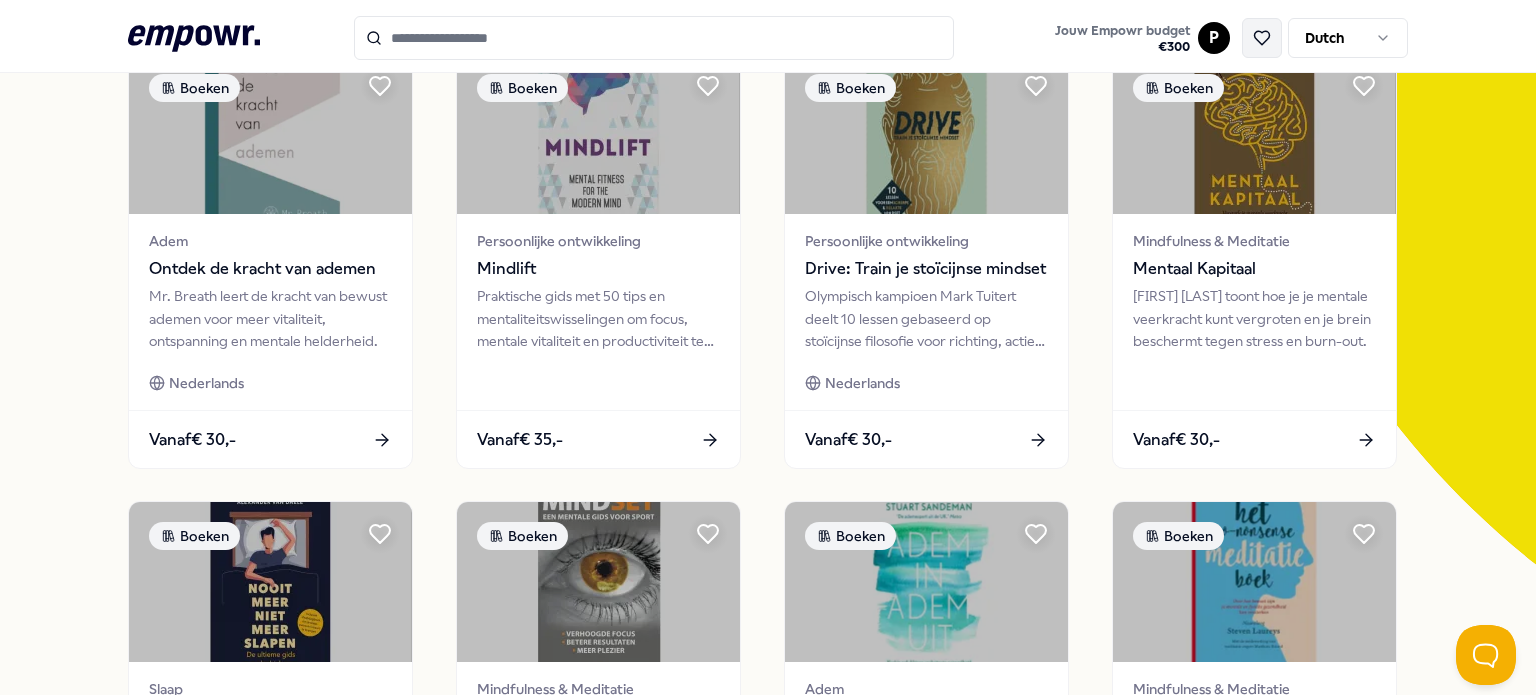 click at bounding box center [1262, 38] 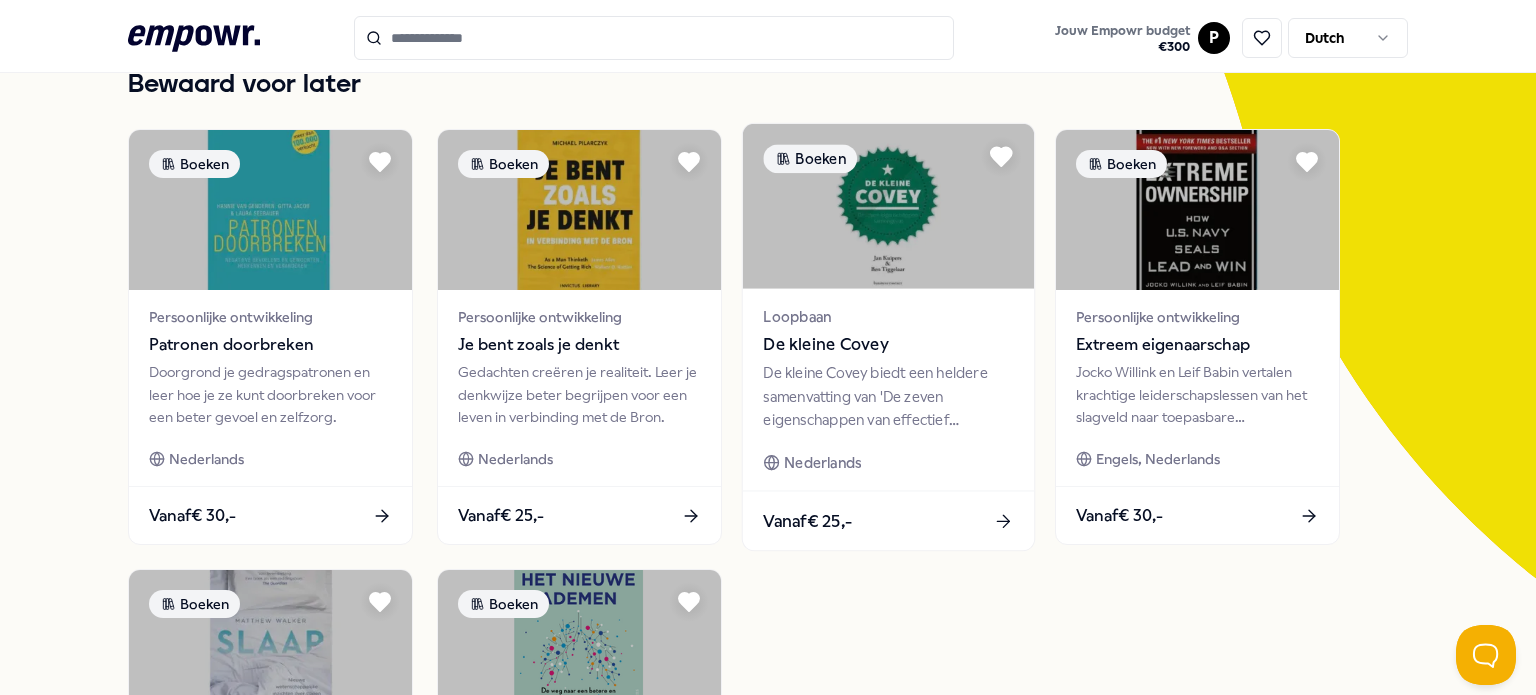 scroll, scrollTop: 179, scrollLeft: 0, axis: vertical 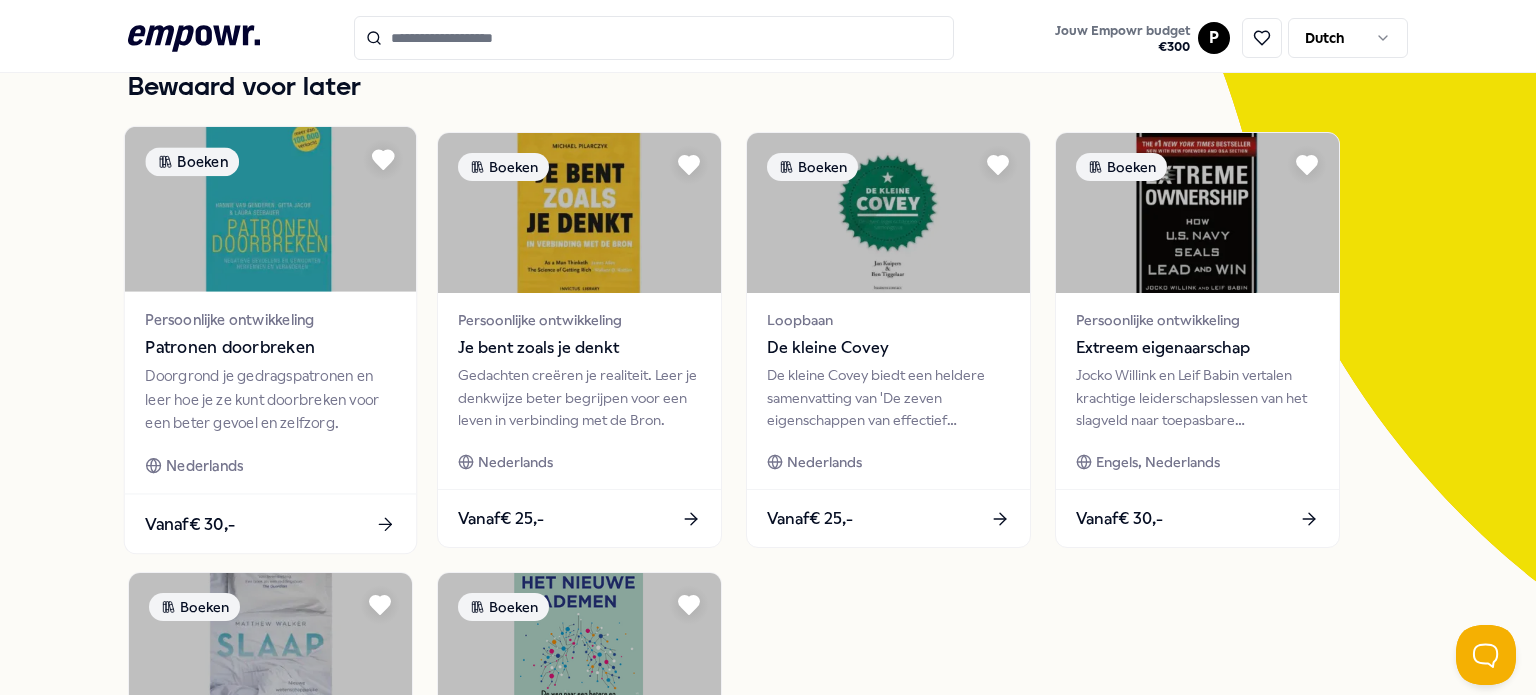 click on "Vanaf  € 30,-" at bounding box center [270, 523] 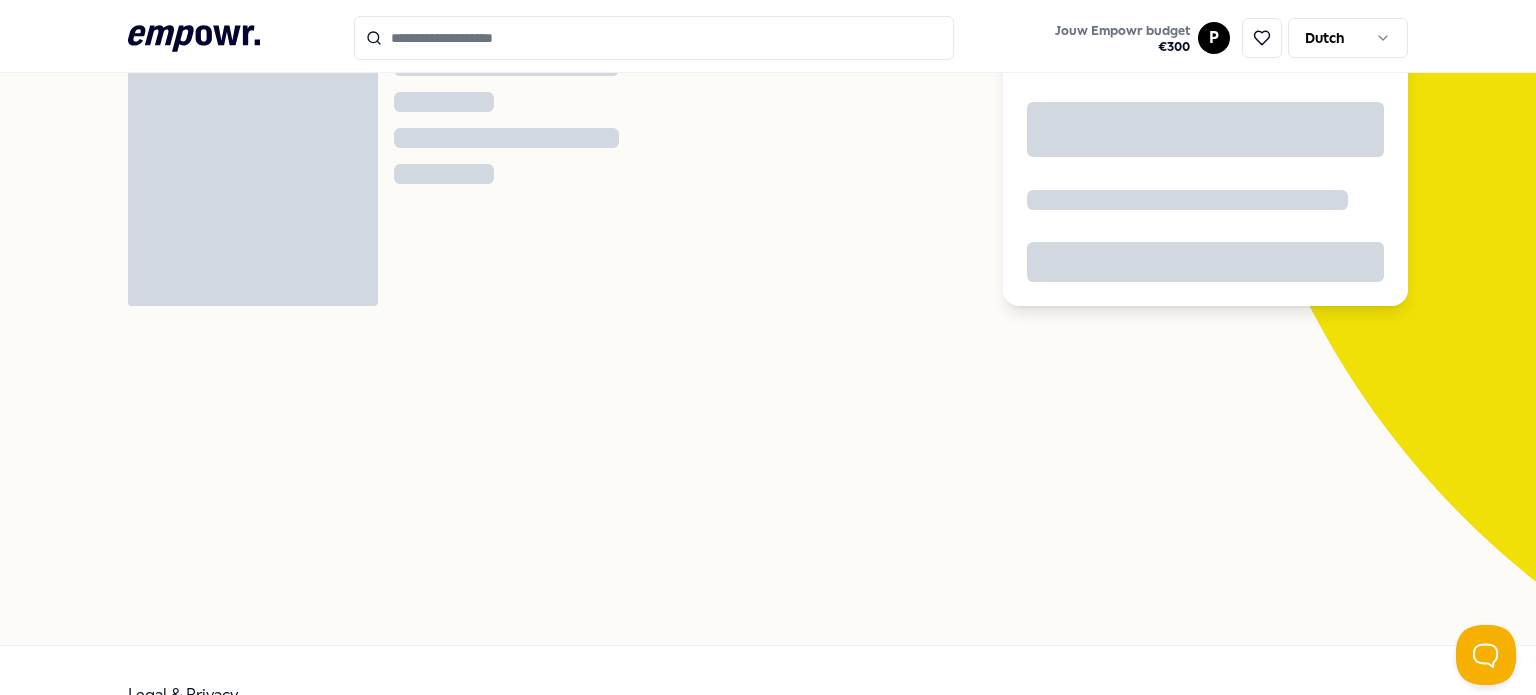 scroll, scrollTop: 128, scrollLeft: 0, axis: vertical 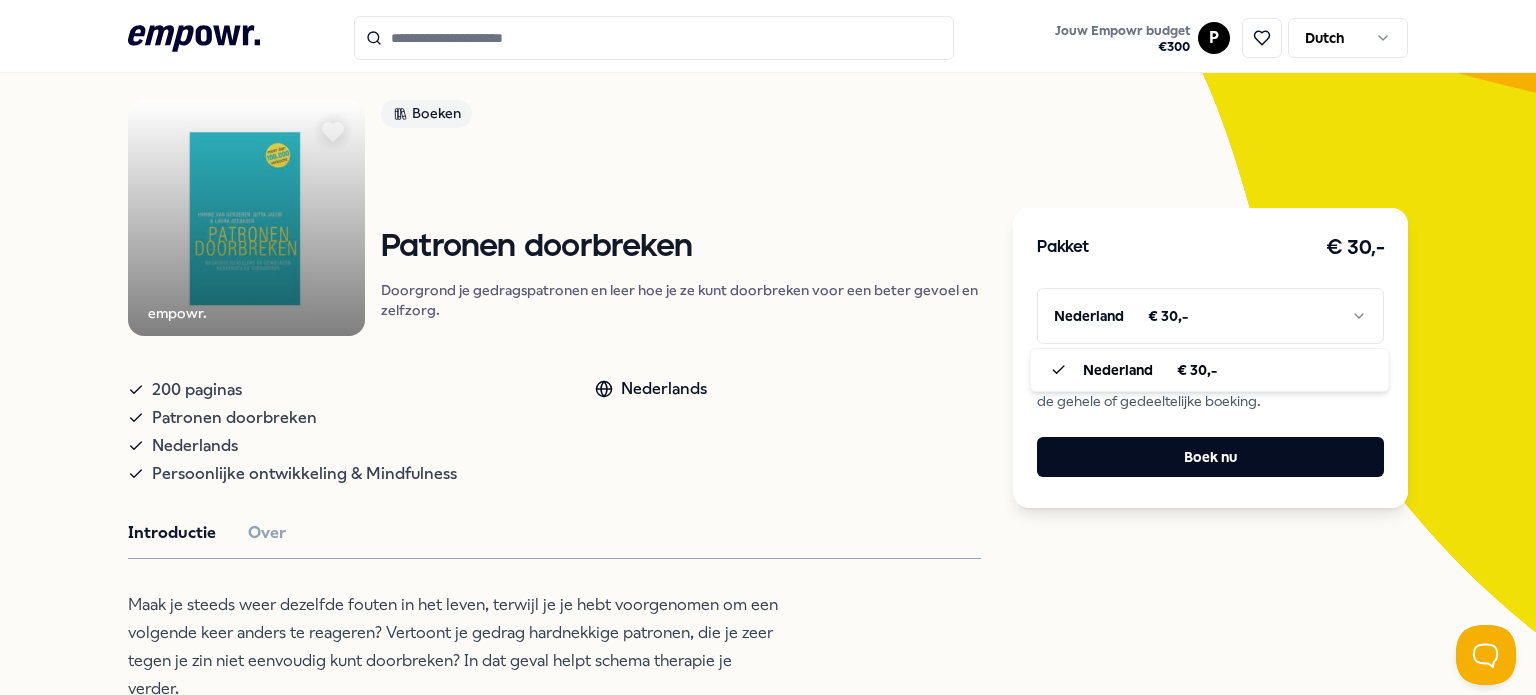click on ".empowr-logo_svg__cls-1{fill:#03032f} Jouw Empowr budget € 300 P Dutch Alle categorieën   Self-care library Terug empowr. Boeken Patronen doorbreken Doorgrond je gedragspatronen en leer hoe je ze kunt doorbreken voor een beter gevoel en zelfzorg. 200 paginas Patronen doorbreken Nederlands Persoonlijke ontwikkeling & Mindfulness Nederlands Introductie Over Maak je steeds weer dezelfde fouten in het leven, terwijl je je hebt voorgenomen om een volgende keer anders te reageren? Vertoont je gedrag hardnekkige patronen, die je zeer tegen je zin niet eenvoudig kunt doorbreken? In dat geval helpt schema therapie je verder. Schema therapie leert je om de oorsprong van je gedragspatronen te doorgronden, hun invloed op je alledaagse leven te onderzoeken en jezelf zodanig te veranderen dat je je beter gaat voelen en beter voor jezelf kunt zorgen en opkomen. Aanbevolen Boeken Persoonlijke ontwikkeling Je bent zoals je denkt Nederlands Vanaf  € 25,- Boeken Loopbaan  The Let Them Theory Engels, Nederlands Vanaf" at bounding box center (768, 347) 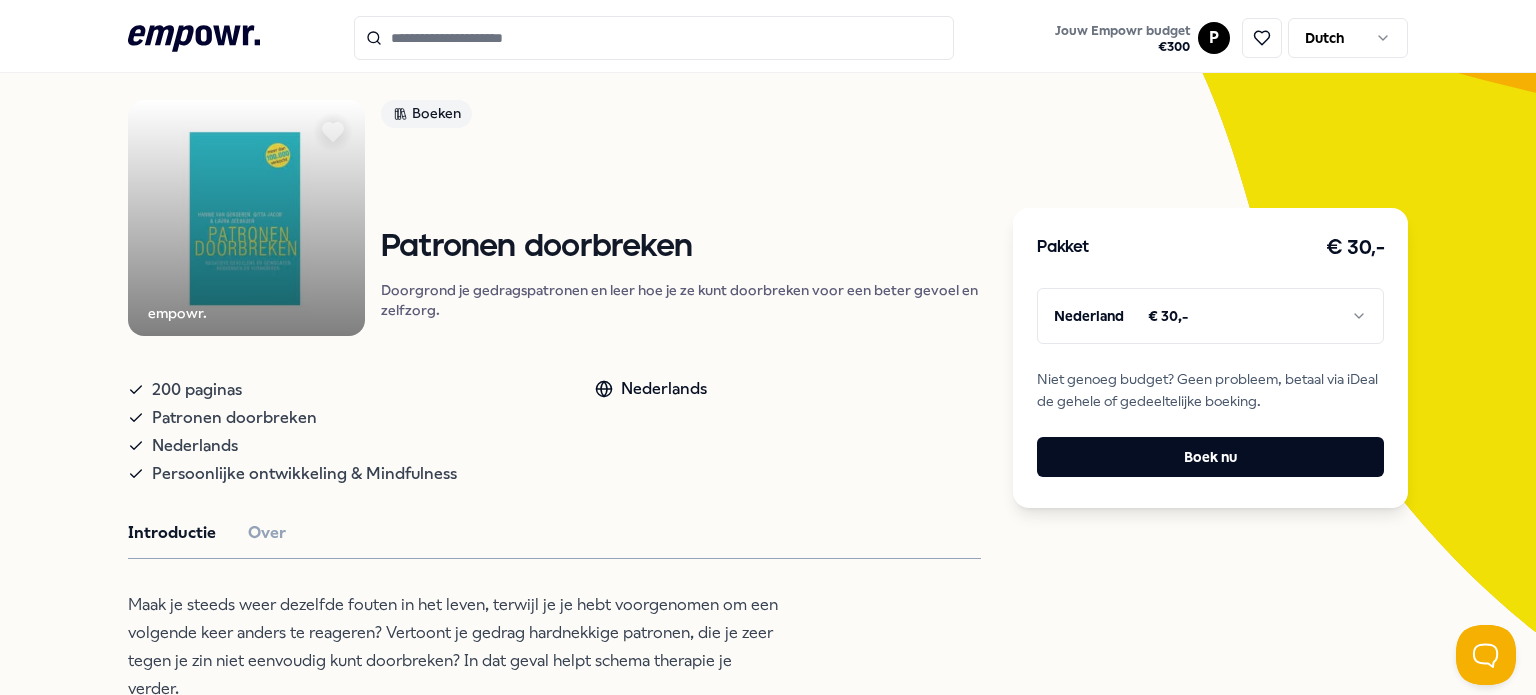 click on ".empowr-logo_svg__cls-1{fill:#03032f} Jouw Empowr budget € 300 P Dutch Alle categorieën   Self-care library Terug empowr. Boeken Patronen doorbreken Doorgrond je gedragspatronen en leer hoe je ze kunt doorbreken voor een beter gevoel en zelfzorg. 200 paginas Patronen doorbreken Nederlands Persoonlijke ontwikkeling & Mindfulness Nederlands Introductie Over Maak je steeds weer dezelfde fouten in het leven, terwijl je je hebt voorgenomen om een volgende keer anders te reageren? Vertoont je gedrag hardnekkige patronen, die je zeer tegen je zin niet eenvoudig kunt doorbreken? In dat geval helpt schema therapie je verder. Schema therapie leert je om de oorsprong van je gedragspatronen te doorgronden, hun invloed op je alledaagse leven te onderzoeken en jezelf zodanig te veranderen dat je je beter gaat voelen en beter voor jezelf kunt zorgen en opkomen. Aanbevolen Boeken Persoonlijke ontwikkeling Je bent zoals je denkt Nederlands Vanaf  € 25,- Boeken Loopbaan  The Let Them Theory Engels, Nederlands Vanaf" at bounding box center [768, 347] 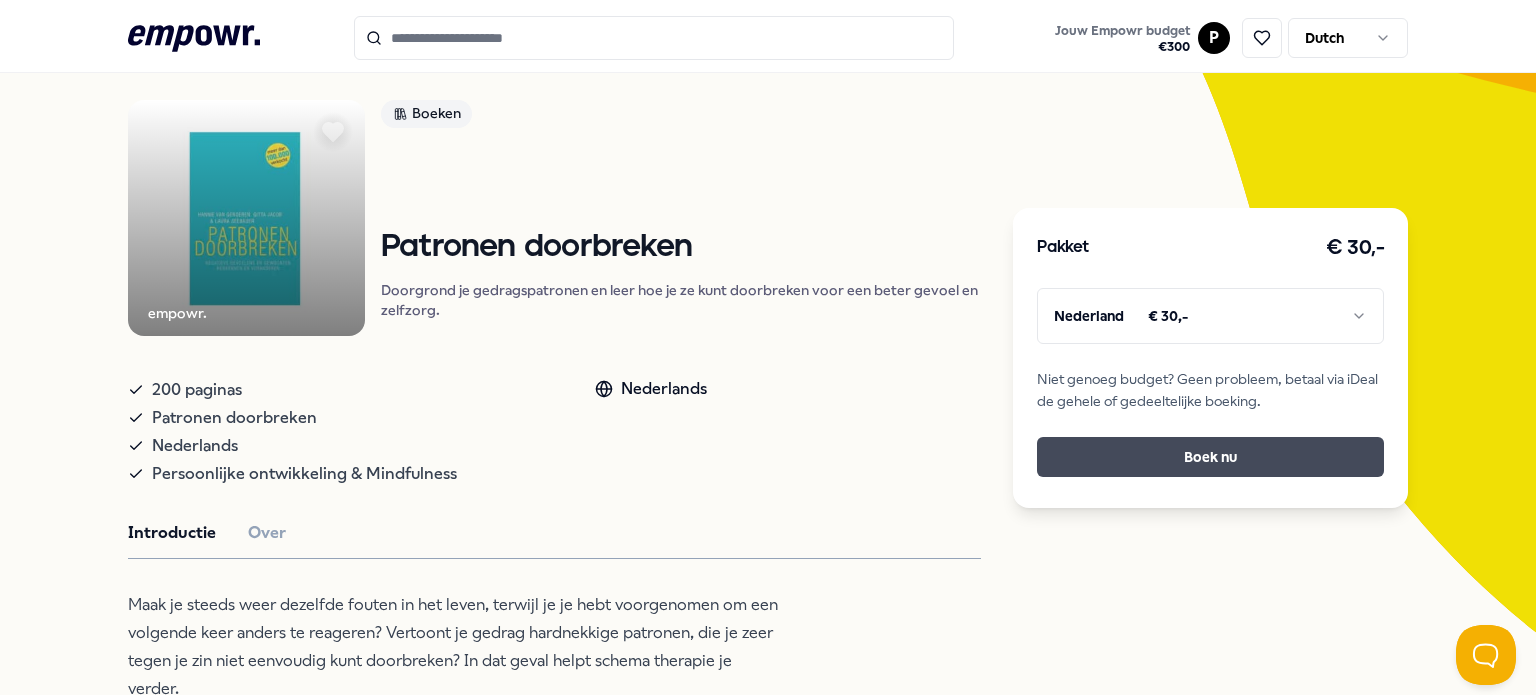 click on "Boek nu" at bounding box center [1210, 457] 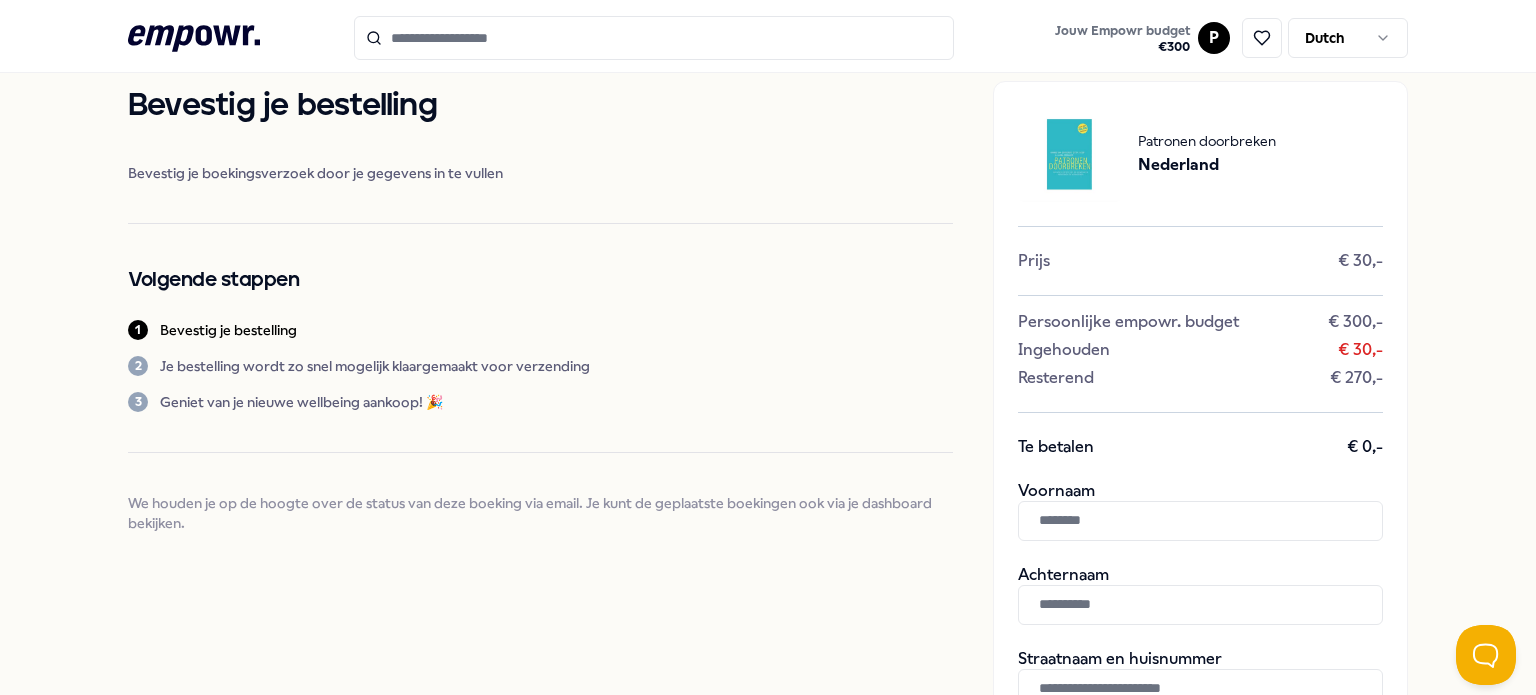 scroll, scrollTop: 172, scrollLeft: 0, axis: vertical 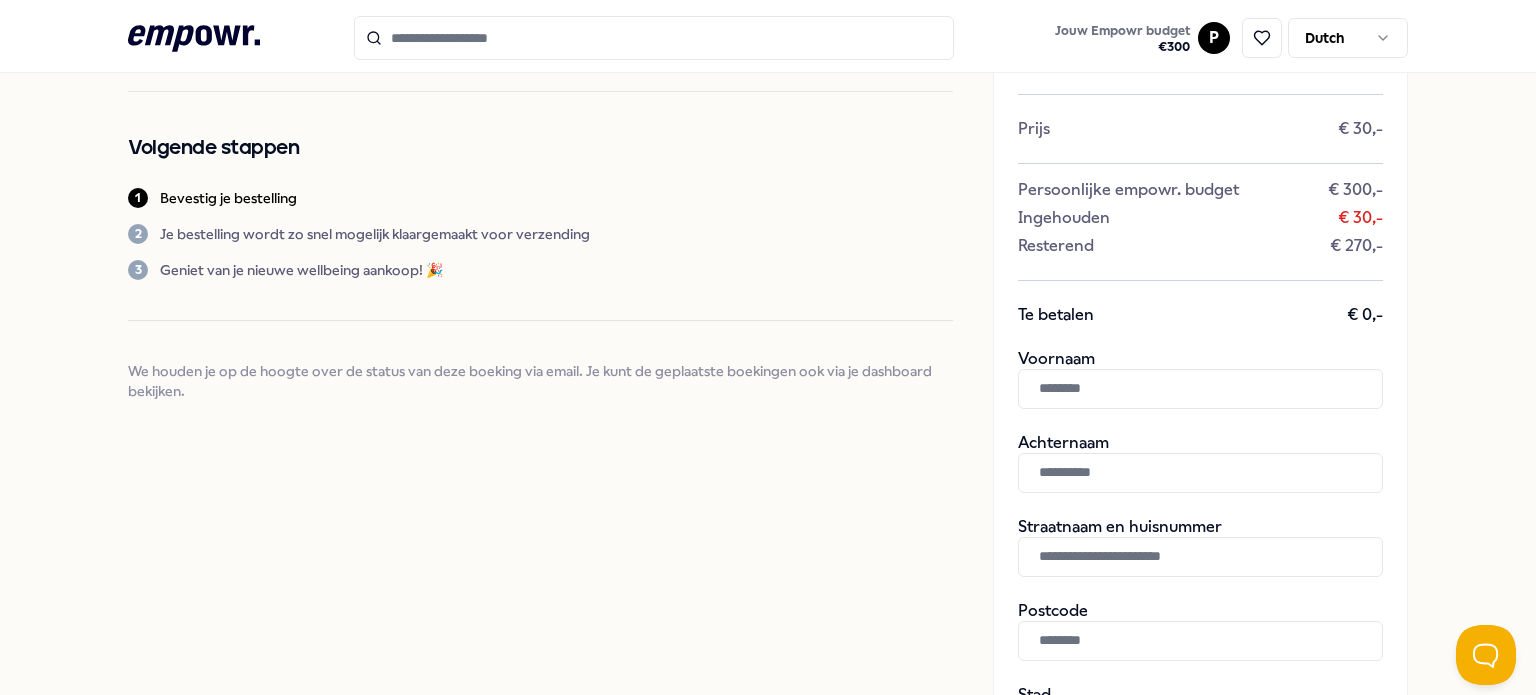 click at bounding box center [1200, 389] 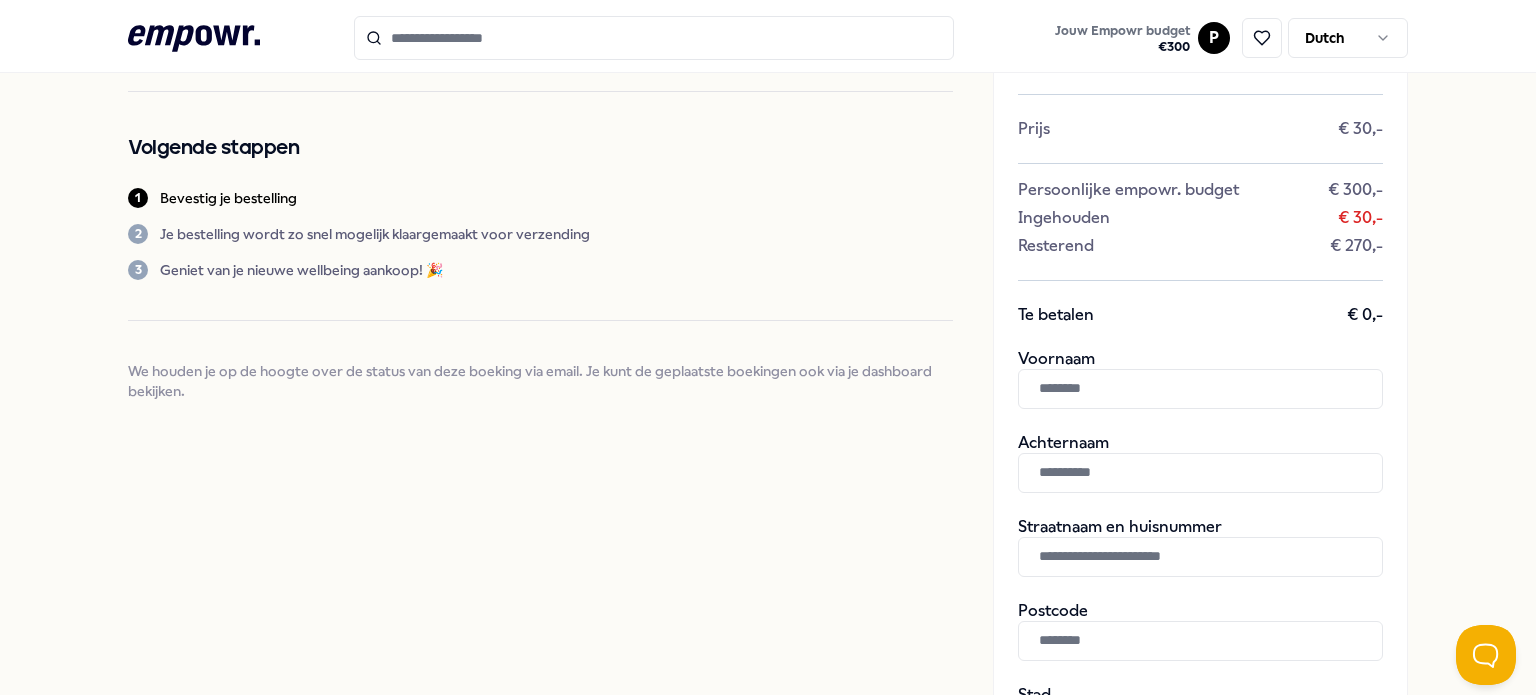 type on "*****" 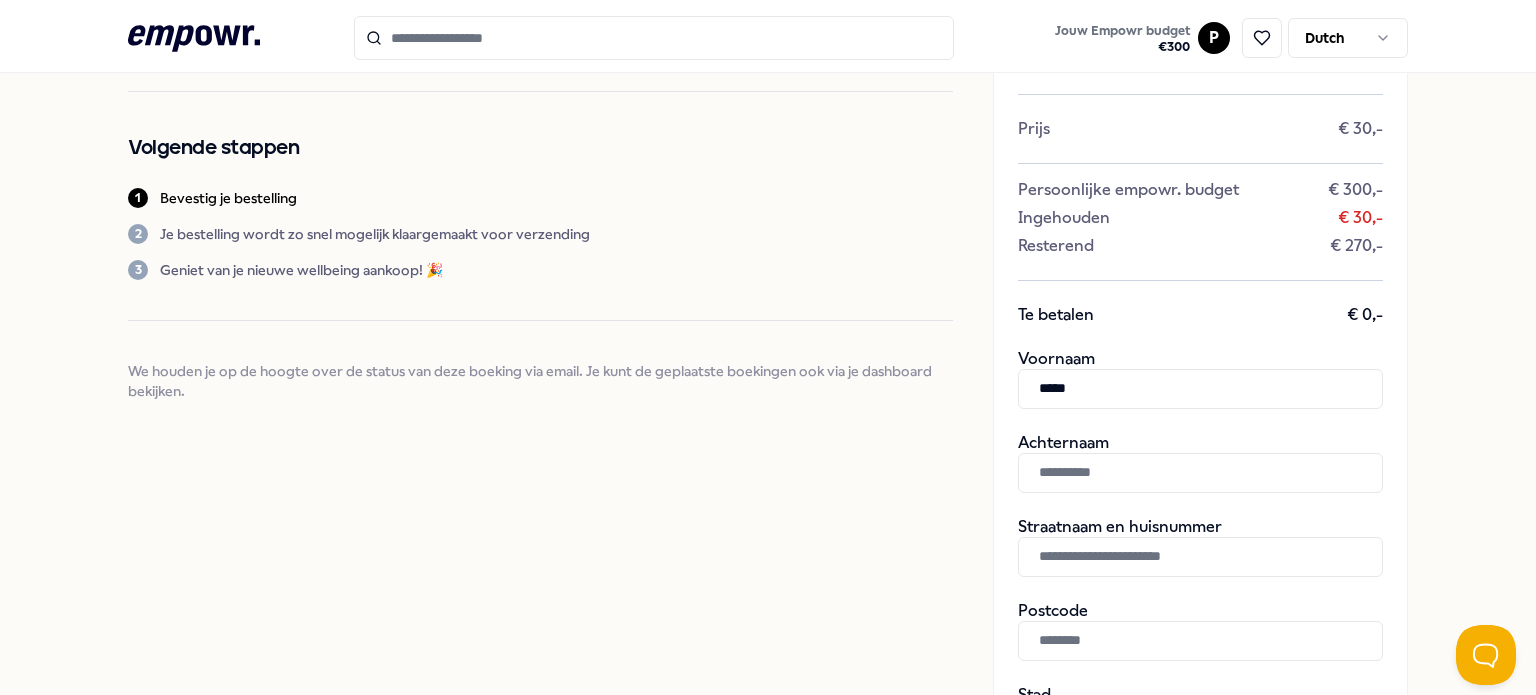 type on "******" 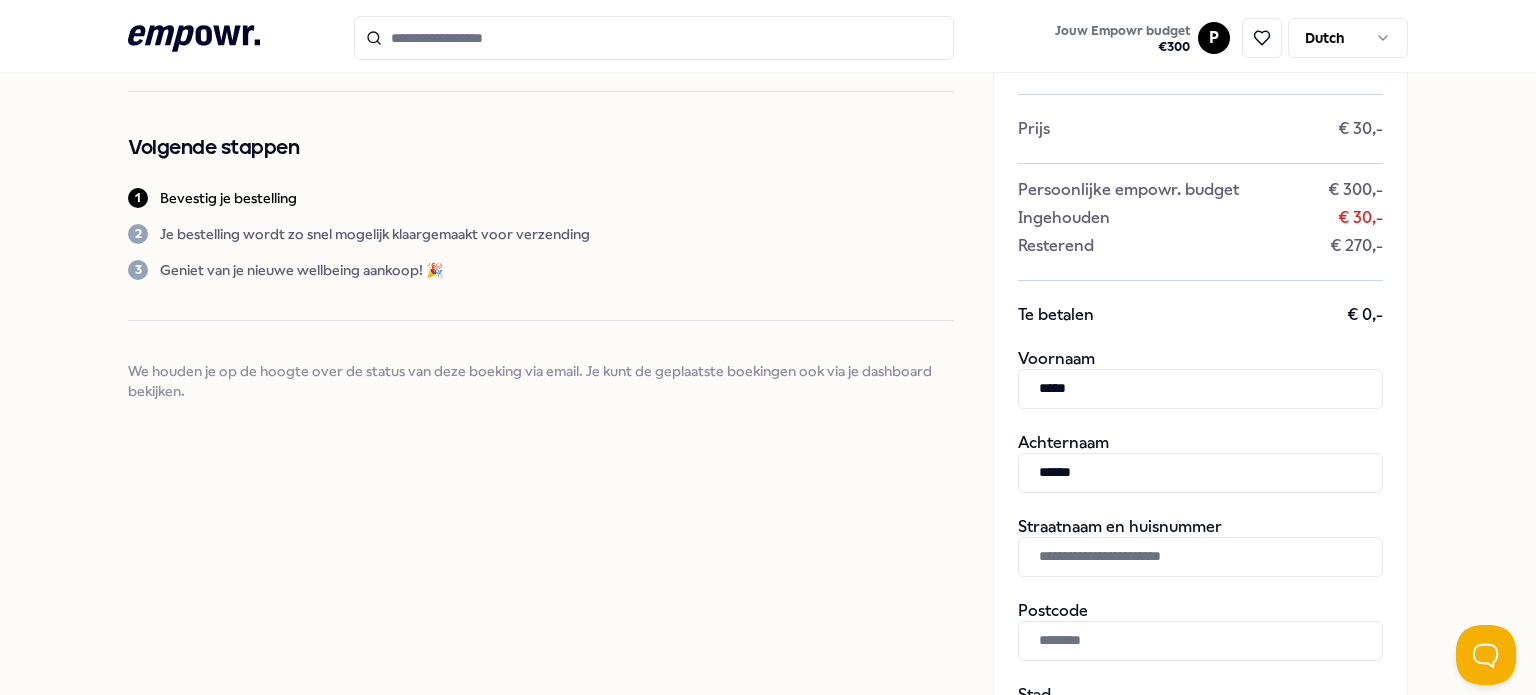 type on "**********" 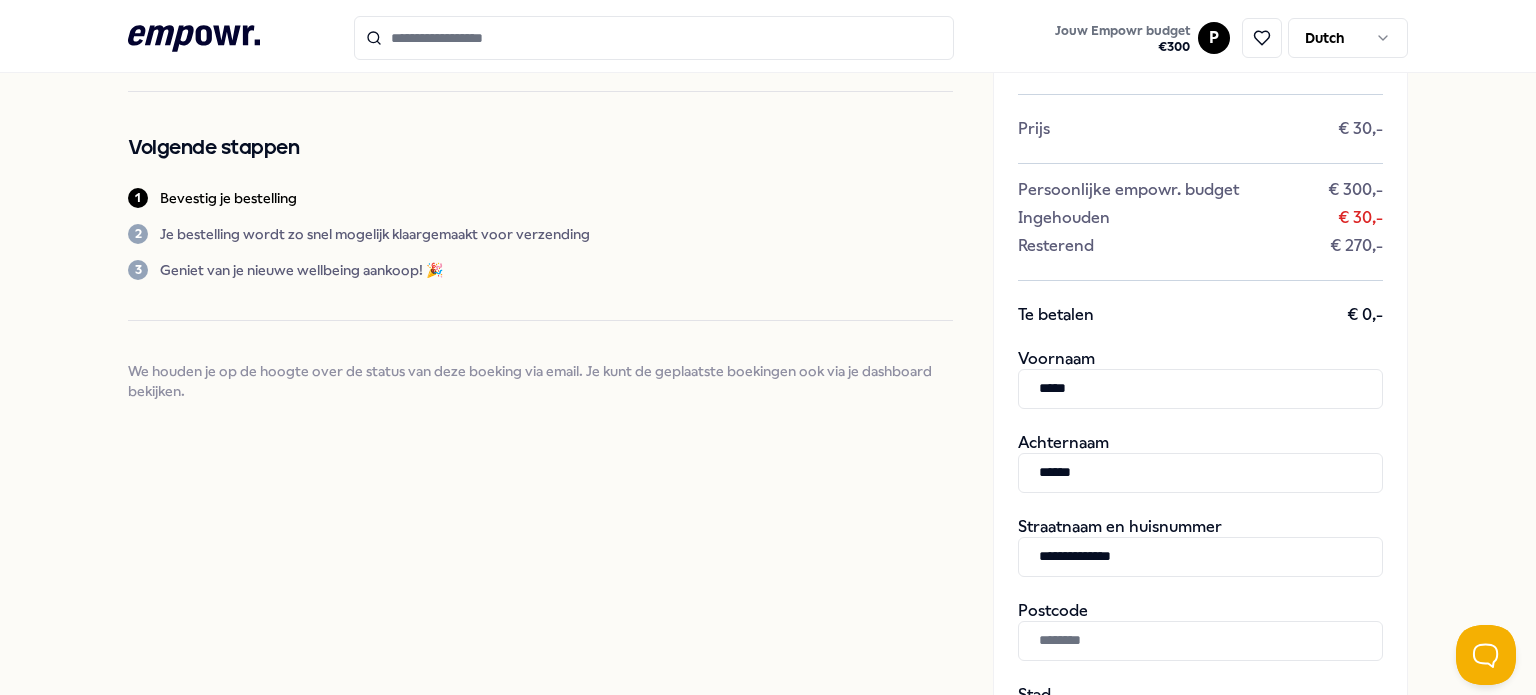 type on "*******" 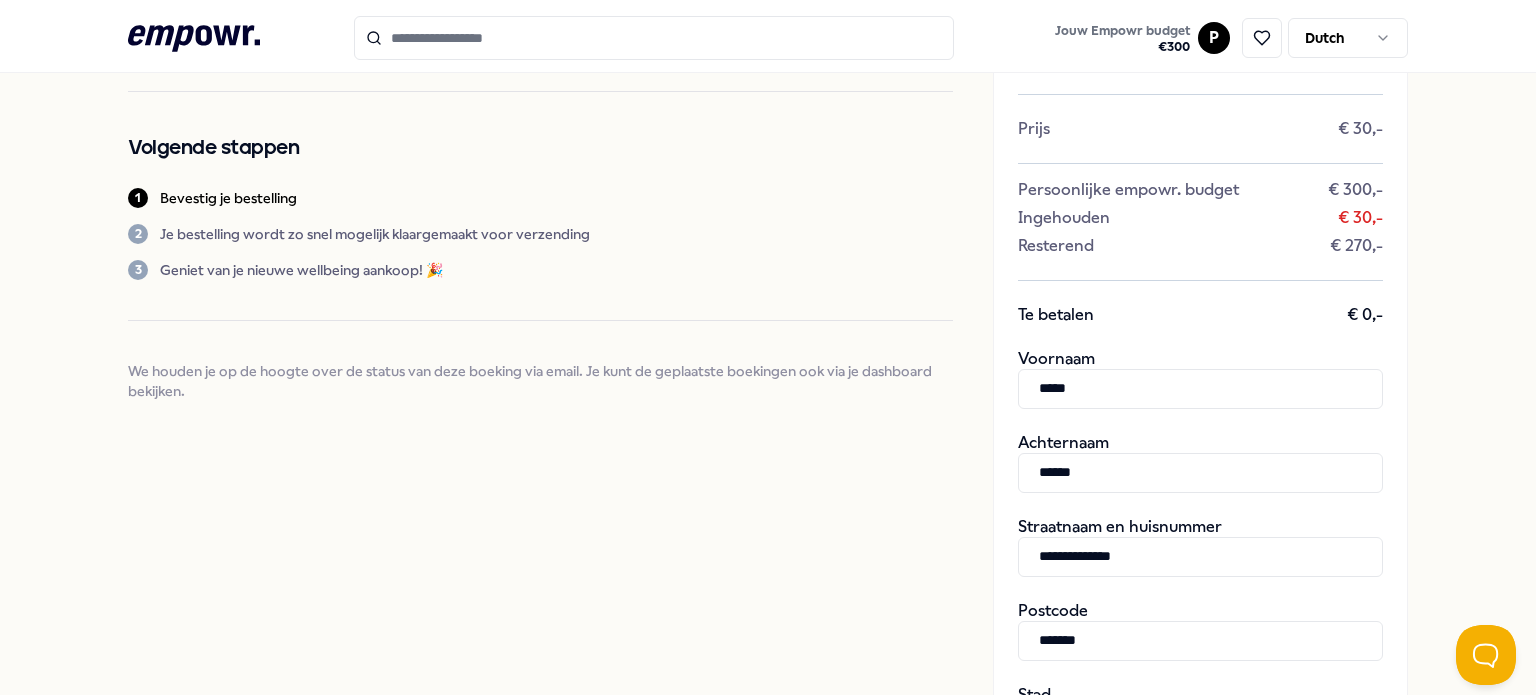type on "**********" 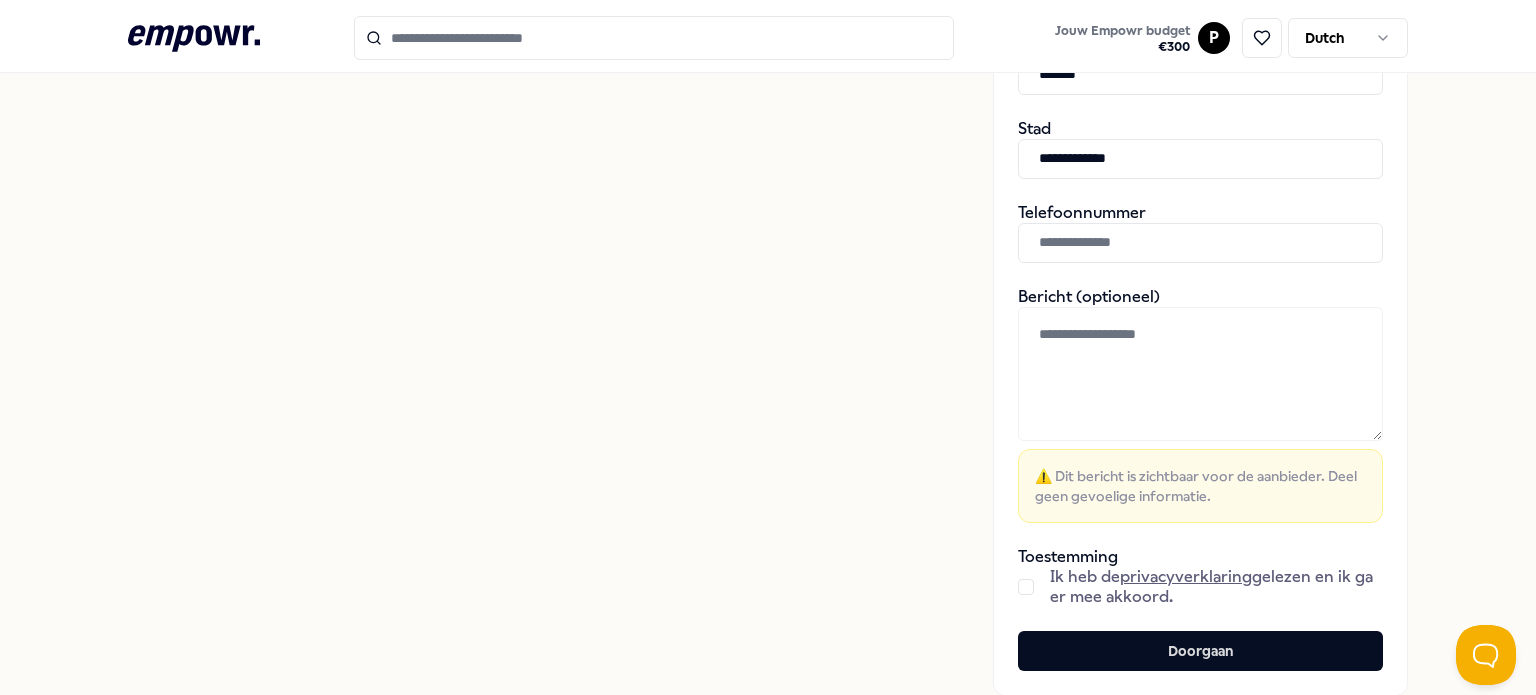 scroll, scrollTop: 884, scrollLeft: 0, axis: vertical 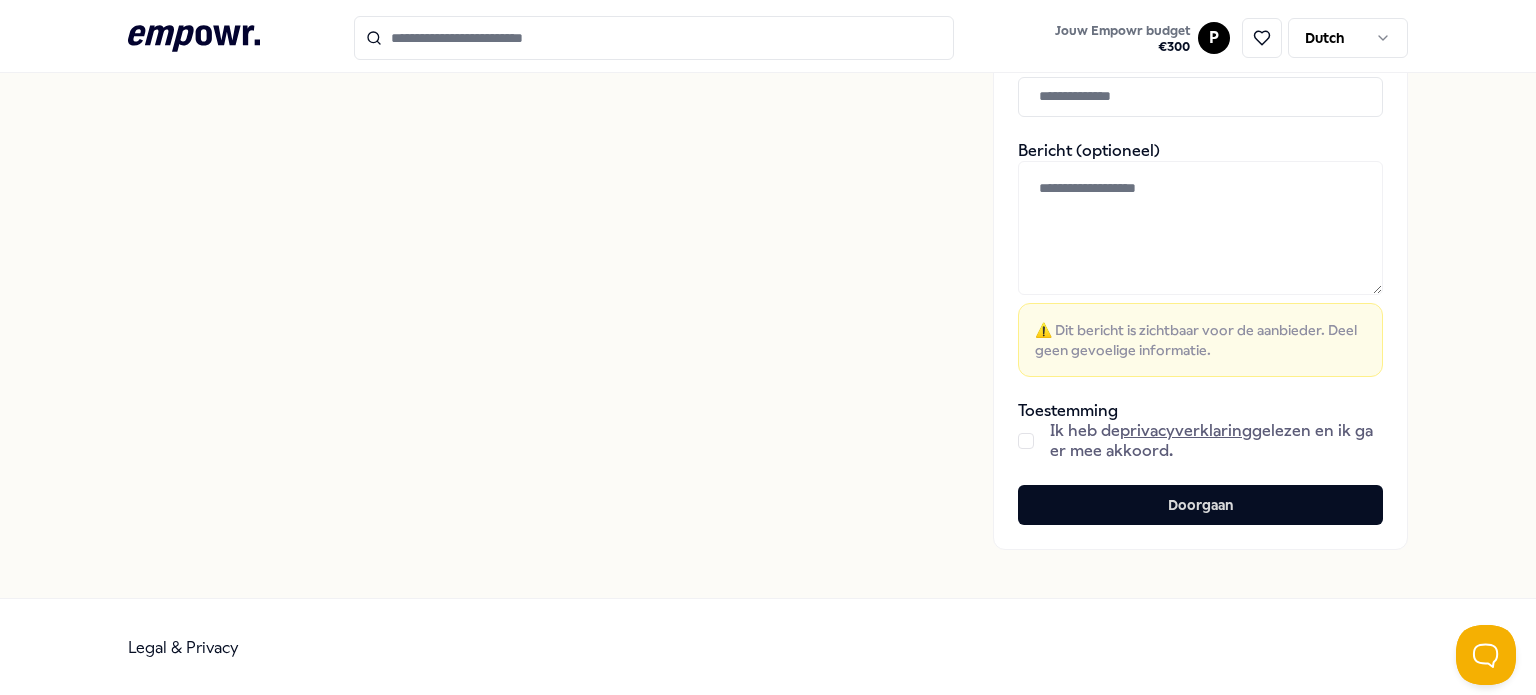 click at bounding box center (1026, 441) 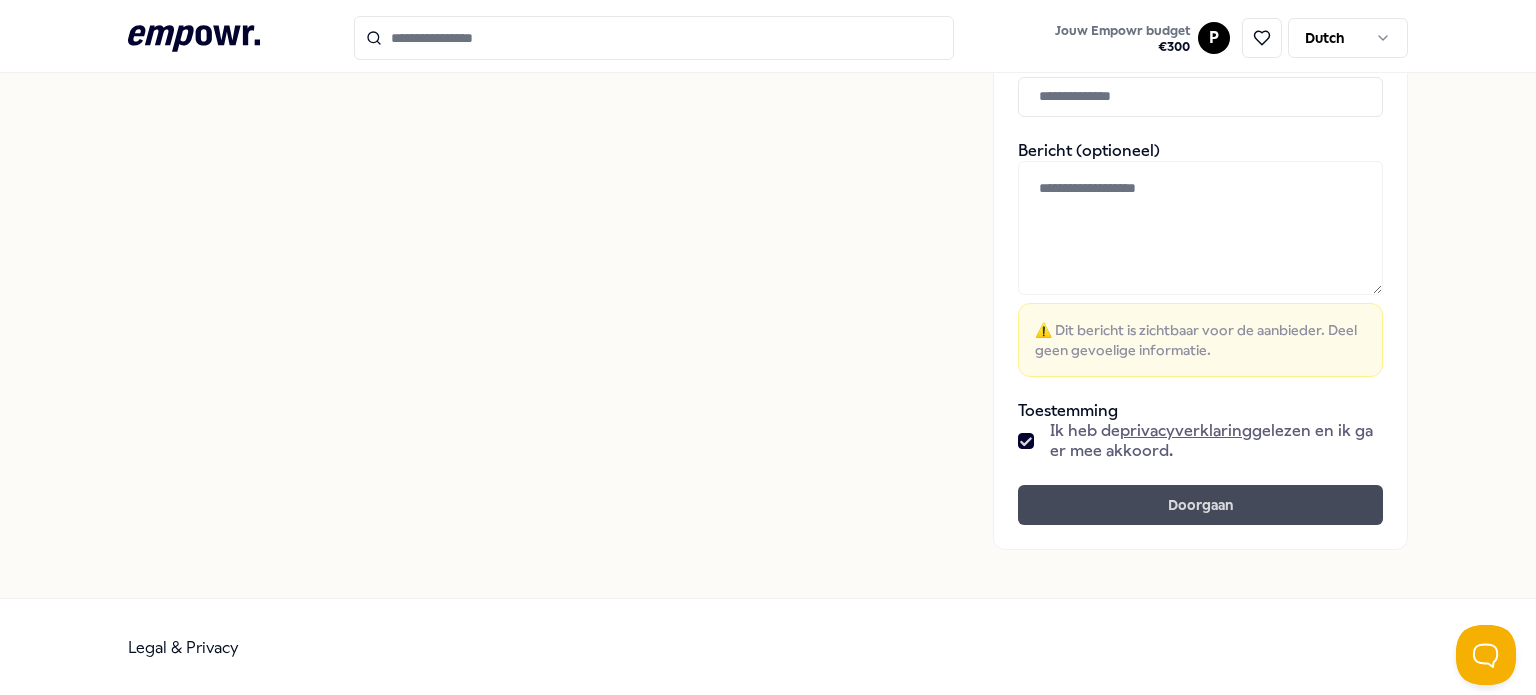 click on "Doorgaan" at bounding box center [1200, 505] 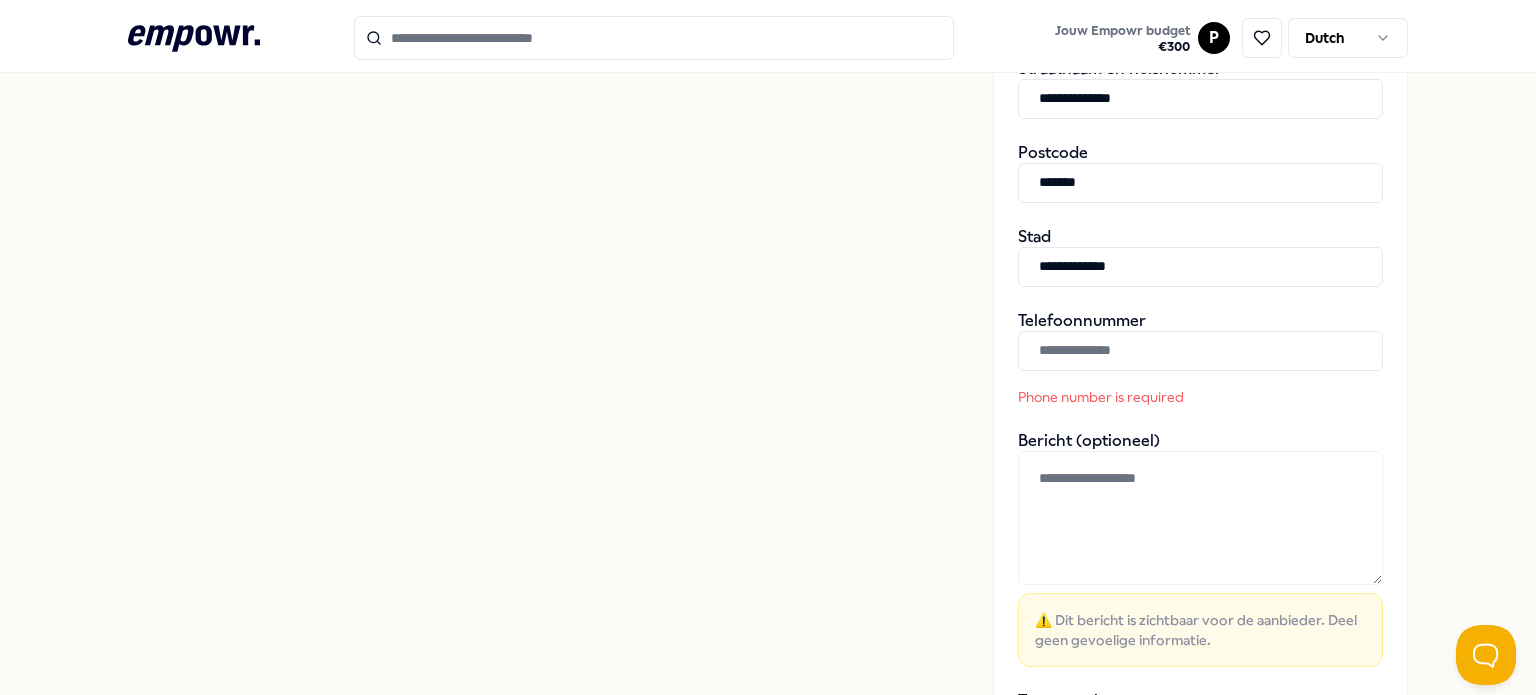 scroll, scrollTop: 624, scrollLeft: 0, axis: vertical 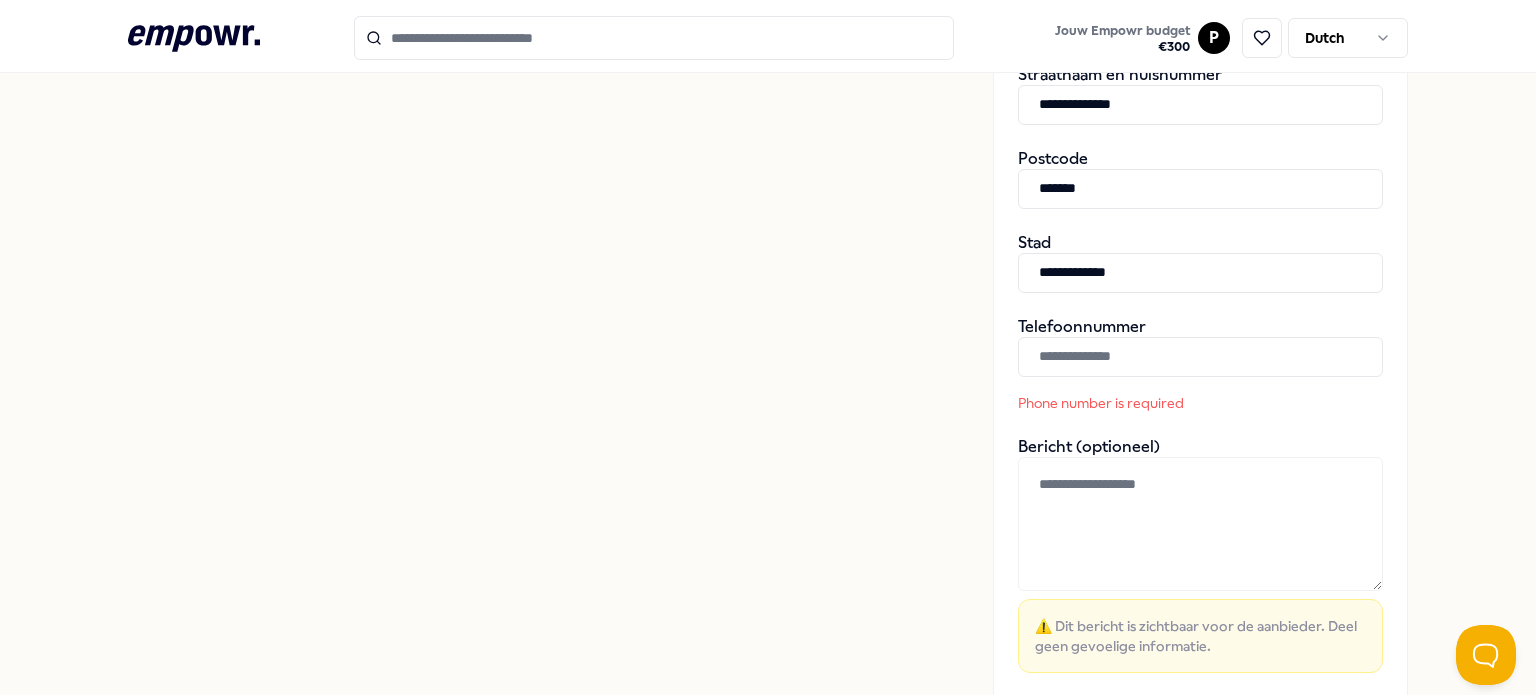 click at bounding box center [1200, 357] 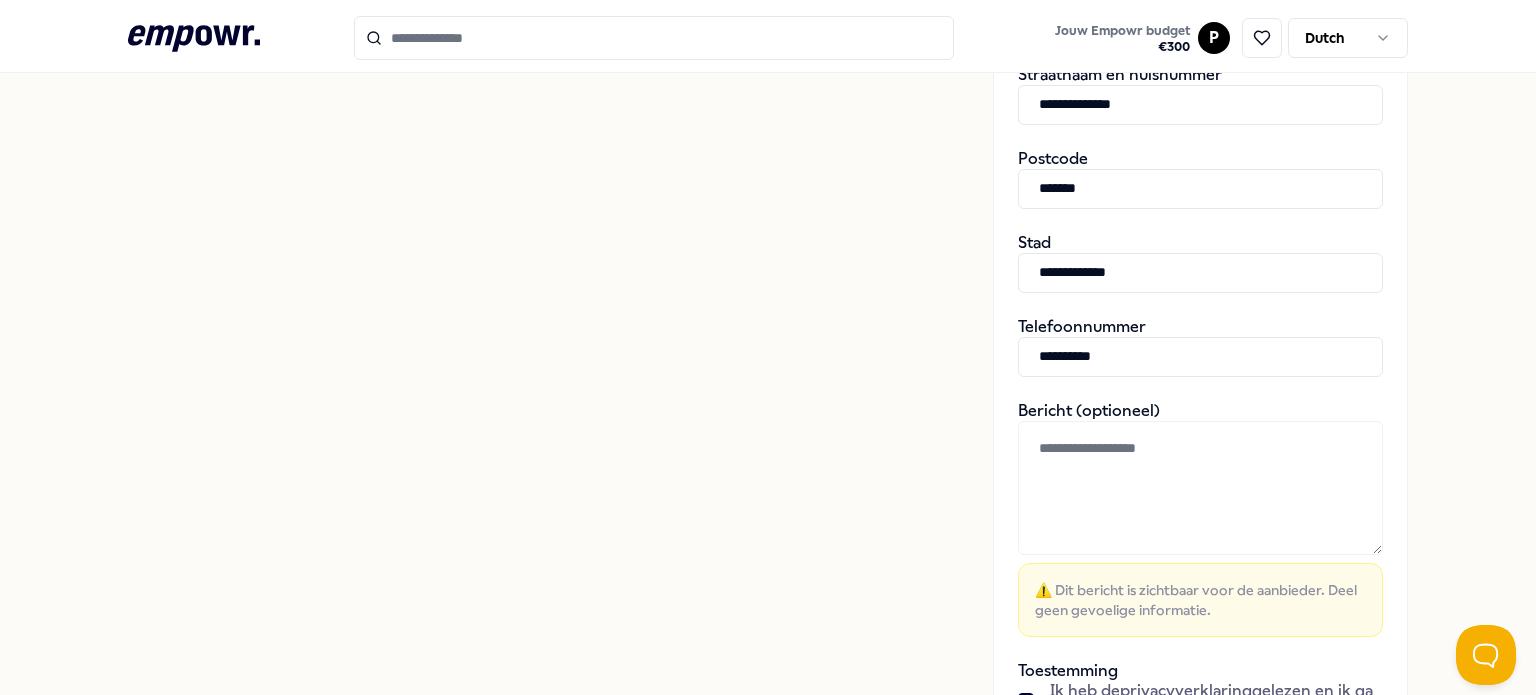 scroll, scrollTop: 884, scrollLeft: 0, axis: vertical 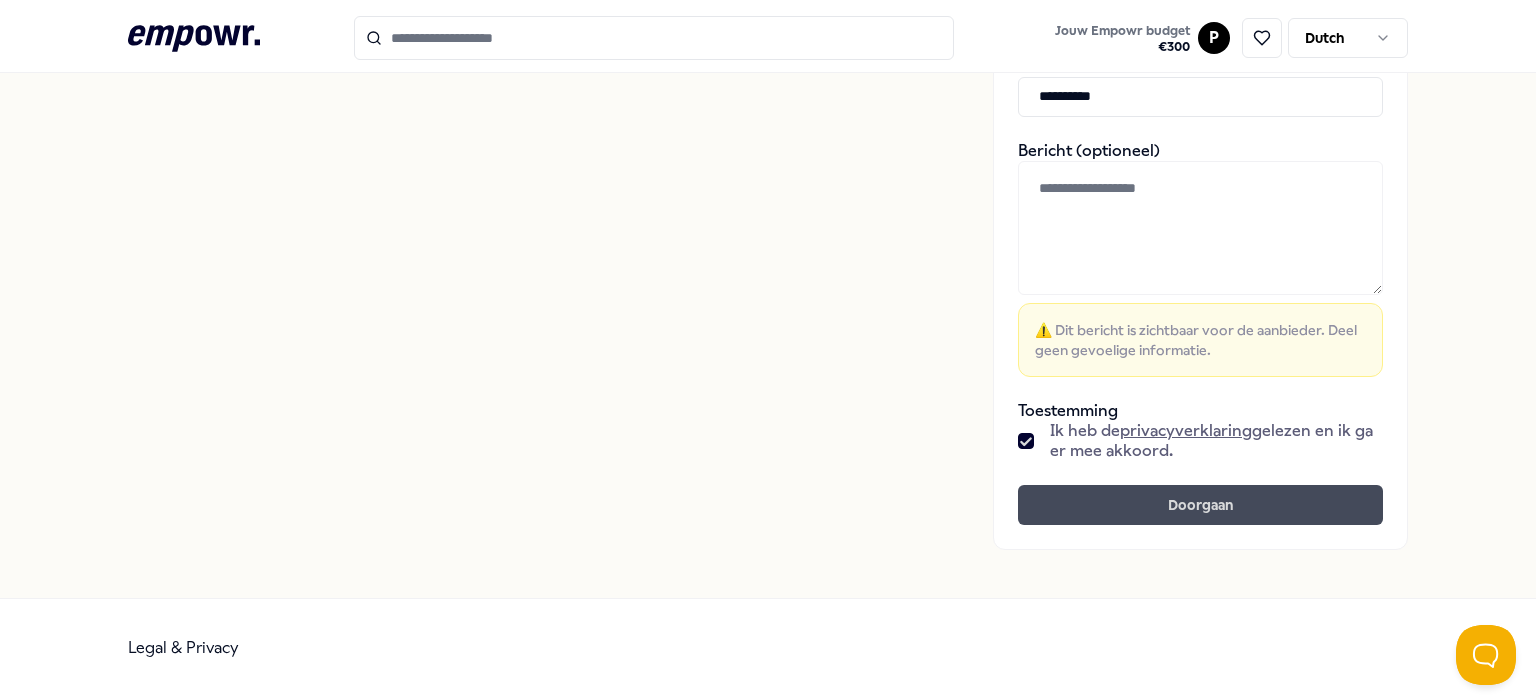 type on "**********" 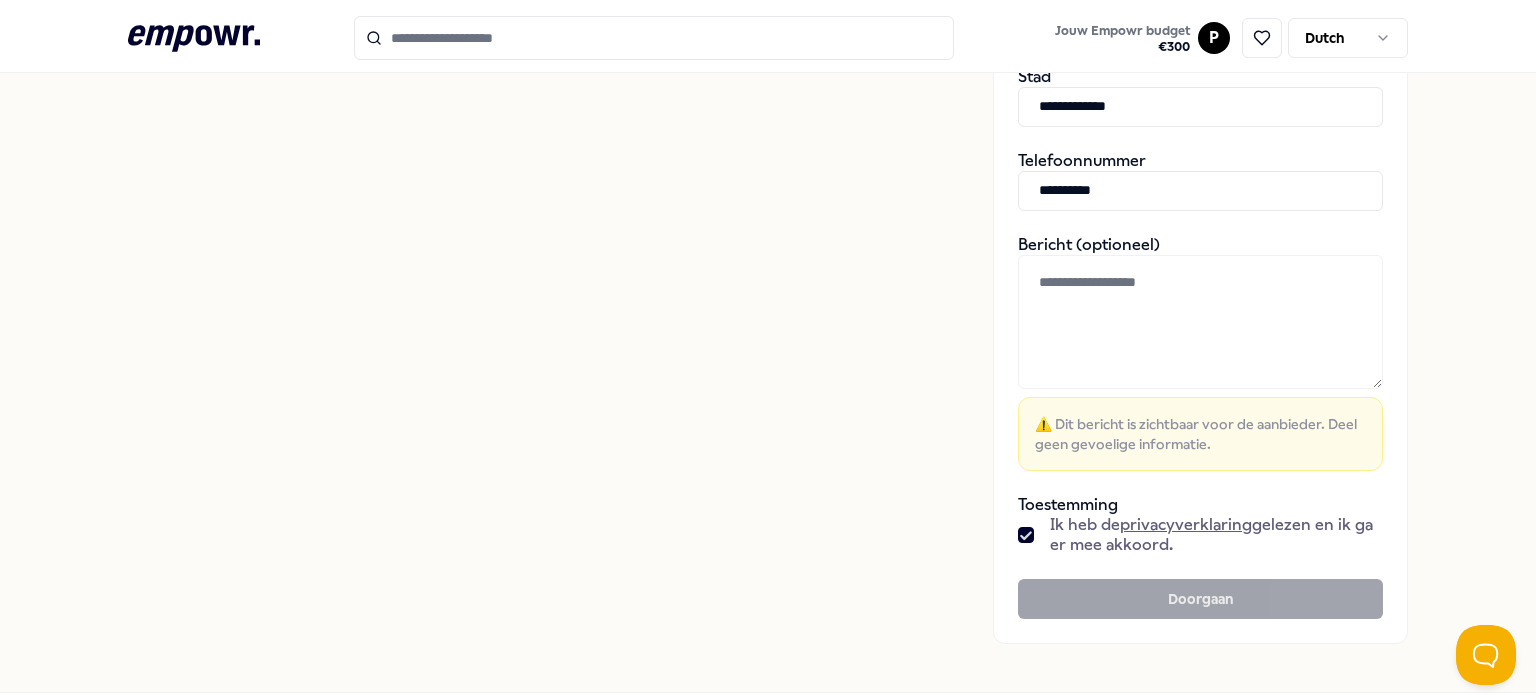scroll, scrollTop: 760, scrollLeft: 0, axis: vertical 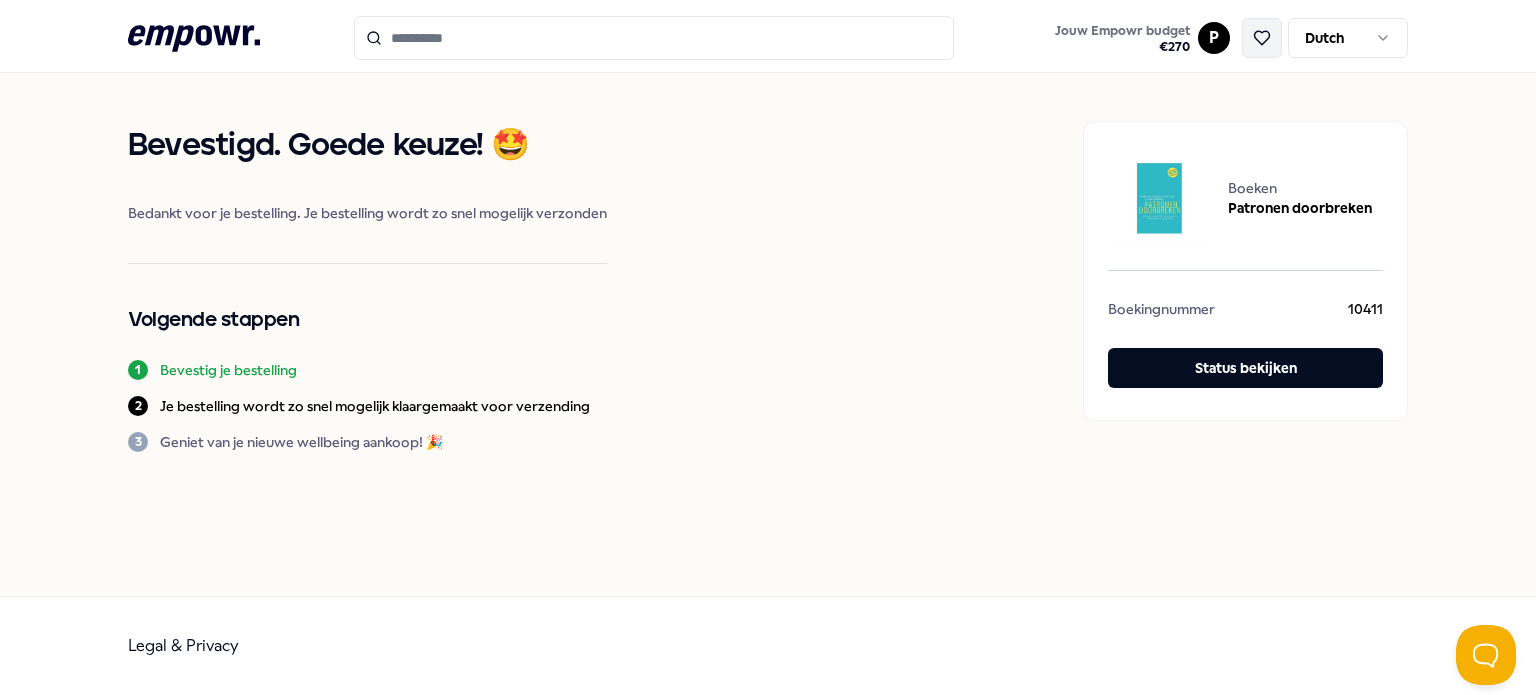 click at bounding box center (1262, 38) 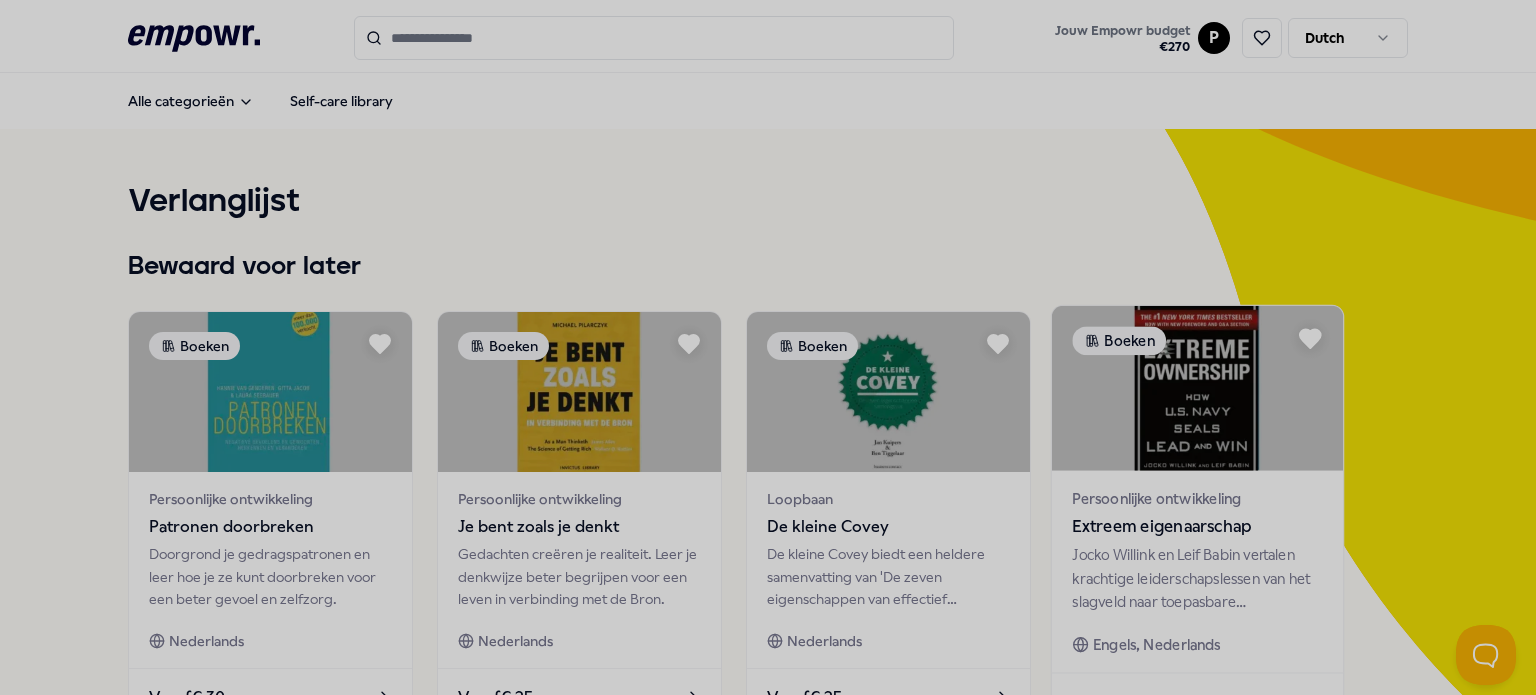 click at bounding box center (768, 347) 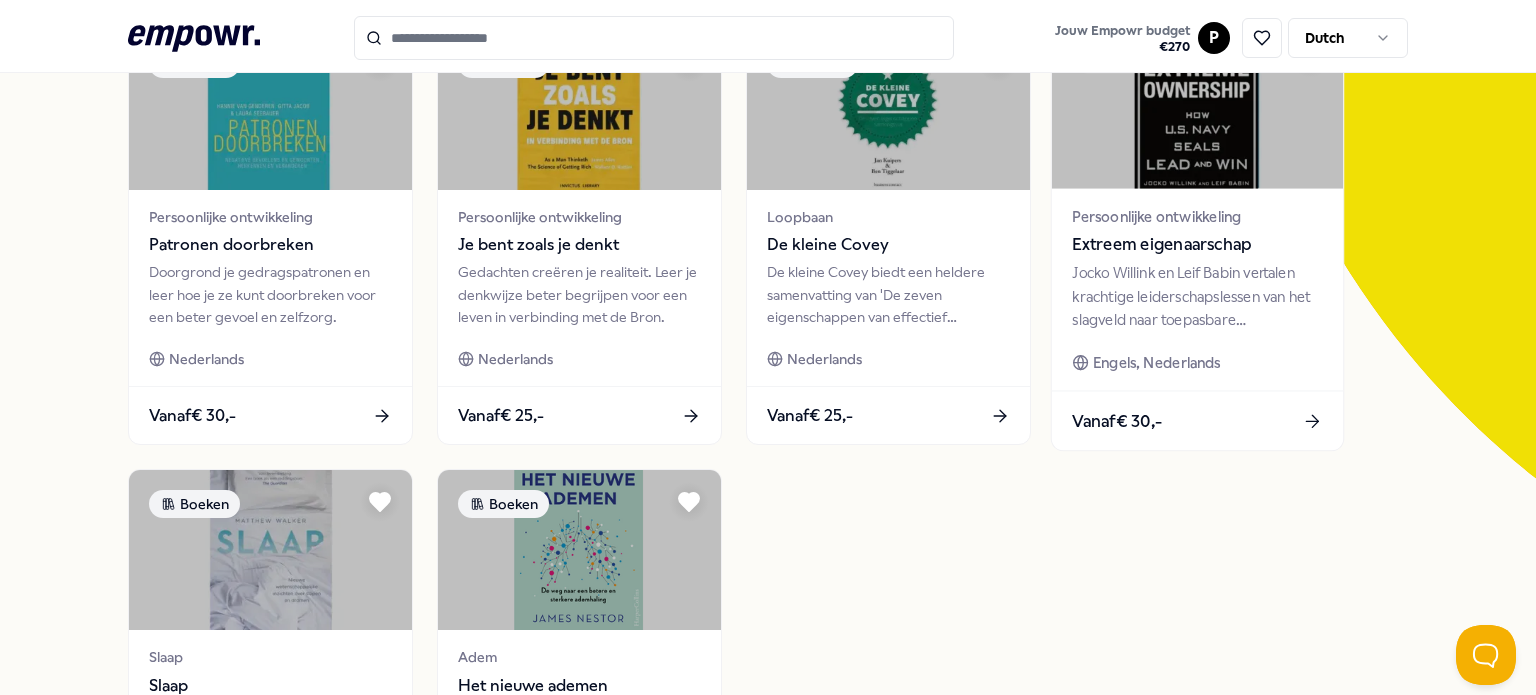 scroll, scrollTop: 324, scrollLeft: 0, axis: vertical 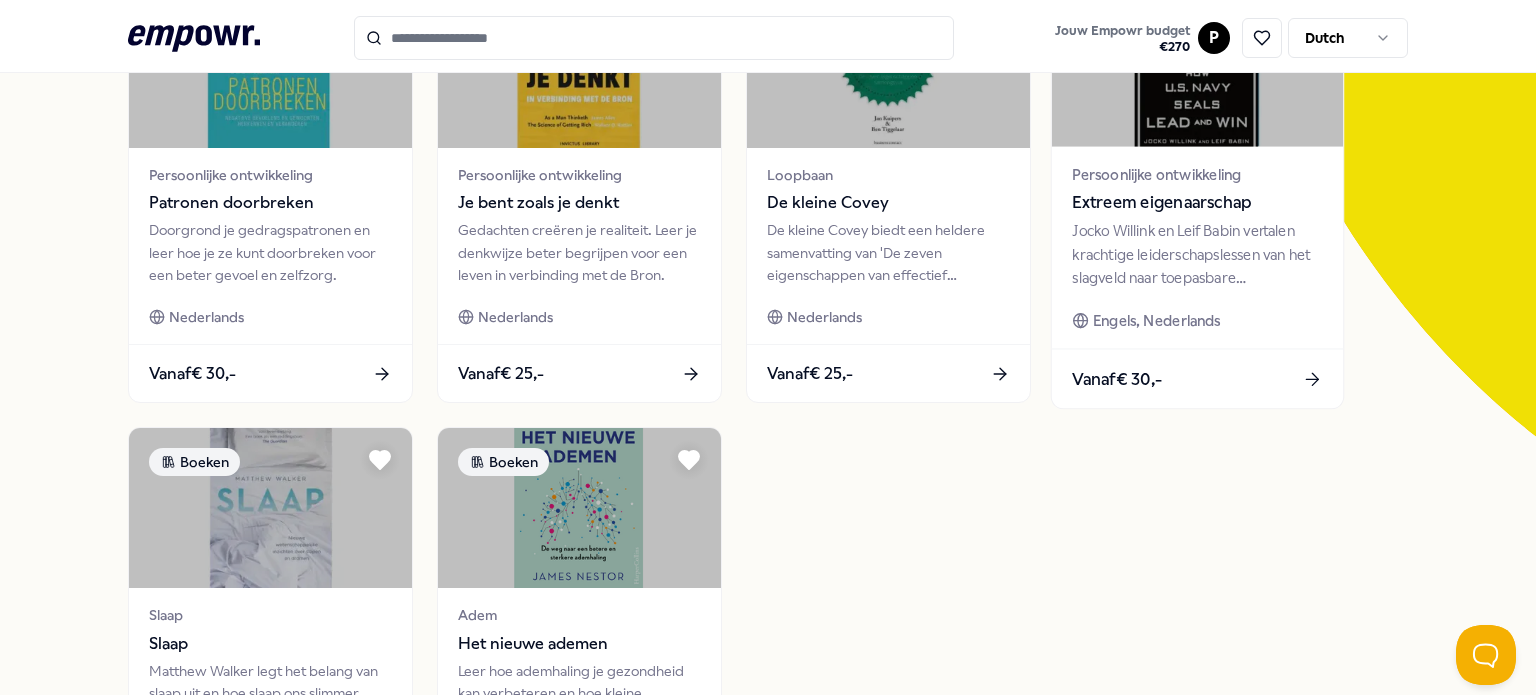 click on "Vanaf  € 30,-" at bounding box center [1197, 378] 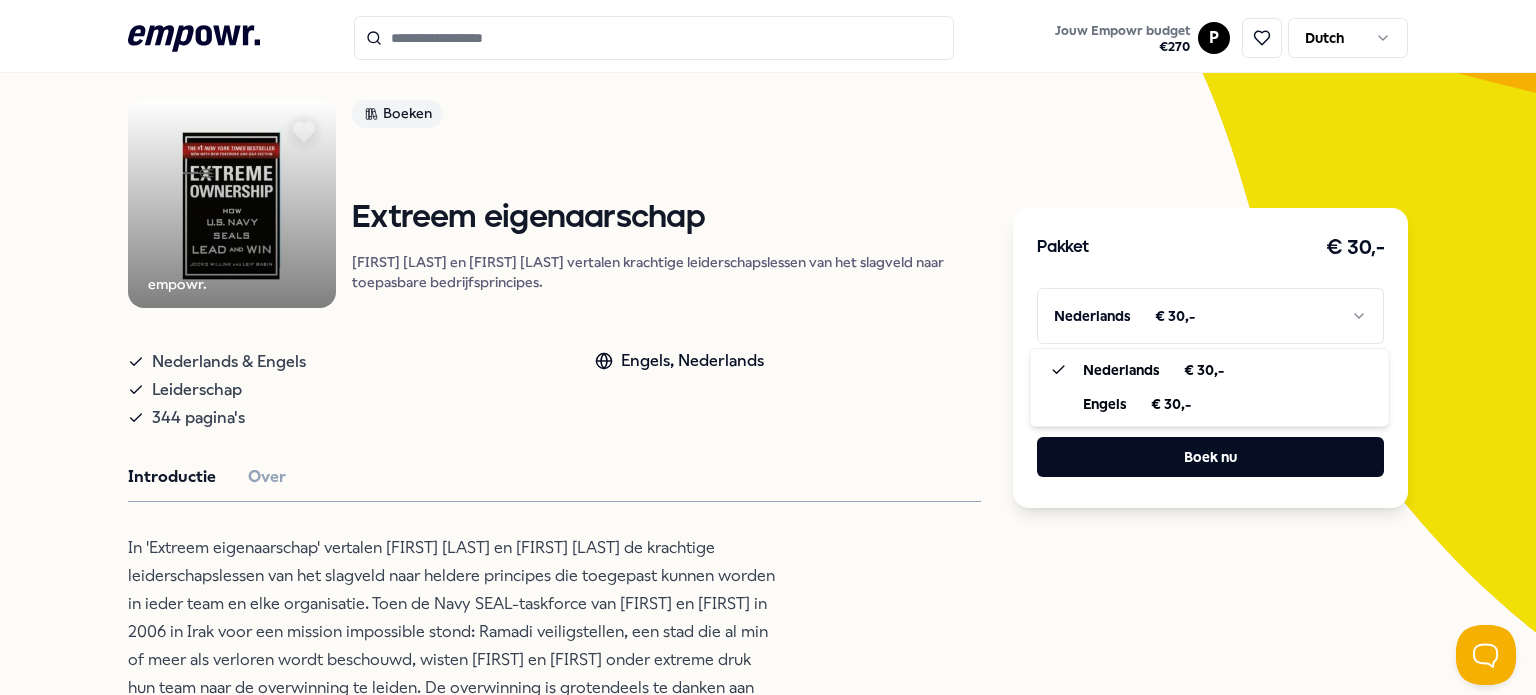 click on ".empowr-logo_svg__cls-1{fill:#03032f} Jouw Empowr budget € 270 P Dutch Alle categorieën   Self-care library Terug empowr. Boeken Extreem eigenaarschap [FIRST] [LAST] en [FIRST] [LAST] vertalen krachtige leiderschapslessen van het slagveld naar toepasbare bedrijfsprincipes. Nederlands & Engels  Leiderschap 344 pagina's Engels, Nederlands Introductie Over In 'Extreem eigenaarschap' vertalen [FIRST] [LAST] en [FIRST] [LAST] de krachtige leiderschapslessen van het slagveld naar heldere principes die toegepast kunnen worden in ieder team en elke organisatie. Toen de Navy SEAL-taskforce van [FIRST] en [FIRST] in 2006 in Irak voor een mission impossible stond: Ramadi veiligstellen, een stad die al min of meer als verloren wordt beschouwd, wisten [FIRST] en [FIRST] onder extreme druk hun team naar de overwinning te leiden. De overwinning is grotendeels te danken aan een teamcultuur van eigenaarschap en discipline. Leiderschap, op ieder niveau, blijkt de doorslaggevende factor voor het succes van het team. Aanbevolen Boeken" at bounding box center [768, 347] 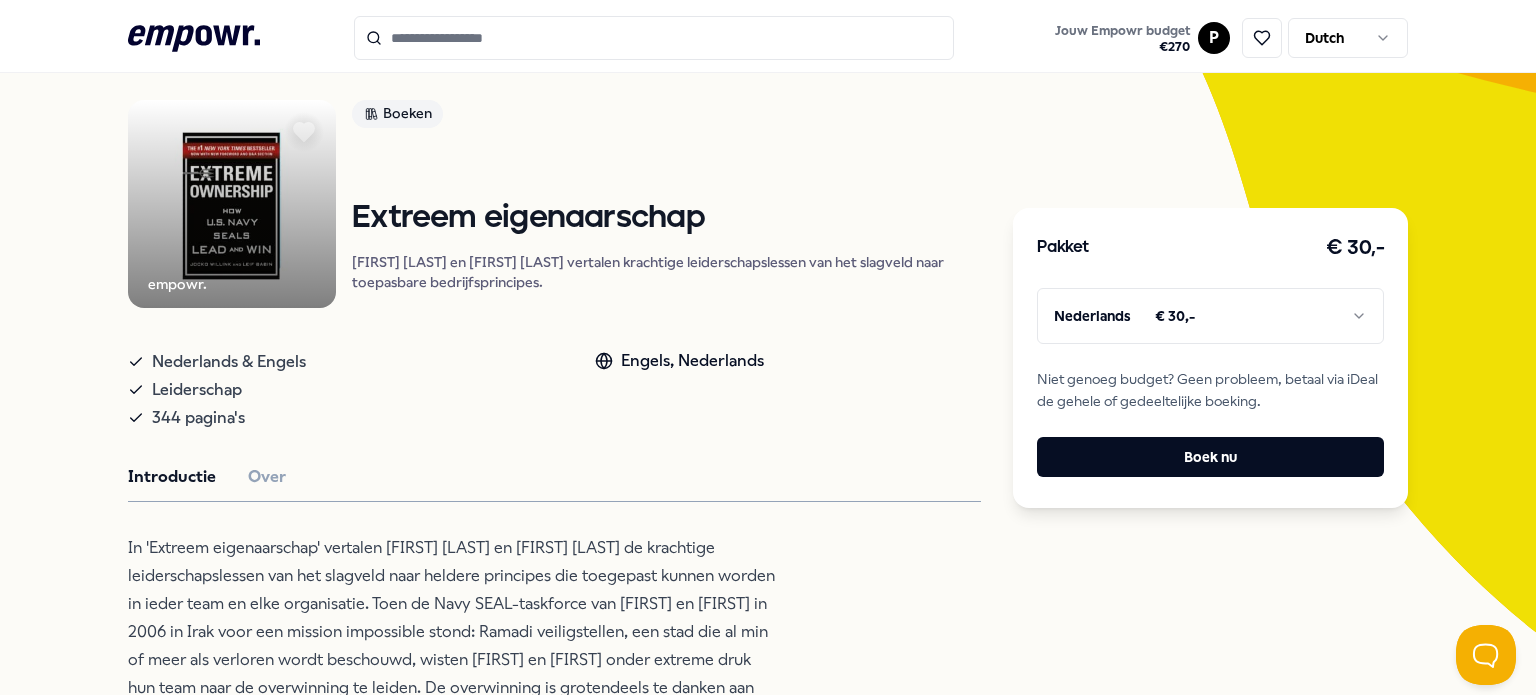 click on ".empowr-logo_svg__cls-1{fill:#03032f} Jouw Empowr budget € 270 P Dutch Alle categorieën   Self-care library Terug empowr. Boeken Extreem eigenaarschap [FIRST] [LAST] en [FIRST] [LAST] vertalen krachtige leiderschapslessen van het slagveld naar toepasbare bedrijfsprincipes. Nederlands & Engels  Leiderschap 344 pagina's Engels, Nederlands Introductie Over In 'Extreem eigenaarschap' vertalen [FIRST] [LAST] en [FIRST] [LAST] de krachtige leiderschapslessen van het slagveld naar heldere principes die toegepast kunnen worden in ieder team en elke organisatie. Toen de Navy SEAL-taskforce van [FIRST] en [FIRST] in 2006 in Irak voor een mission impossible stond: Ramadi veiligstellen, een stad die al min of meer als verloren wordt beschouwd, wisten [FIRST] en [FIRST] onder extreme druk hun team naar de overwinning te leiden. De overwinning is grotendeels te danken aan een teamcultuur van eigenaarschap en discipline. Leiderschap, op ieder niveau, blijkt de doorslaggevende factor voor het succes van het team. Aanbevolen Boeken" at bounding box center (768, 347) 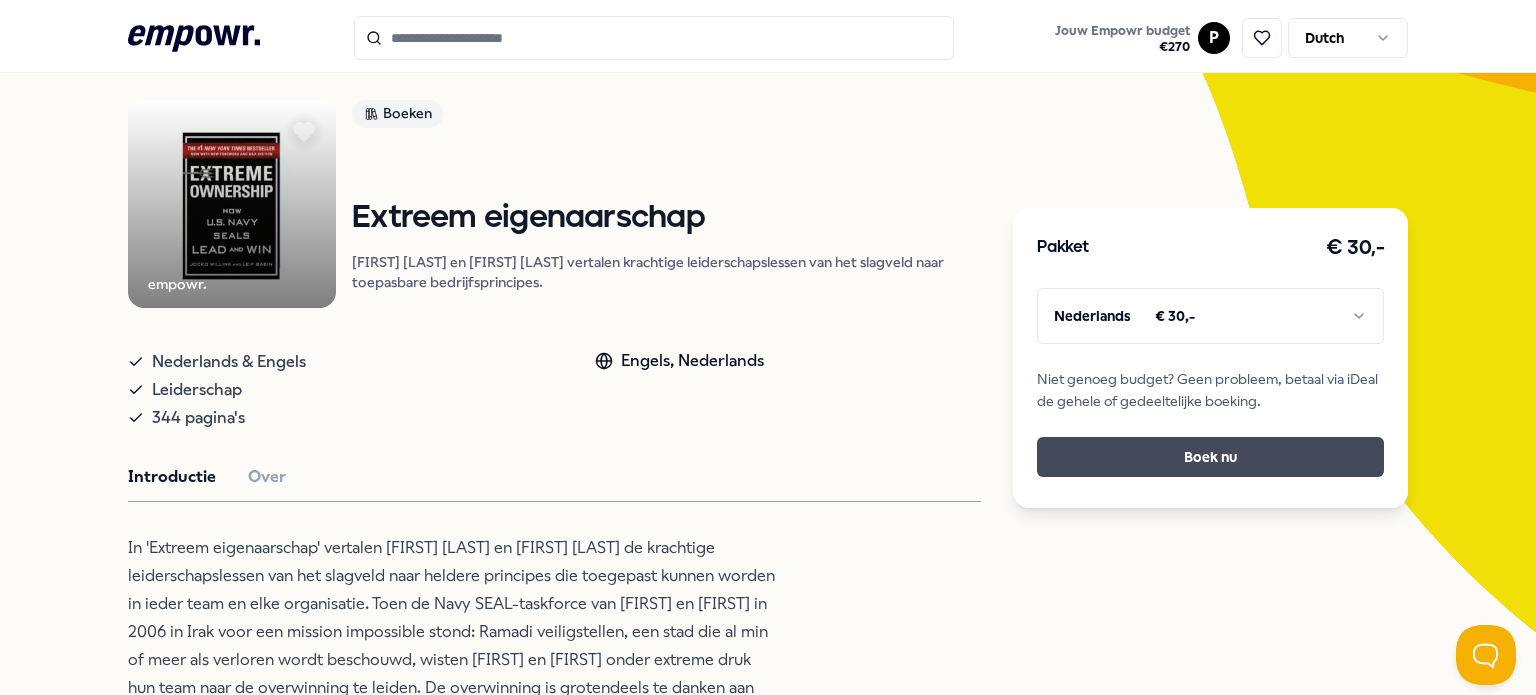 click on "Boek nu" at bounding box center [1210, 457] 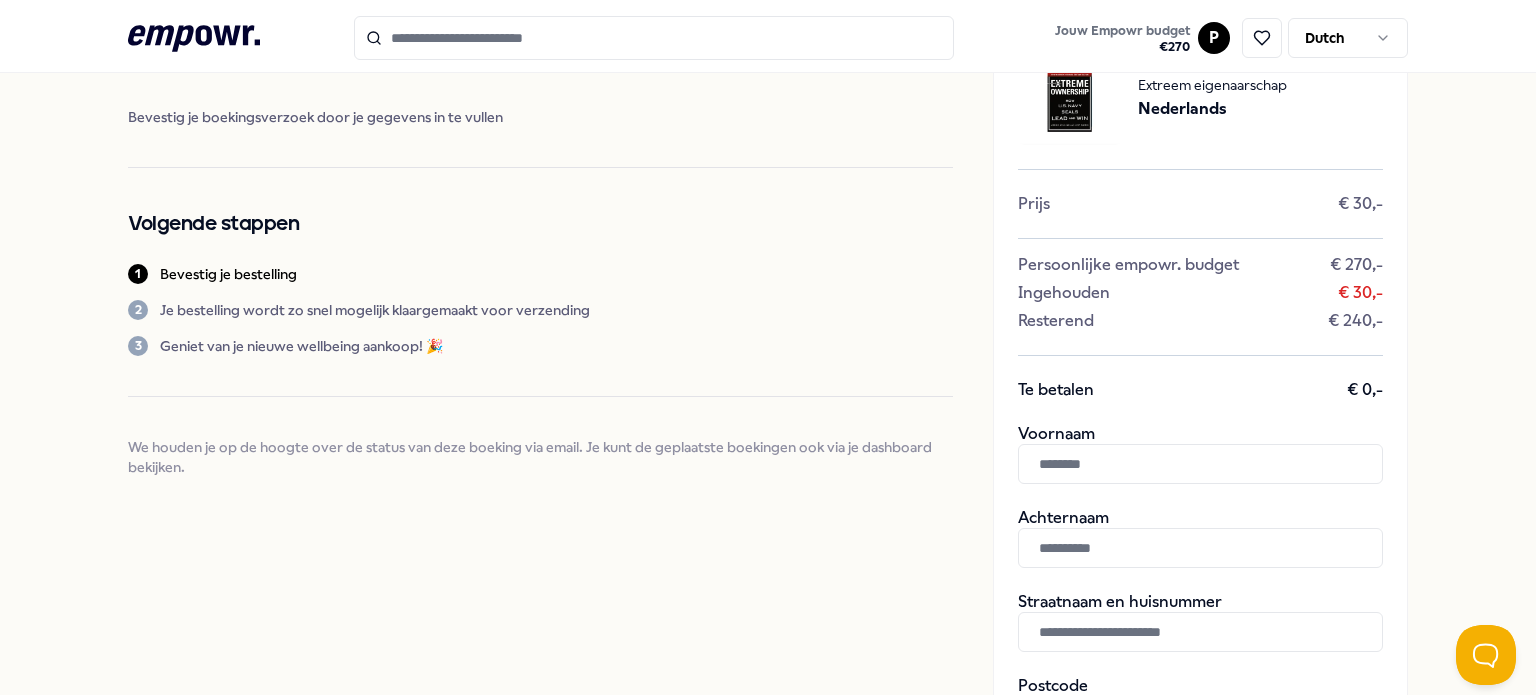 scroll, scrollTop: 105, scrollLeft: 0, axis: vertical 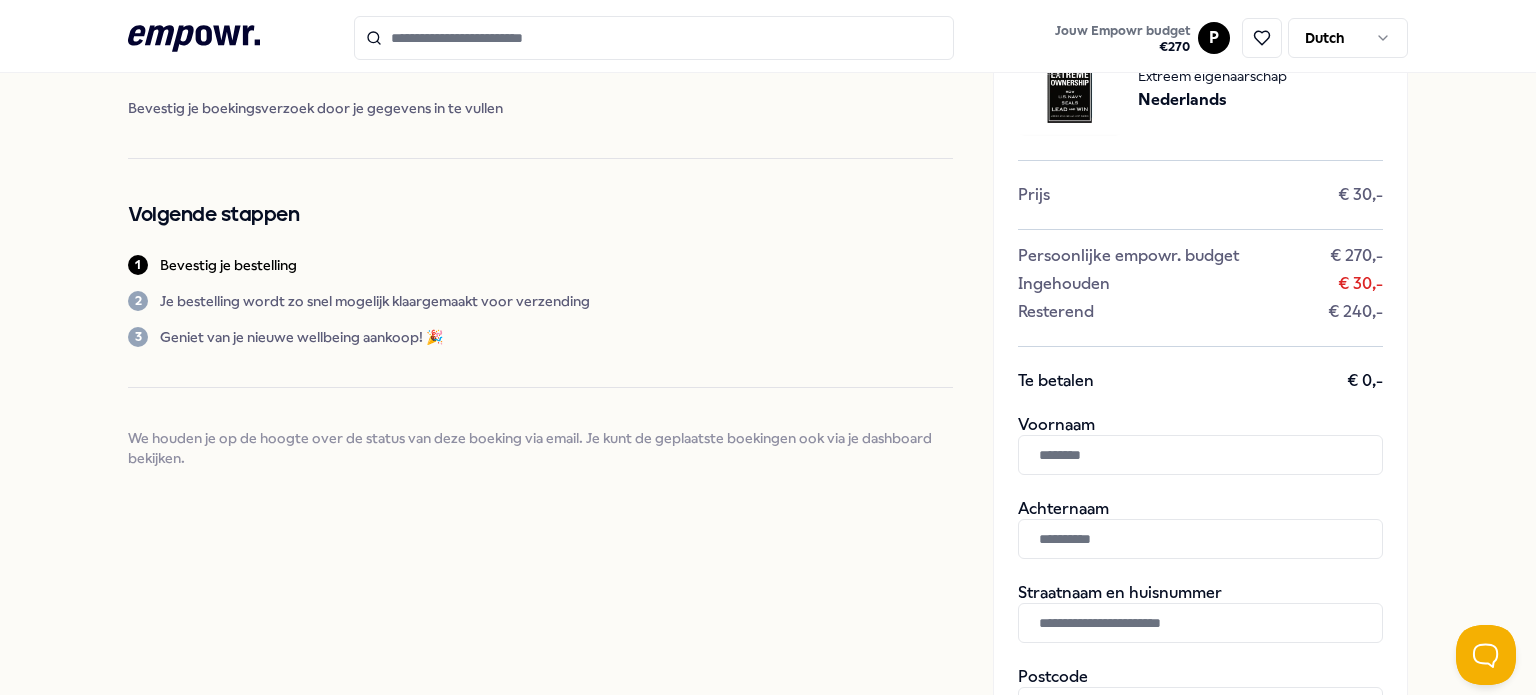 click at bounding box center (1200, 455) 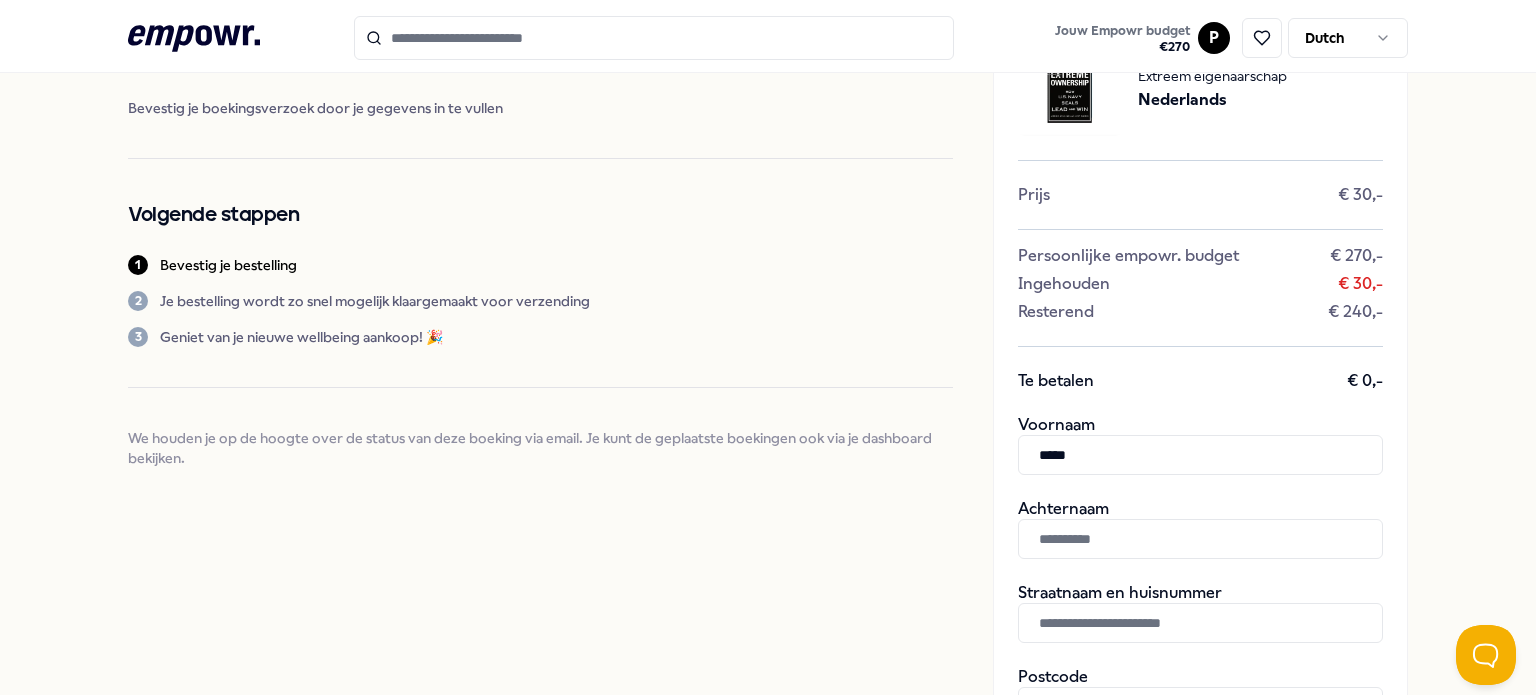 type on "******" 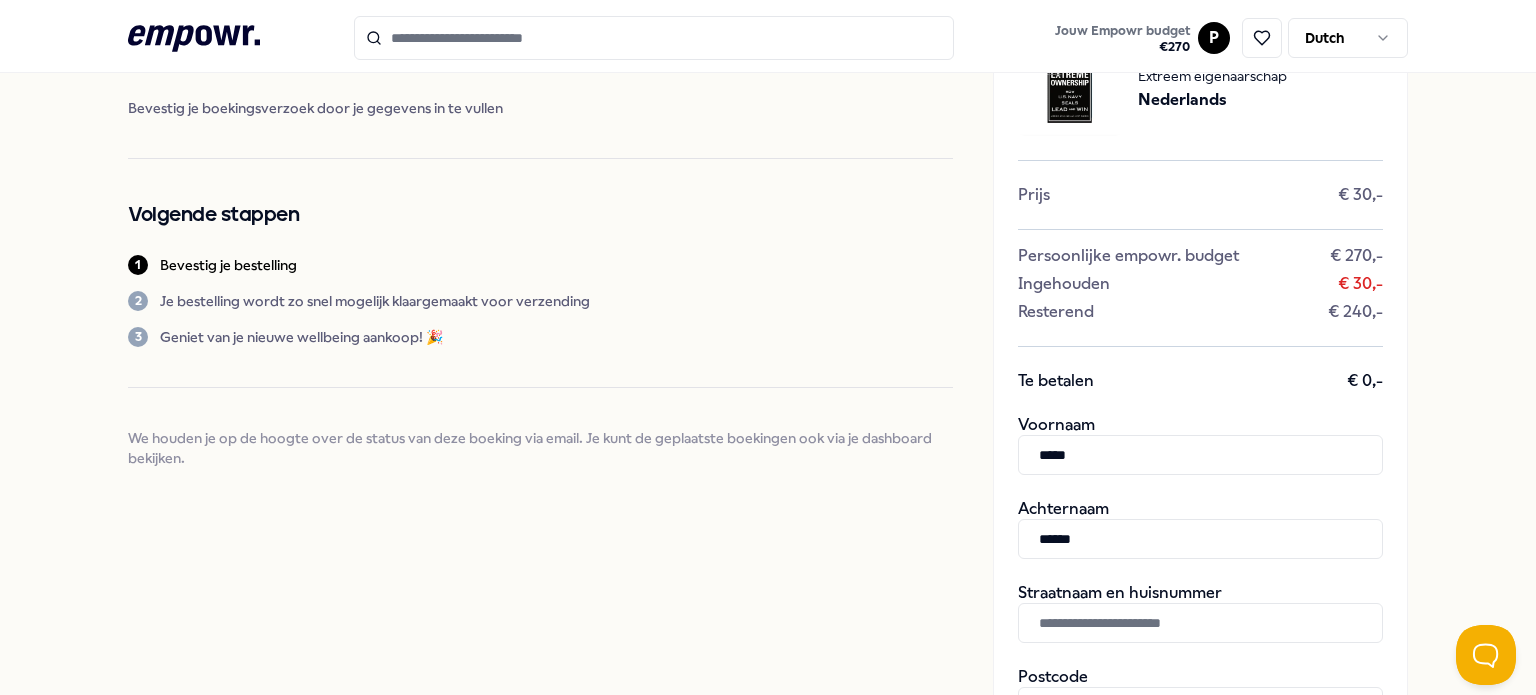 type on "**********" 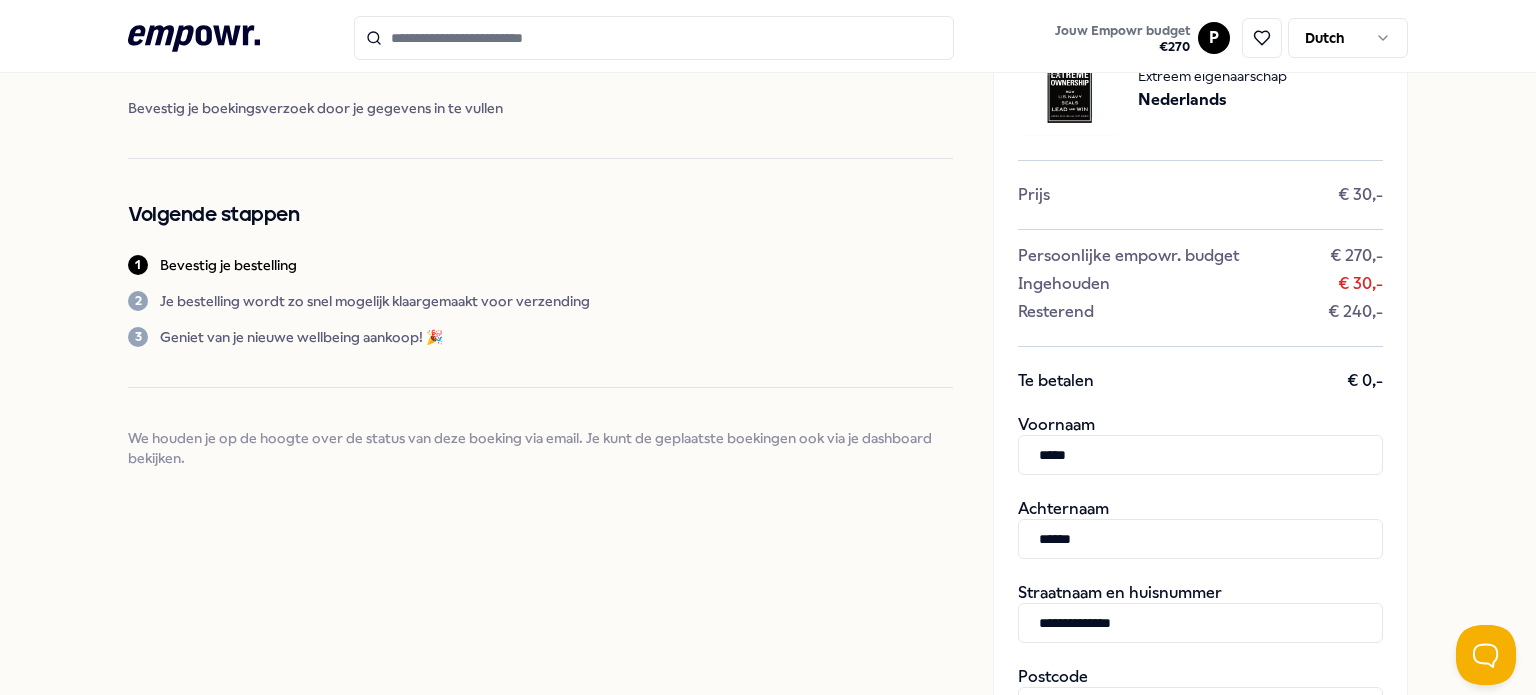 type on "*******" 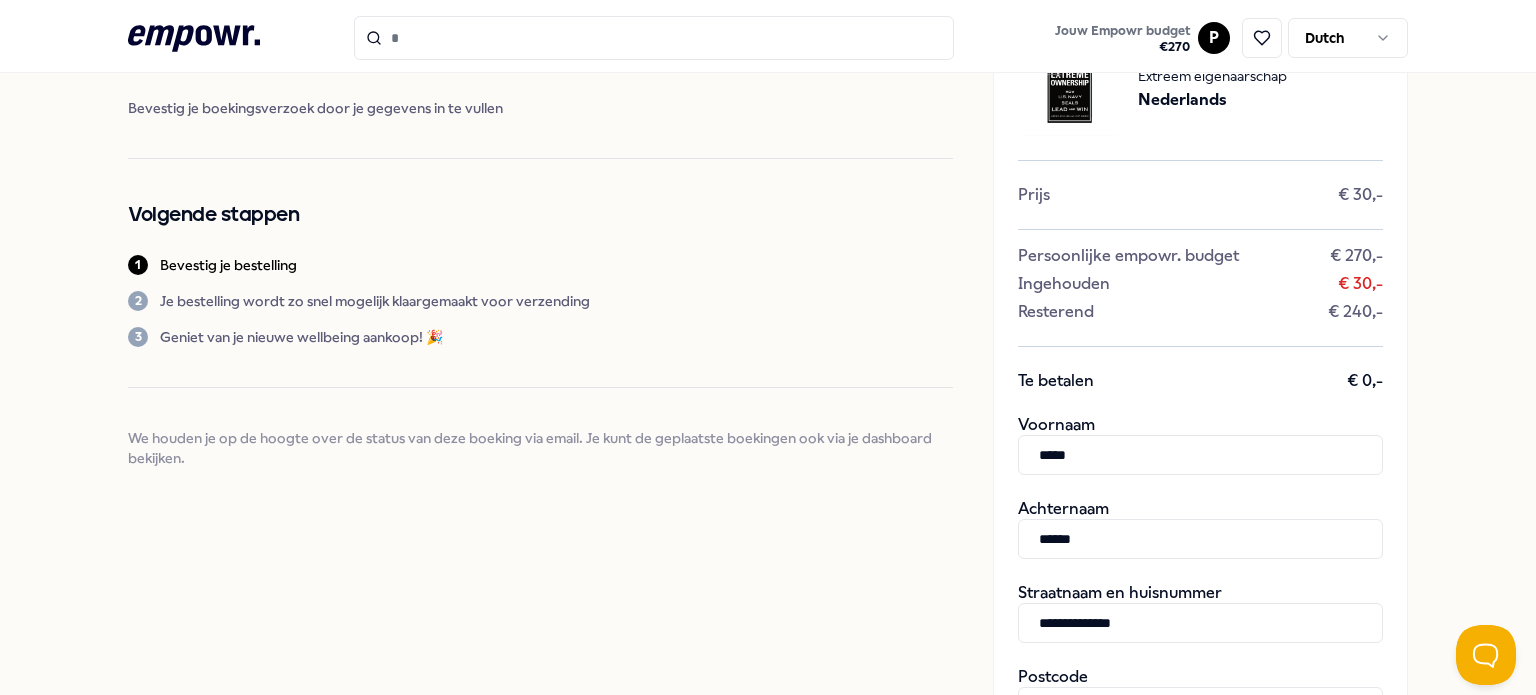 scroll, scrollTop: 412, scrollLeft: 0, axis: vertical 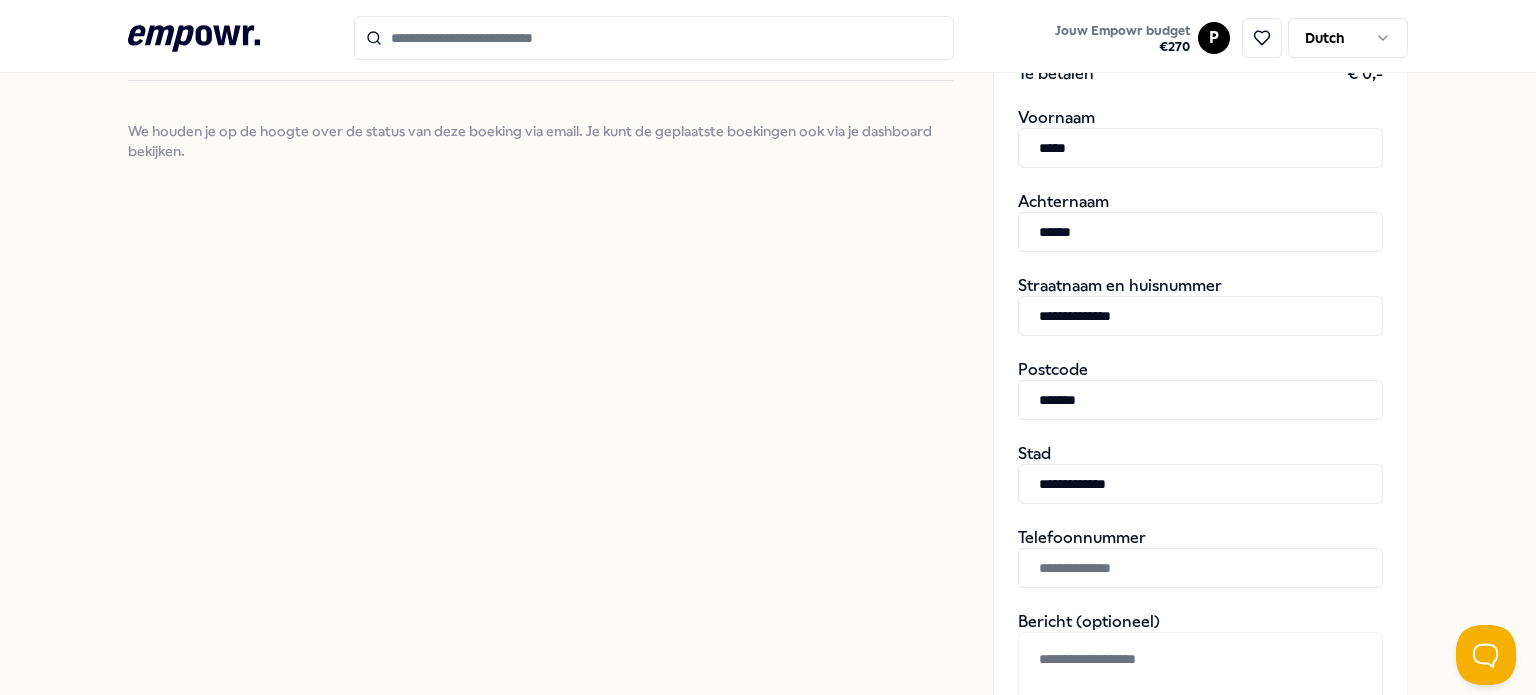 click at bounding box center (1200, 568) 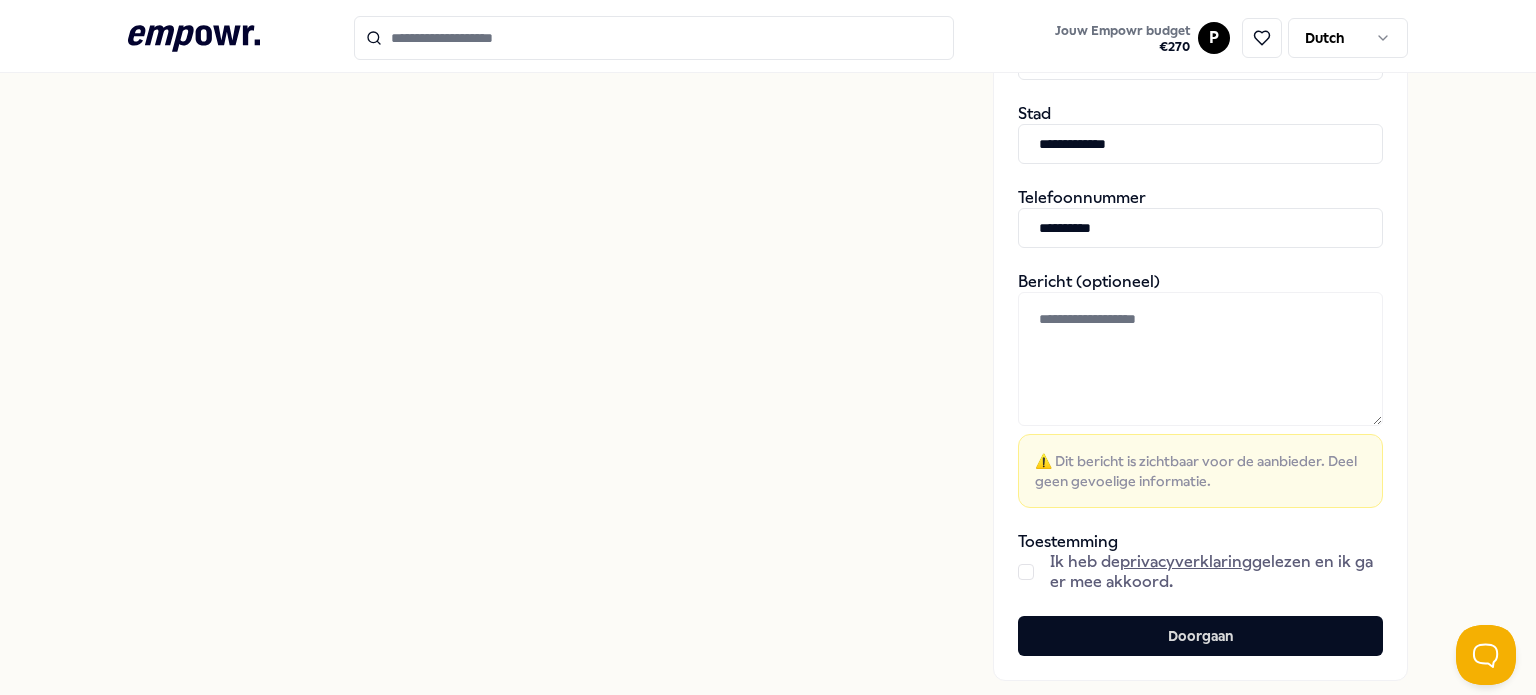 scroll, scrollTop: 744, scrollLeft: 0, axis: vertical 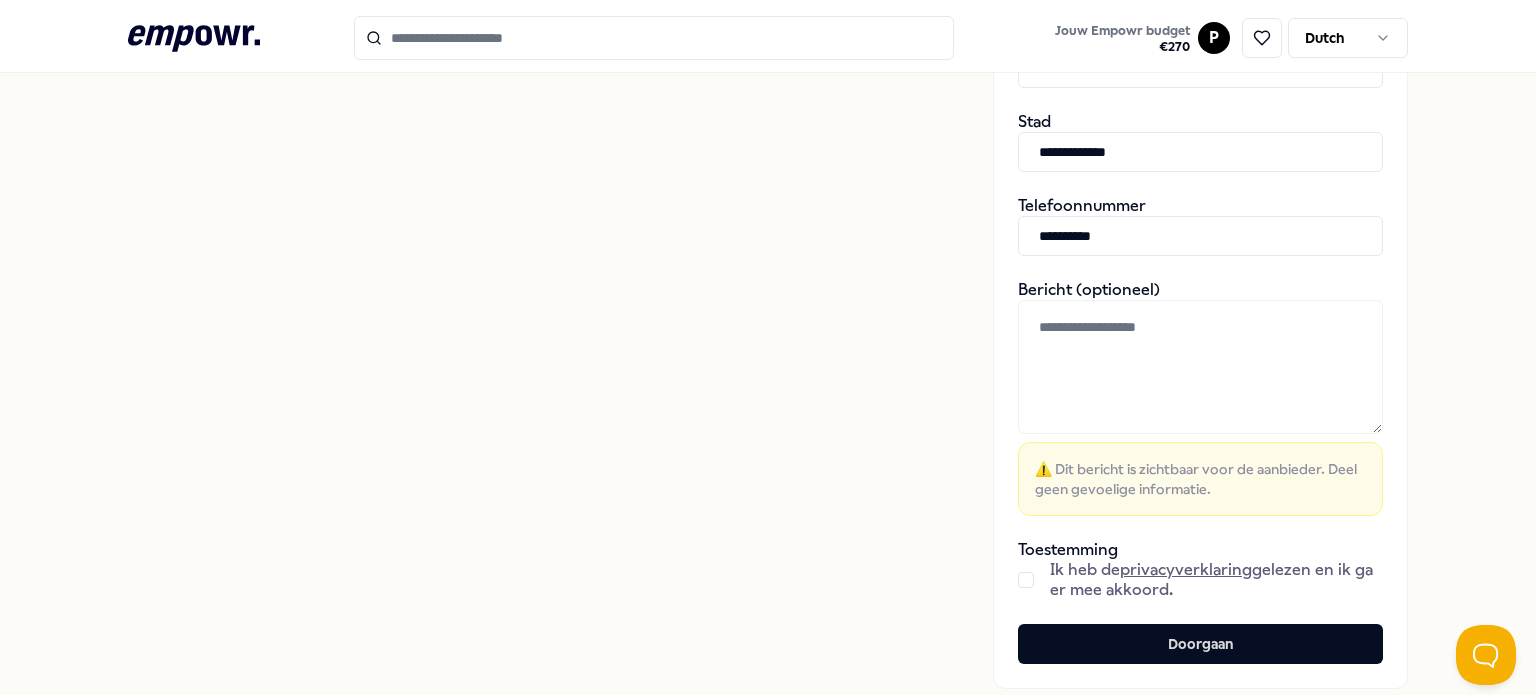 type on "**********" 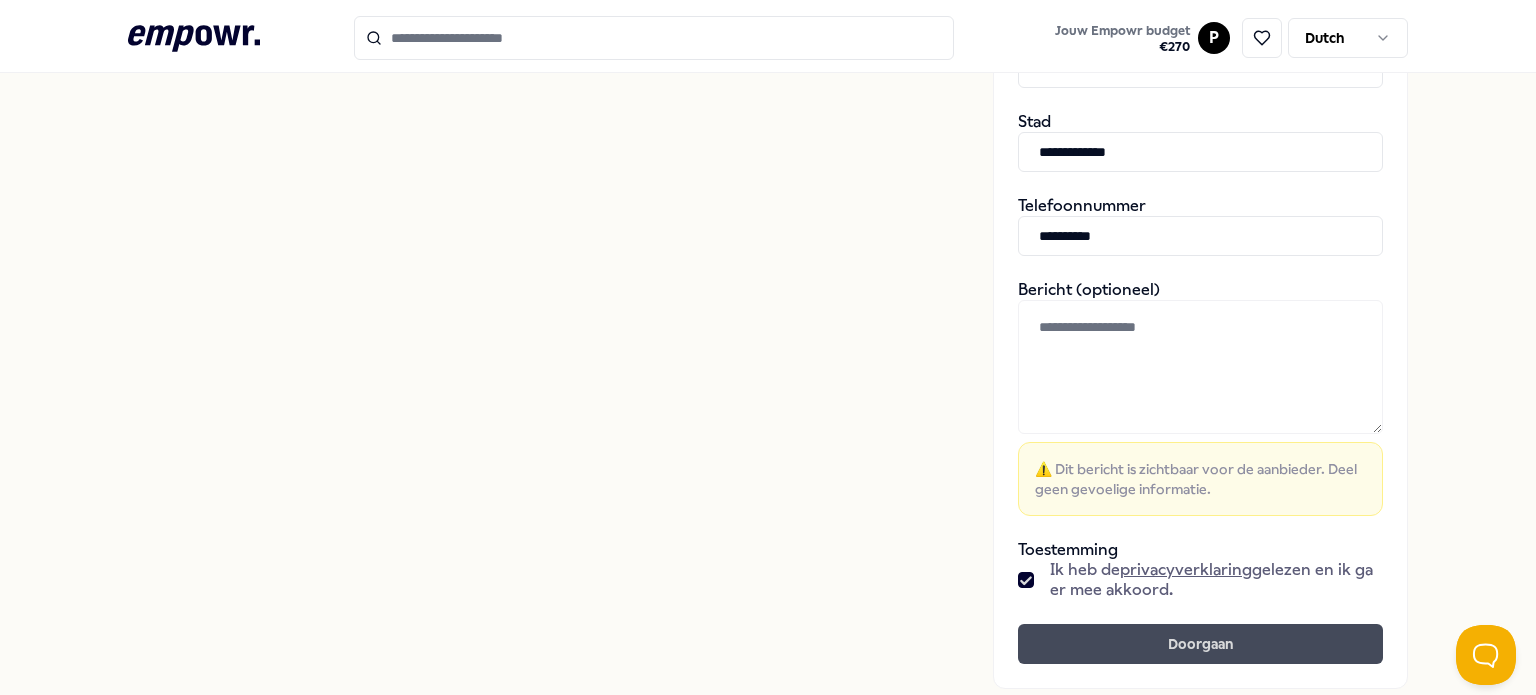 click on "Doorgaan" at bounding box center (1200, 644) 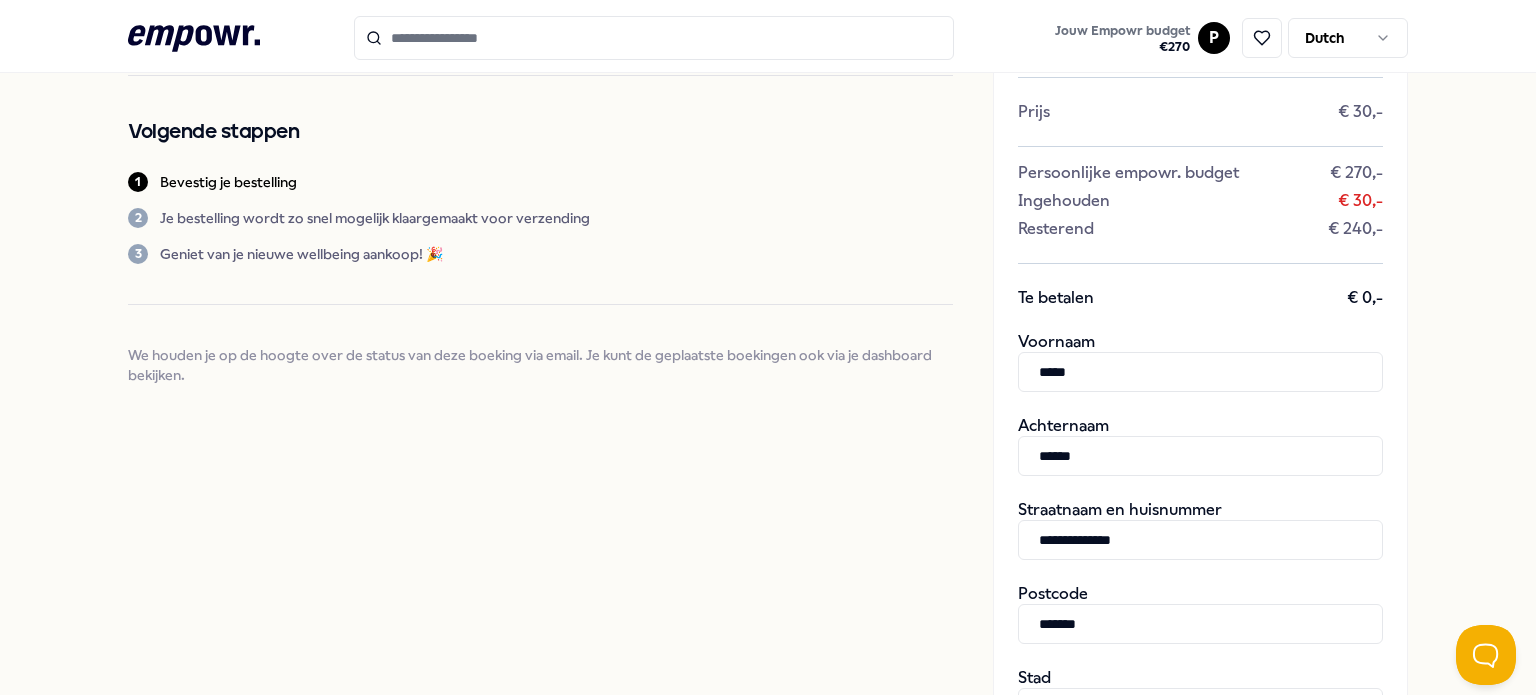 scroll, scrollTop: 0, scrollLeft: 0, axis: both 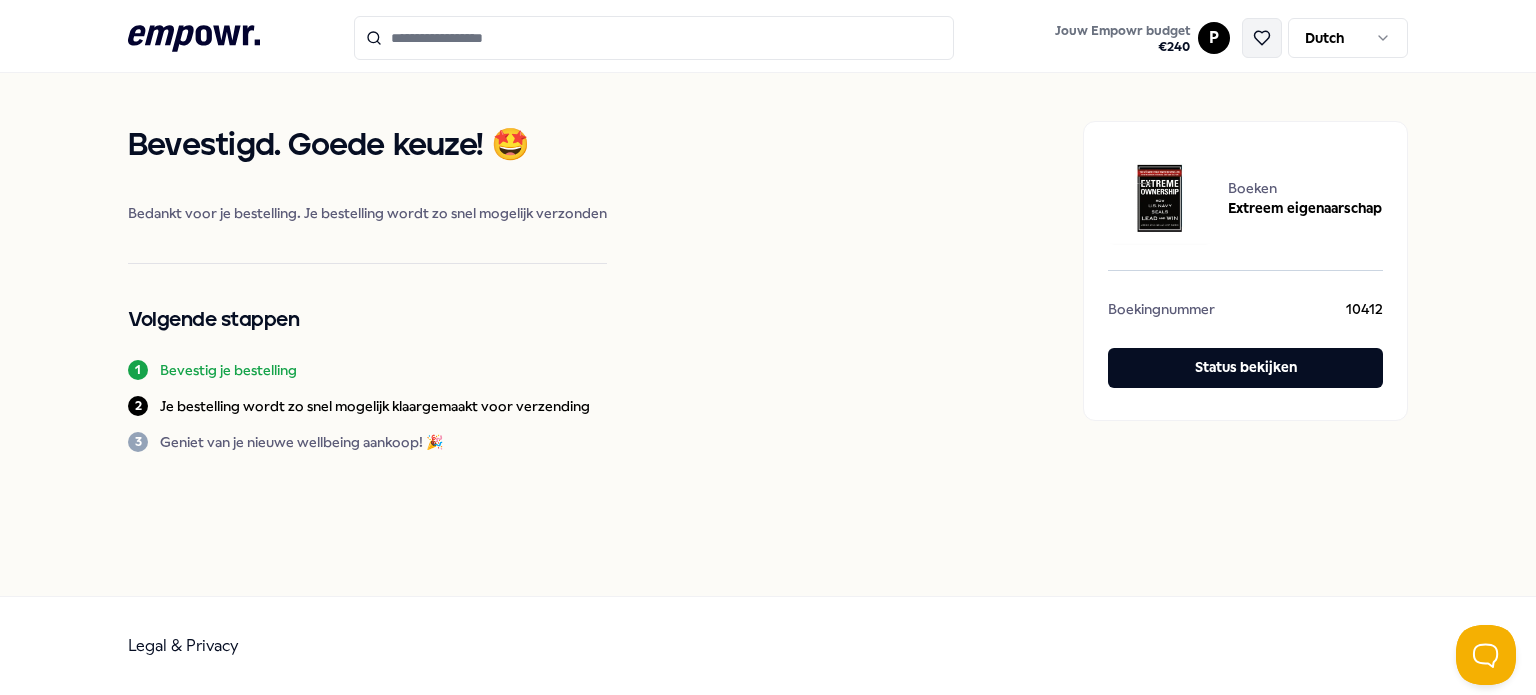 click at bounding box center (1262, 38) 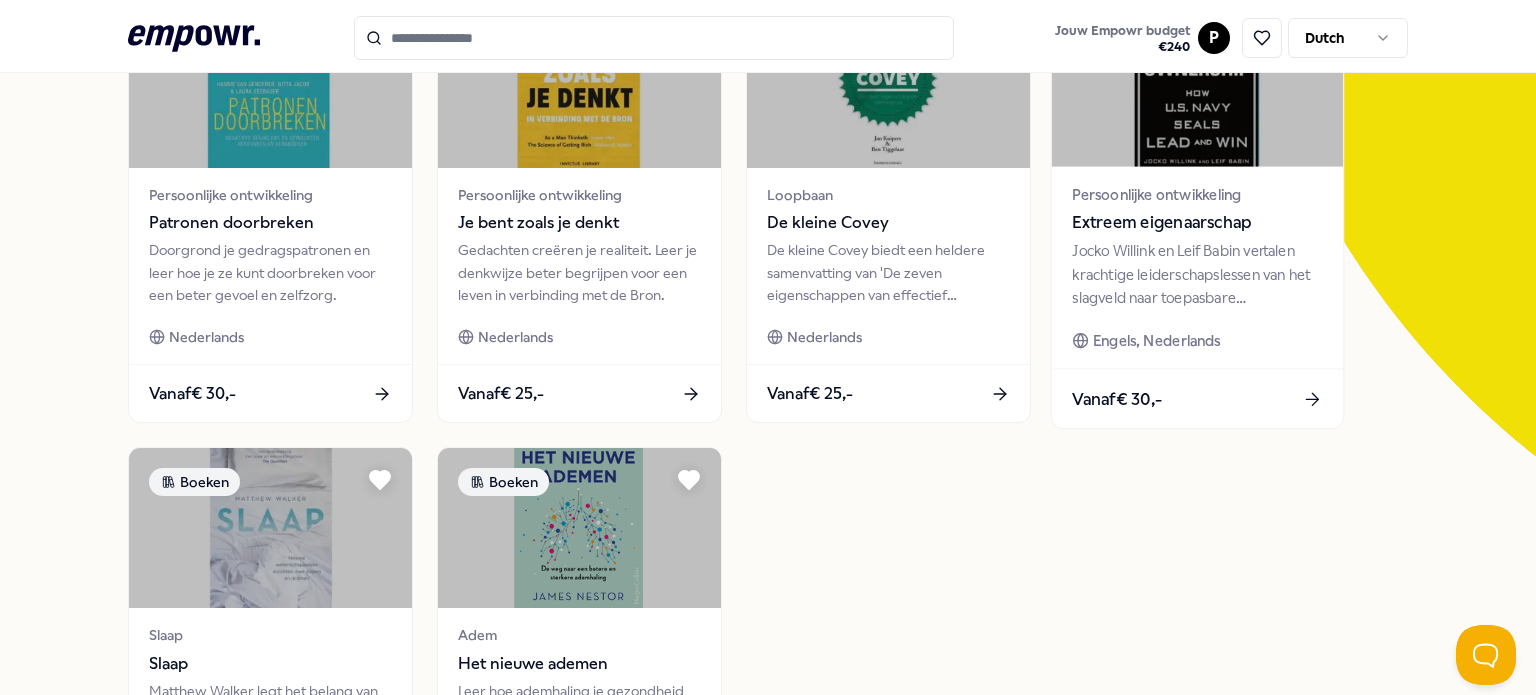click on "Vanaf  € 30,-" at bounding box center [1197, 398] 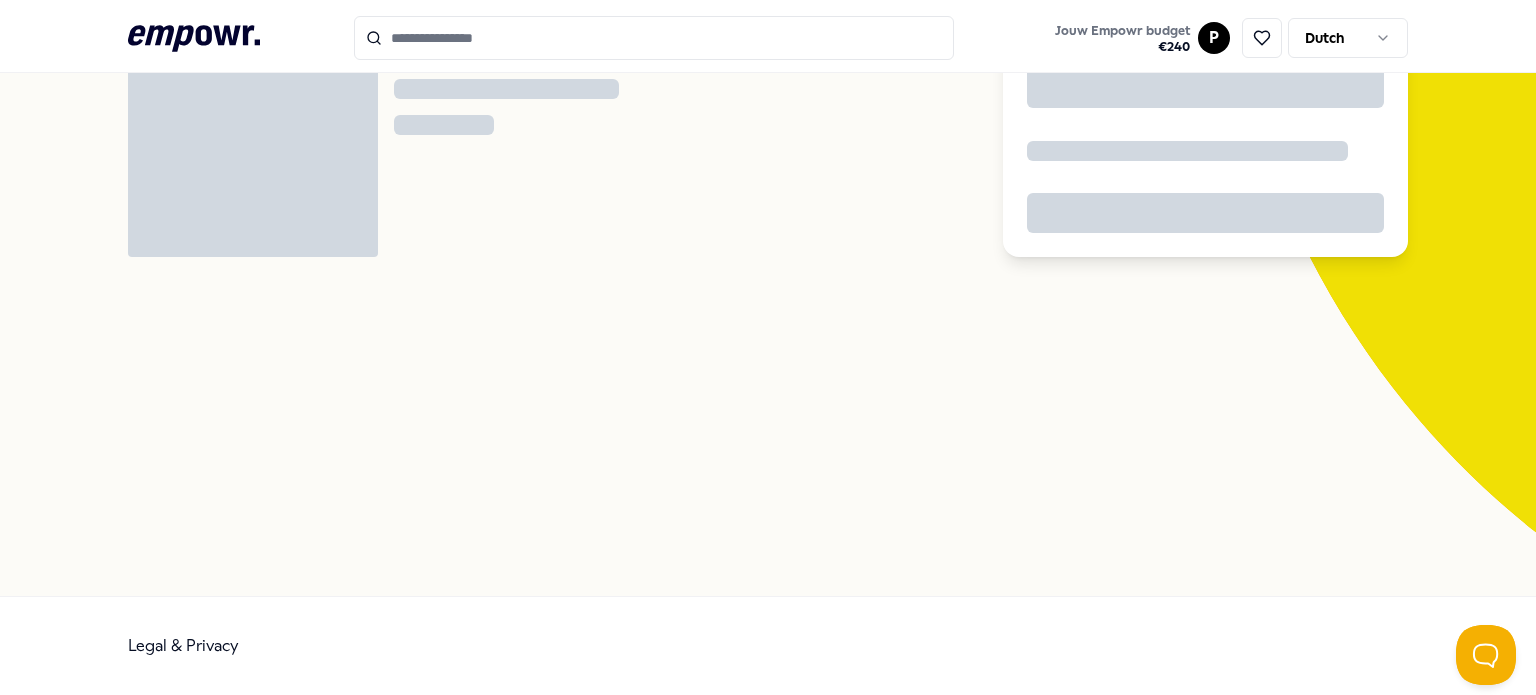 scroll, scrollTop: 128, scrollLeft: 0, axis: vertical 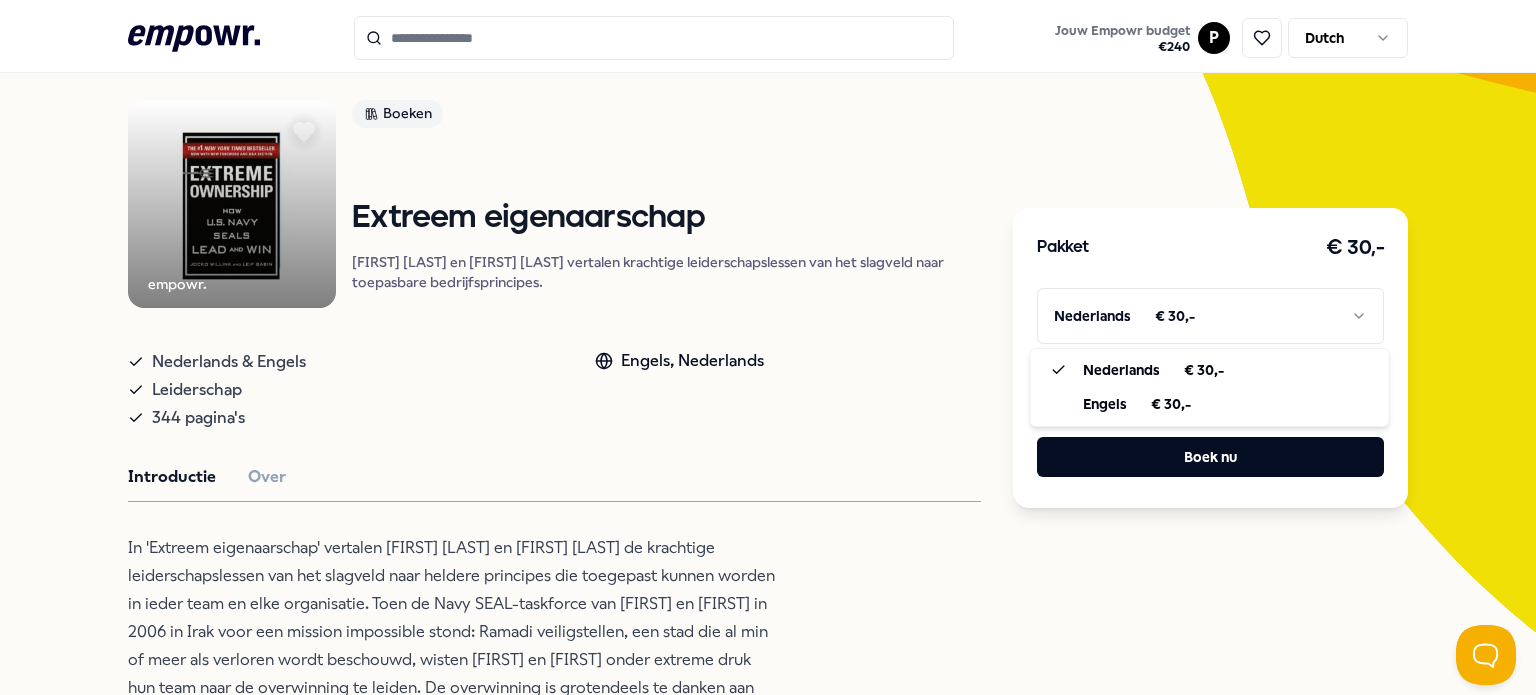 click on ".empowr-logo_svg__cls-1{fill:#03032f} Jouw Empowr budget € 240 P Dutch Alle categorieën   Self-care library Terug empowr. Boeken Extreem eigenaarschap [FIRST] [LAST] en [FIRST] [LAST] vertalen krachtige leiderschapslessen van het slagveld naar toepasbare bedrijfsprincipes. Nederlands & Engels  Leiderschap 344 pagina's Engels, Nederlands Introductie Over In 'Extreem eigenaarschap' vertalen [FIRST] [LAST] en [FIRST] [LAST] de krachtige leiderschapslessen van het slagveld naar heldere principes die toegepast kunnen worden in ieder team en elke organisatie. Toen de Navy SEAL-taskforce van [FIRST] en [FIRST] in 2006 in Irak voor een mission impossible stond: Ramadi veiligstellen, een stad die al min of meer als verloren wordt beschouwd, wisten [FIRST] en [FIRST] onder extreme druk hun team naar de overwinning te leiden. De overwinning is grotendeels te danken aan een teamcultuur van eigenaarschap en discipline. Leiderschap, op ieder niveau, blijkt de doorslaggevende factor voor het succes van het team. Aanbevolen Boeken" at bounding box center [768, 347] 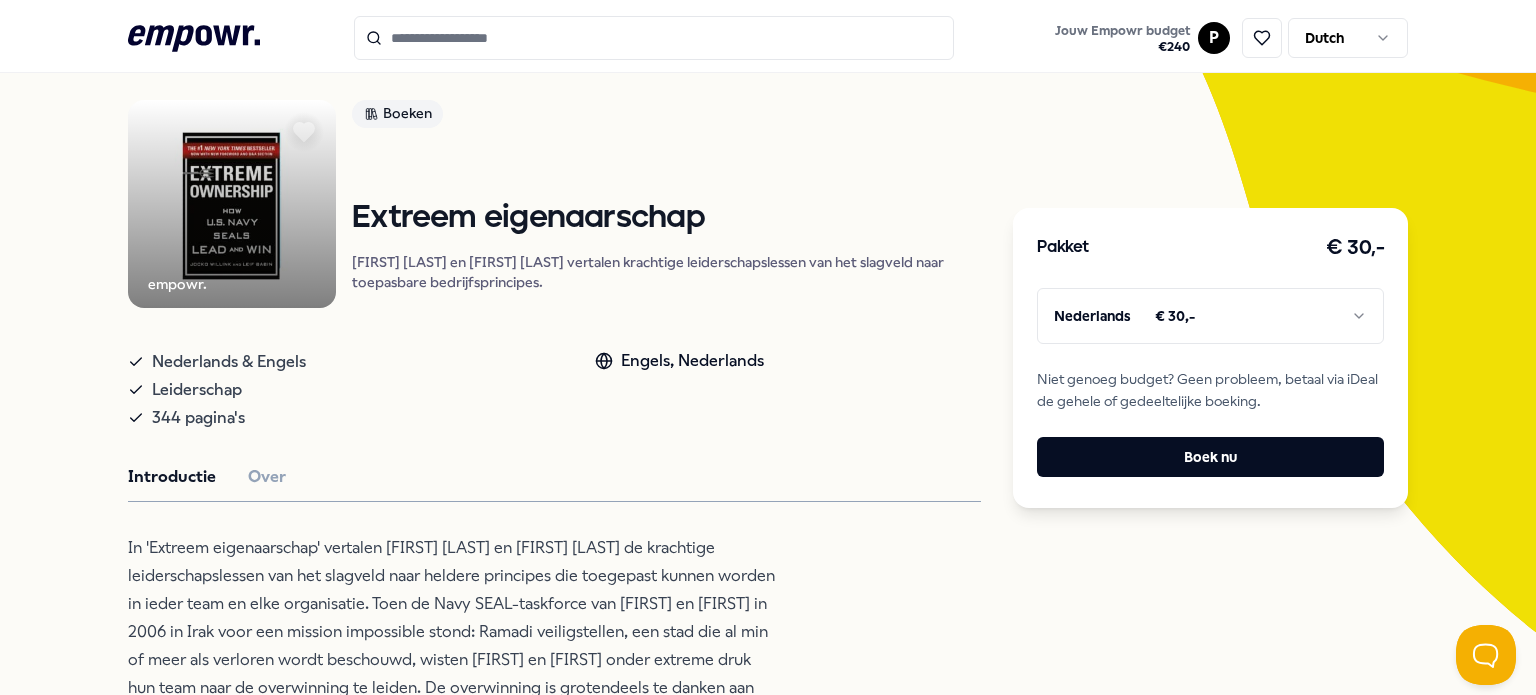 click on ".empowr-logo_svg__cls-1{fill:#03032f} Jouw Empowr budget € 240 P Dutch Alle categorieën   Self-care library Terug empowr. Boeken Extreem eigenaarschap [FIRST] [LAST] en [FIRST] [LAST] vertalen krachtige leiderschapslessen van het slagveld naar toepasbare bedrijfsprincipes. Nederlands & Engels  Leiderschap 344 pagina's Engels, Nederlands Introductie Over In 'Extreem eigenaarschap' vertalen [FIRST] [LAST] en [FIRST] [LAST] de krachtige leiderschapslessen van het slagveld naar heldere principes die toegepast kunnen worden in ieder team en elke organisatie. Toen de Navy SEAL-taskforce van [FIRST] en [FIRST] in 2006 in Irak voor een mission impossible stond: Ramadi veiligstellen, een stad die al min of meer als verloren wordt beschouwd, wisten [FIRST] en [FIRST] onder extreme druk hun team naar de overwinning te leiden. De overwinning is grotendeels te danken aan een teamcultuur van eigenaarschap en discipline. Leiderschap, op ieder niveau, blijkt de doorslaggevende factor voor het succes van het team. Aanbevolen Boeken" at bounding box center (768, 347) 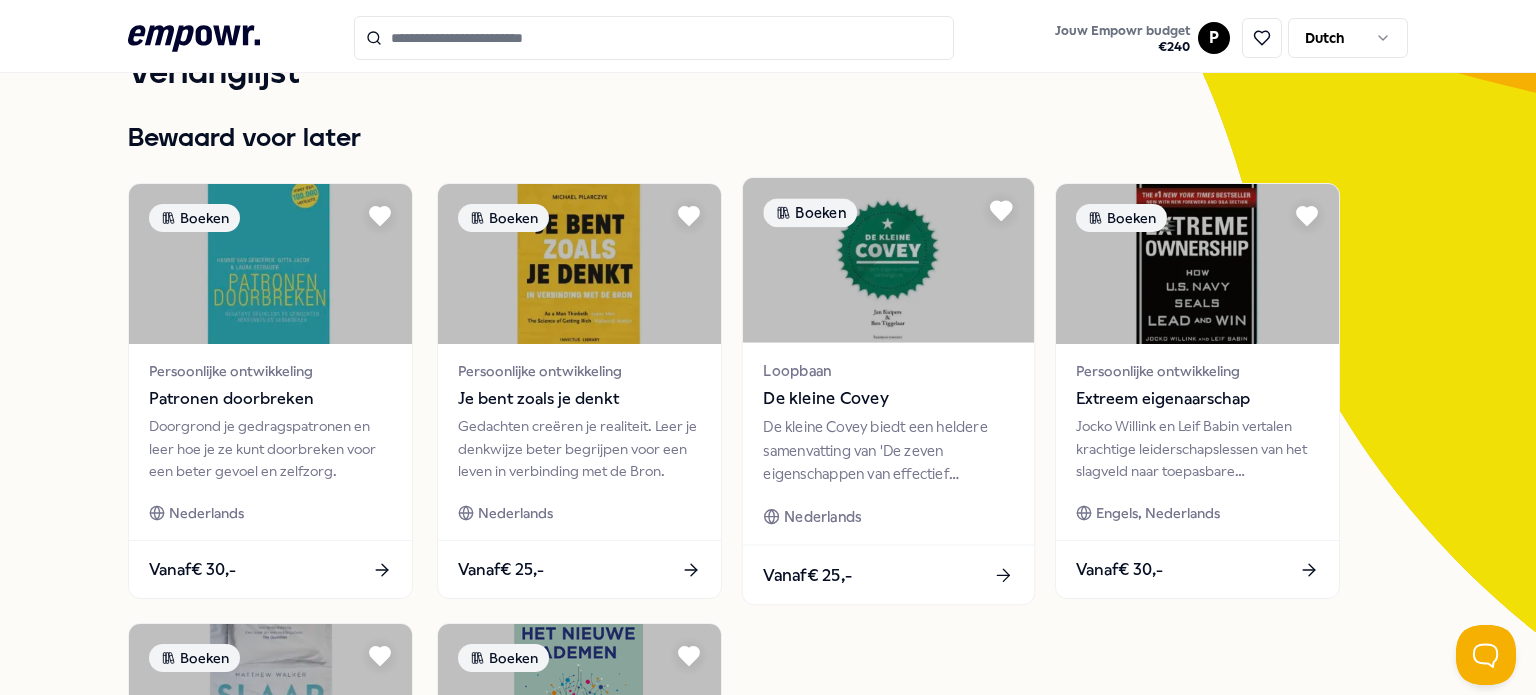 click on "Vanaf  € 25,-" at bounding box center (807, 575) 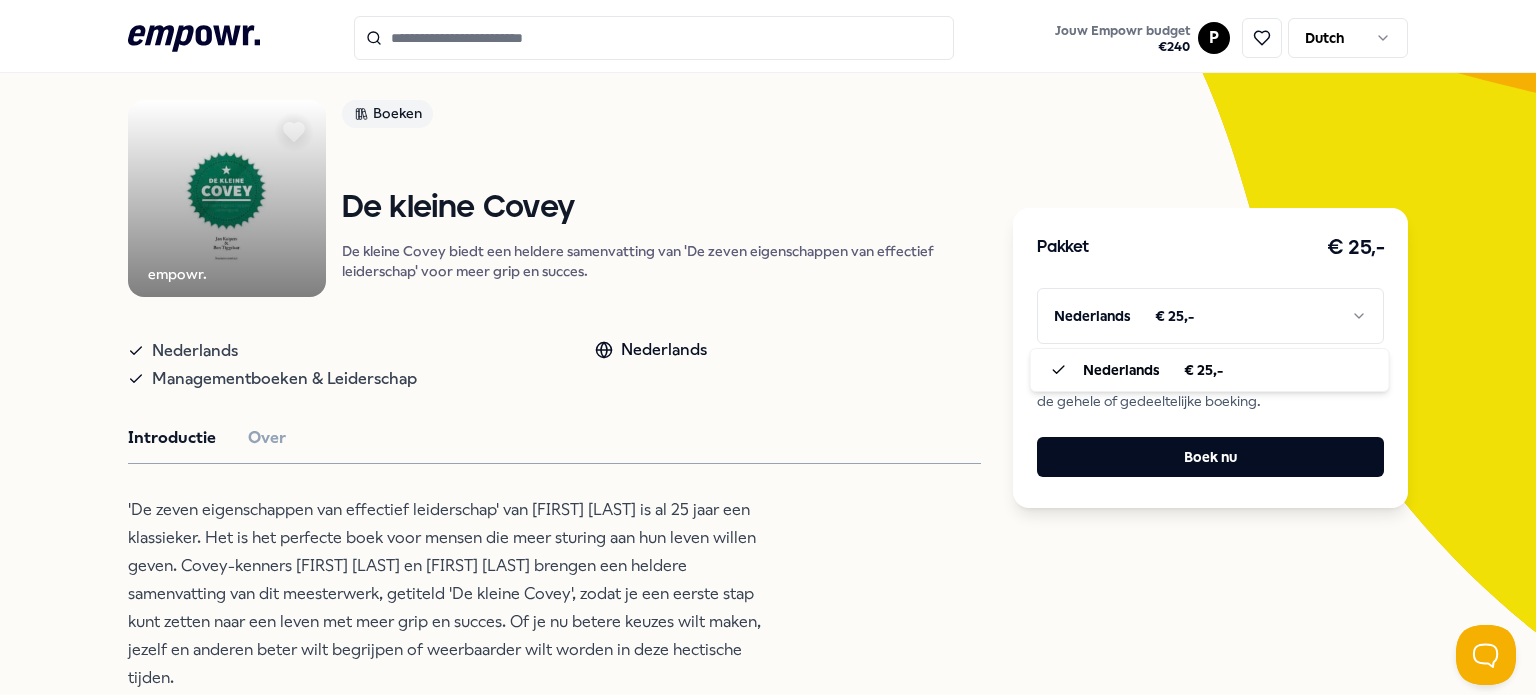 click on ".empowr-logo_svg__cls-1{fill:#03032f} Jouw Empowr budget € 240 P Dutch Alle categorieën   Self-care library Terug empowr. Boeken De kleine Covey De kleine Covey biedt een heldere samenvatting van 'De zeven eigenschappen van effectief leiderschap' voor meer grip en succes. Nederlands Managementboeken & Leiderschap Nederlands Introductie Over 'De zeven eigenschappen van effectief leiderschap' van [FIRST] [LAST] is al 25 jaar een klassieker. Het is het perfecte boek voor mensen die meer sturing aan hun leven willen geven. Covey-kenners [FIRST] [LAST] en [FIRST] [LAST] brengen een heldere samenvatting van dit meesterwerk, getiteld 'De kleine Covey', zodat je een eerste stap kunt zetten naar een leven met meer grip en succes. Of je nu betere keuzes wilt maken, jezelf en anderen beter wilt begrijpen of weerbaarder wilt worden in deze hectische tijden. Aanbevolen Boeken Persoonlijke ontwikkeling Je bent zoals je denkt Nederlands Vanaf  € 25,- Boeken Loopbaan  The Let Them Theory Engels, Nederlands Vanaf" at bounding box center (768, 347) 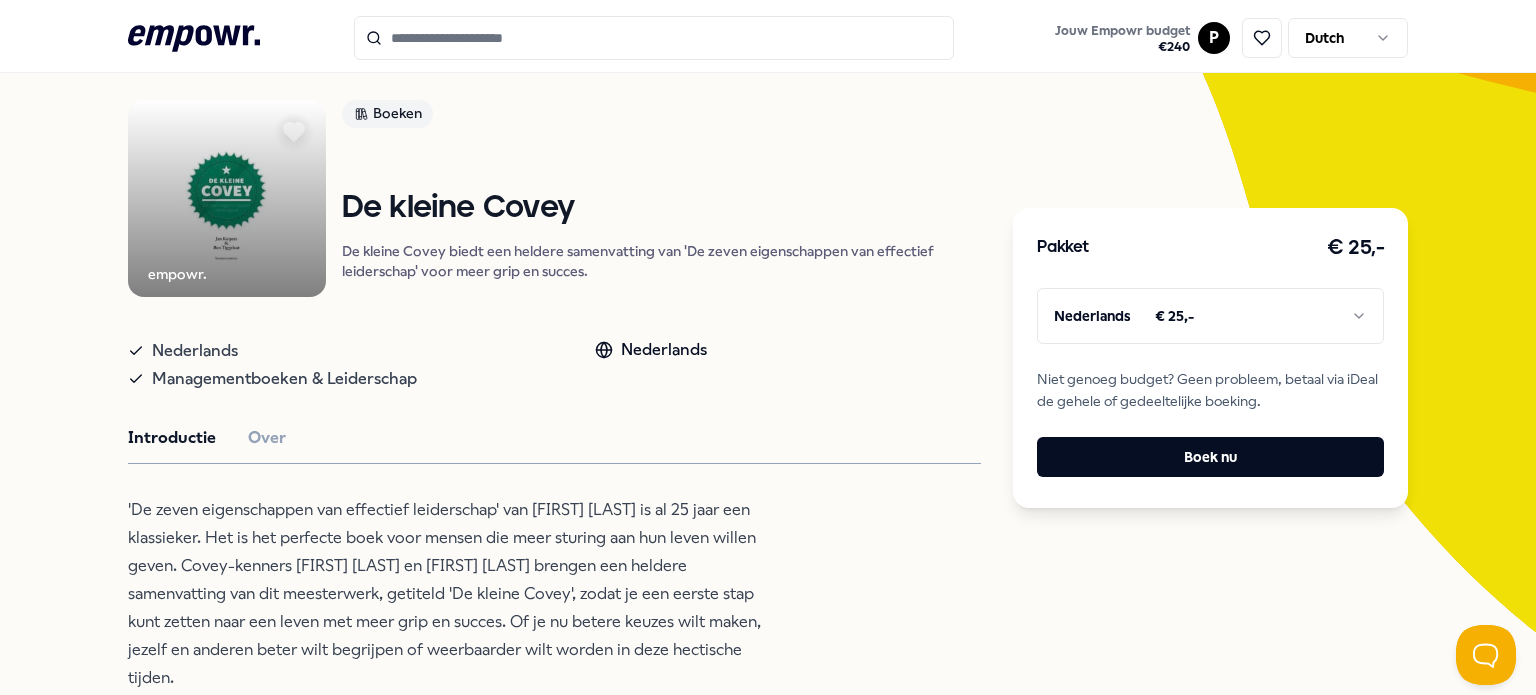 click on ".empowr-logo_svg__cls-1{fill:#03032f} Jouw Empowr budget € 240 P Dutch Alle categorieën   Self-care library Terug empowr. Boeken De kleine Covey De kleine Covey biedt een heldere samenvatting van 'De zeven eigenschappen van effectief leiderschap' voor meer grip en succes. Nederlands Managementboeken & Leiderschap Nederlands Introductie Over 'De zeven eigenschappen van effectief leiderschap' van [FIRST] [LAST] is al 25 jaar een klassieker. Het is het perfecte boek voor mensen die meer sturing aan hun leven willen geven. Covey-kenners [FIRST] [LAST] en [FIRST] [LAST] brengen een heldere samenvatting van dit meesterwerk, getiteld 'De kleine Covey', zodat je een eerste stap kunt zetten naar een leven met meer grip en succes. Of je nu betere keuzes wilt maken, jezelf en anderen beter wilt begrijpen of weerbaarder wilt worden in deze hectische tijden. Aanbevolen Boeken Persoonlijke ontwikkeling Je bent zoals je denkt Nederlands Vanaf  € 25,- Boeken Loopbaan  The Let Them Theory Engels, Nederlands Vanaf" at bounding box center [768, 347] 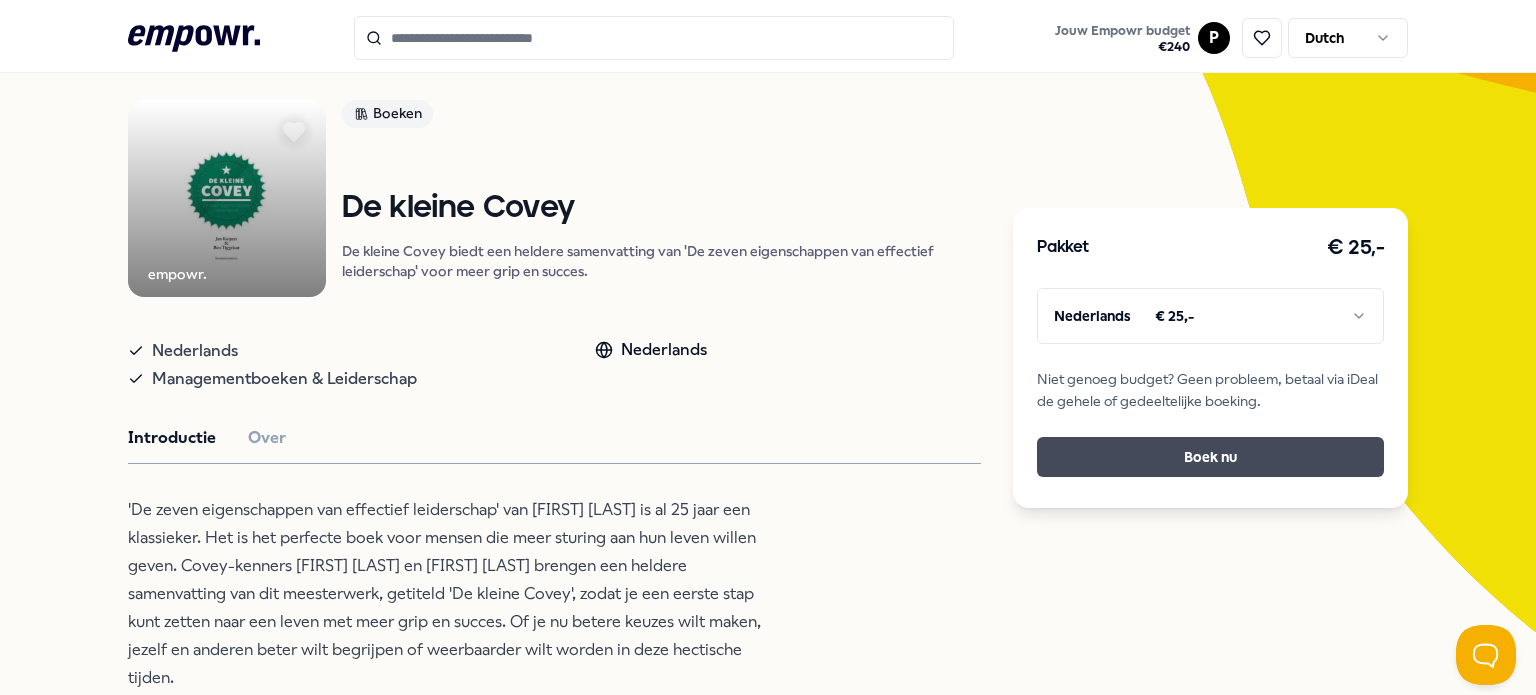 click on "Boek nu" at bounding box center (1210, 457) 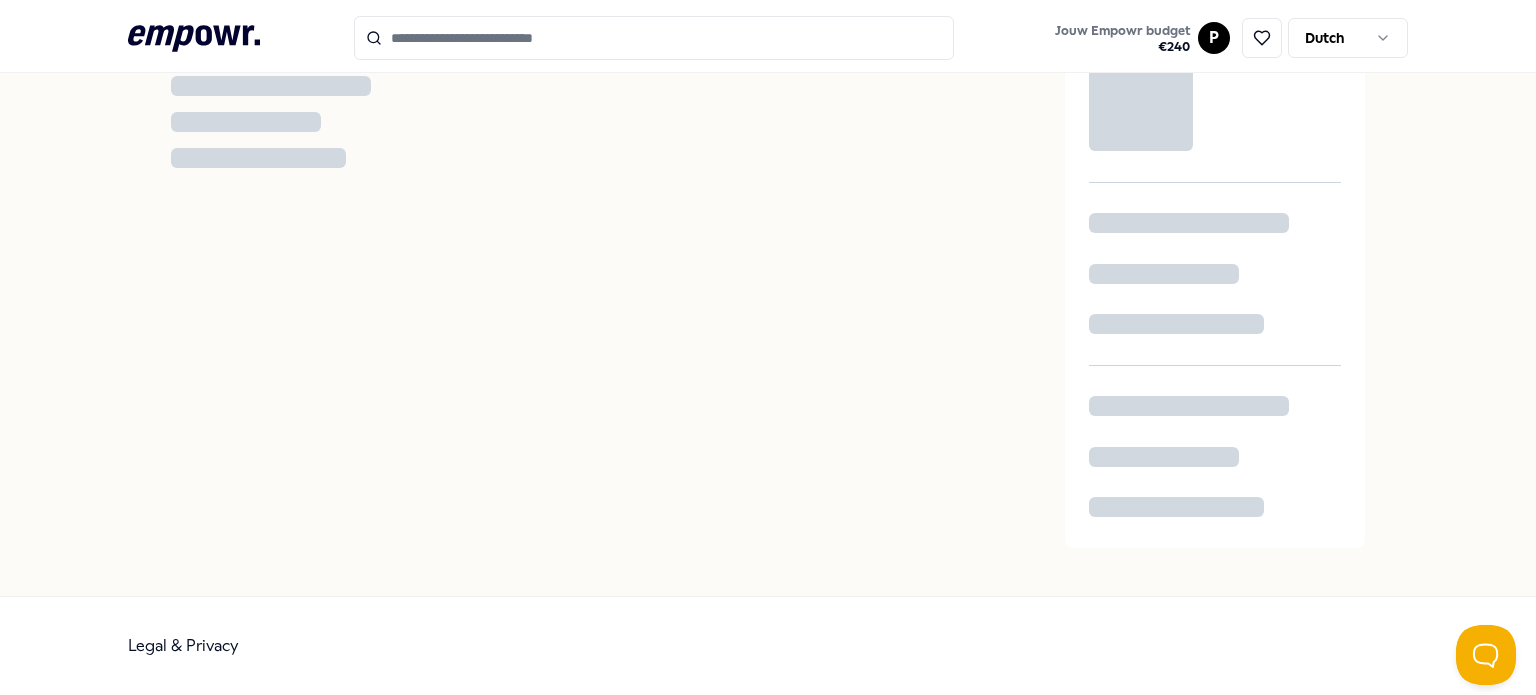 scroll, scrollTop: 72, scrollLeft: 0, axis: vertical 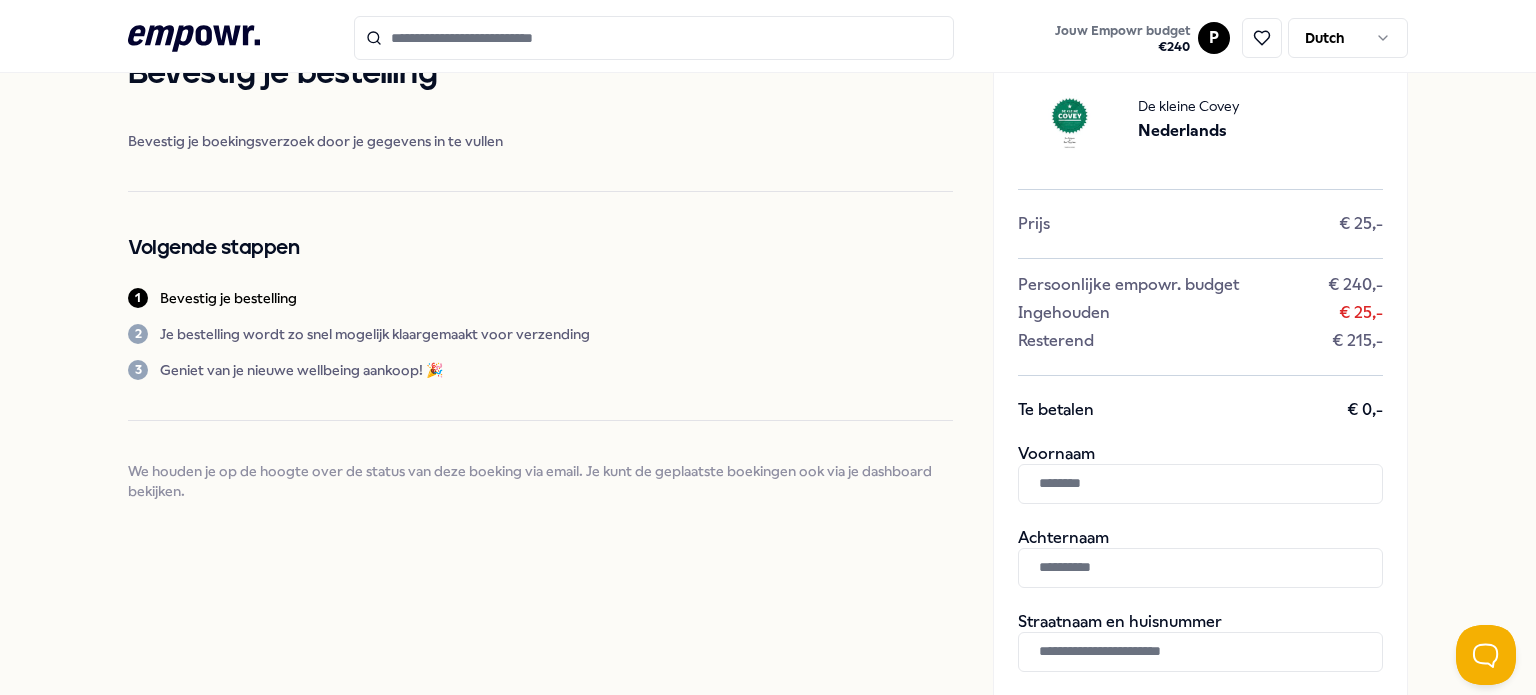 click at bounding box center [1200, 484] 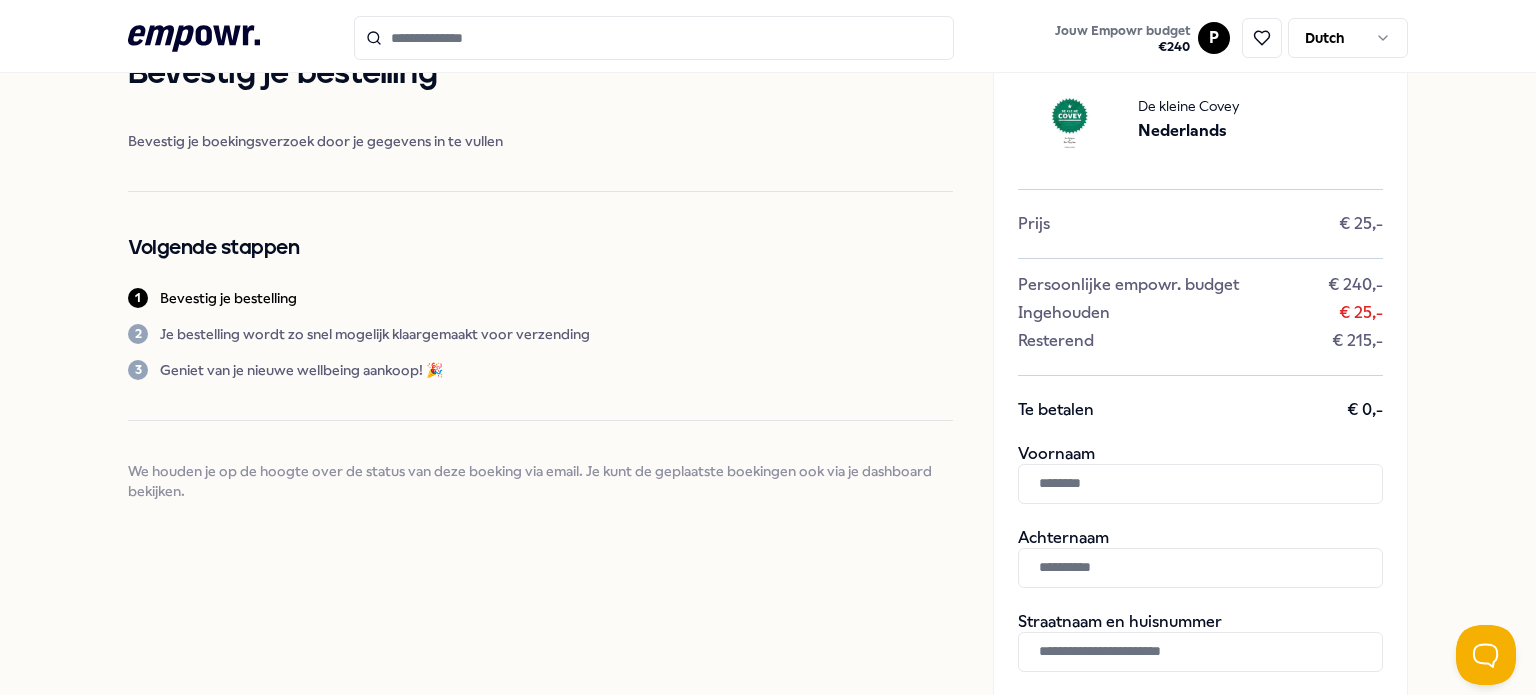 type on "*****" 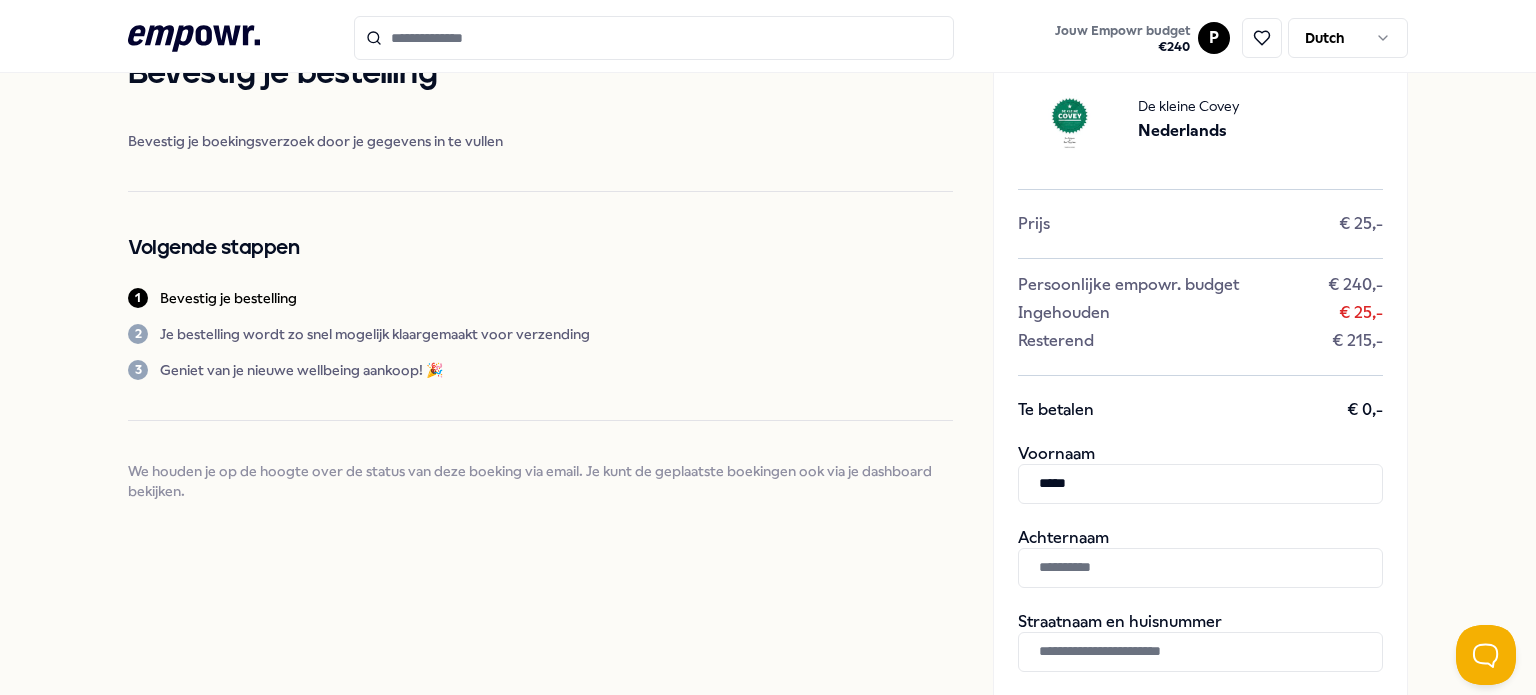 type on "******" 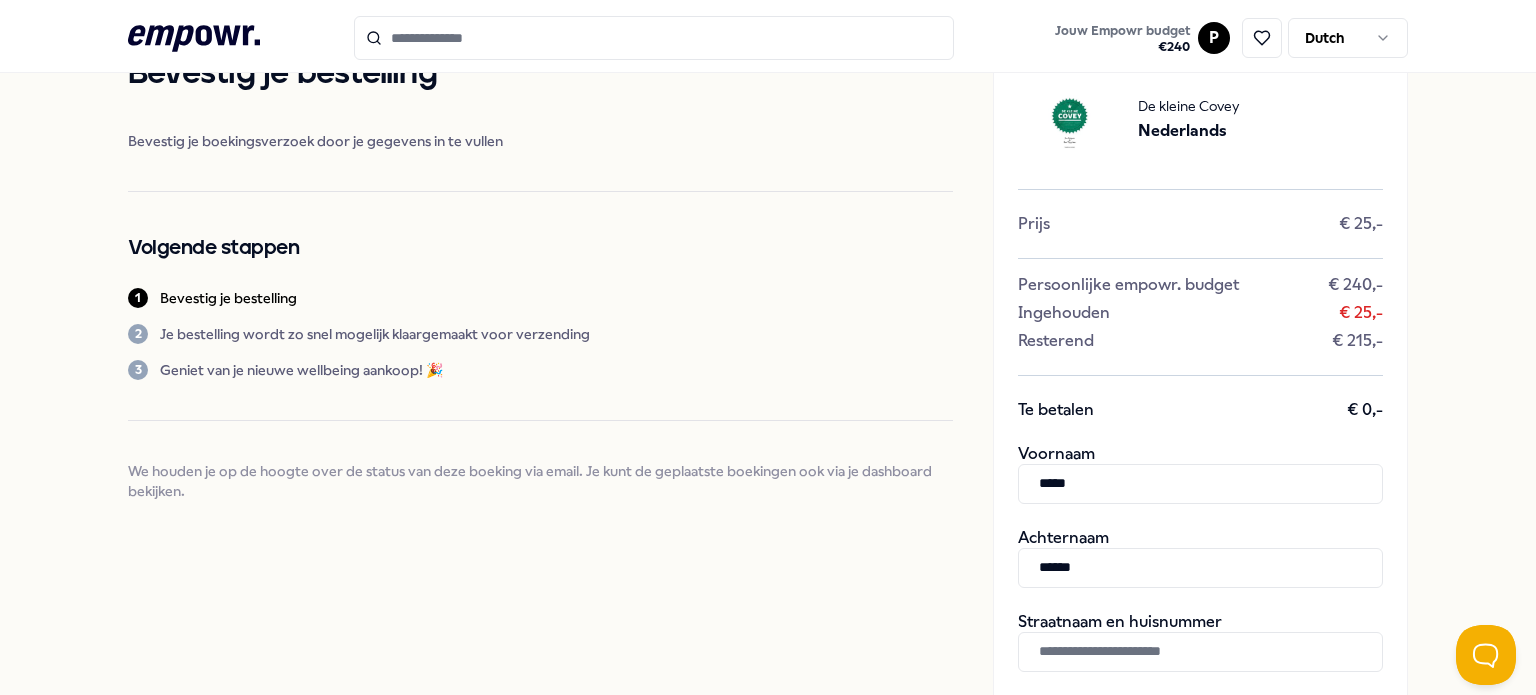 type on "**********" 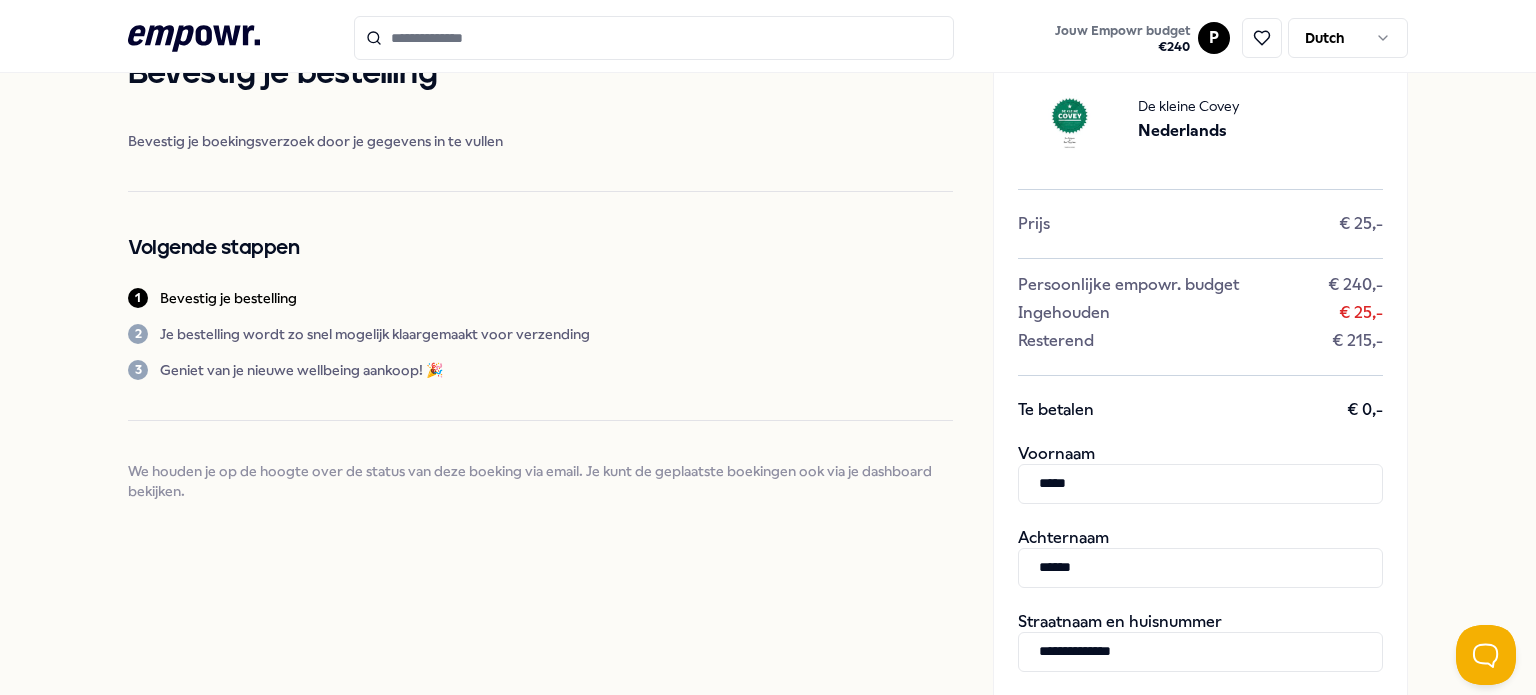 type on "*******" 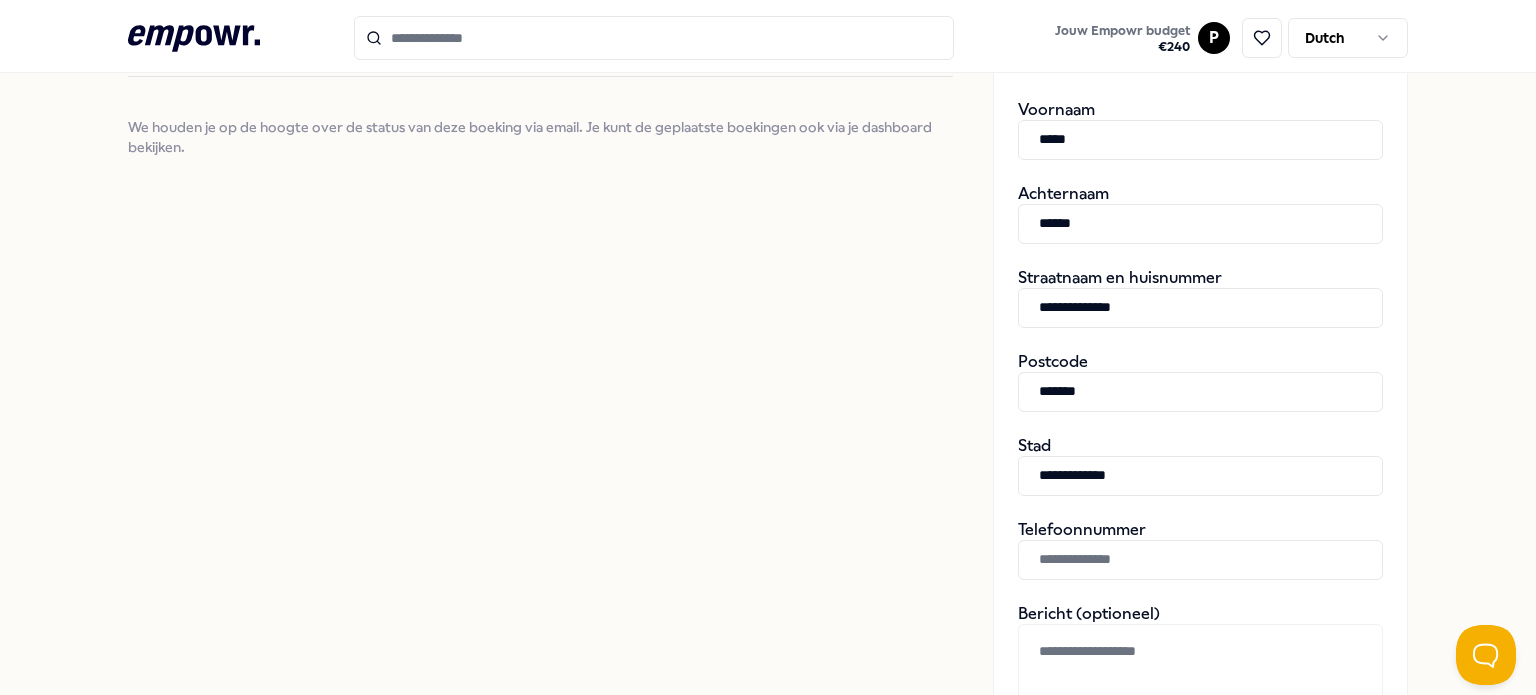 scroll, scrollTop: 479, scrollLeft: 0, axis: vertical 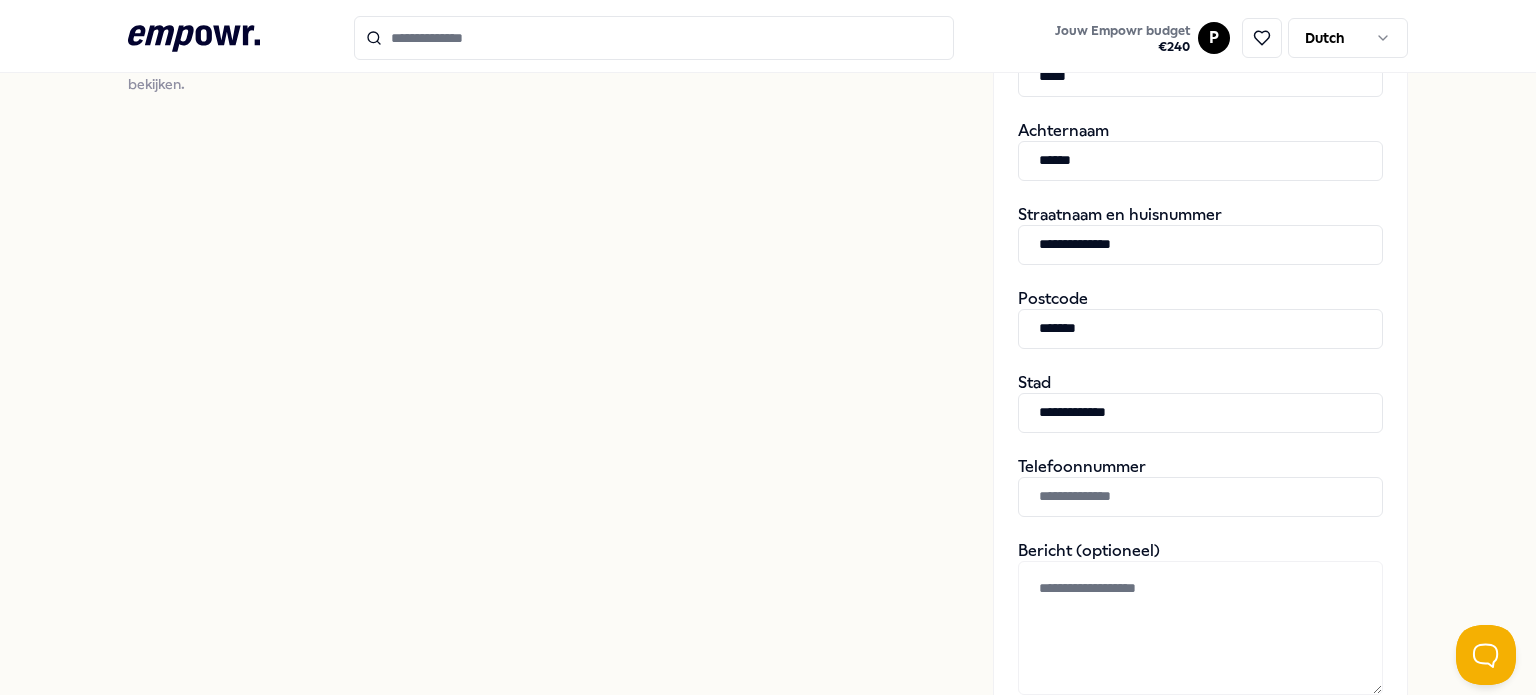 click at bounding box center (1200, 497) 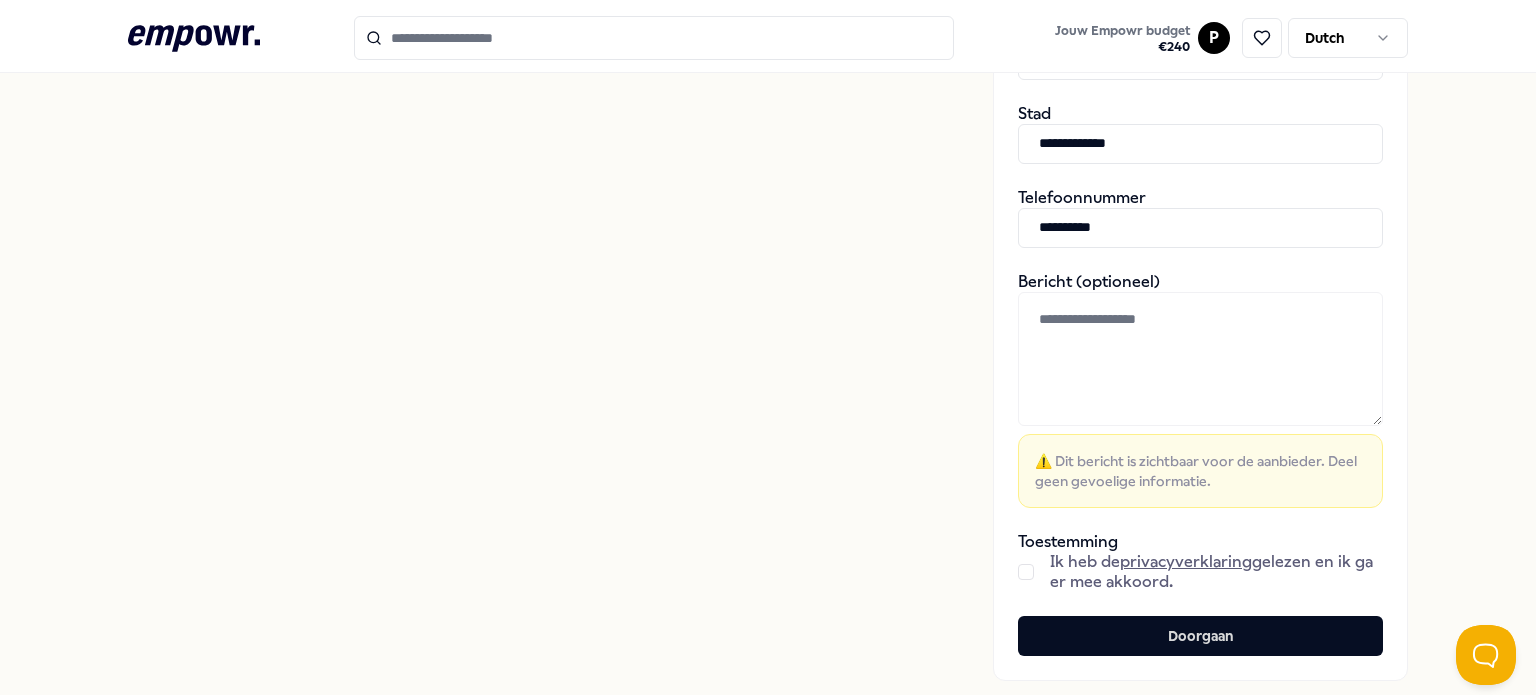 scroll, scrollTop: 748, scrollLeft: 0, axis: vertical 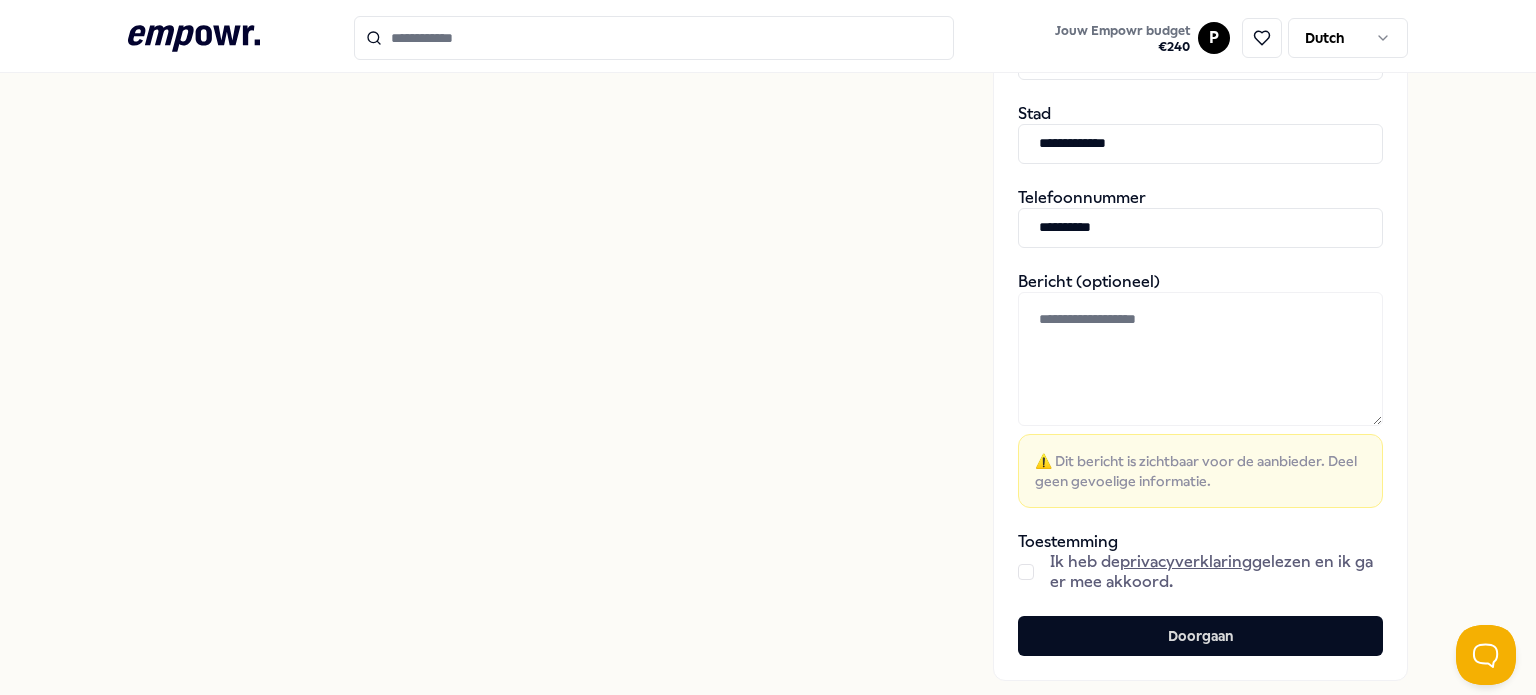 type on "**********" 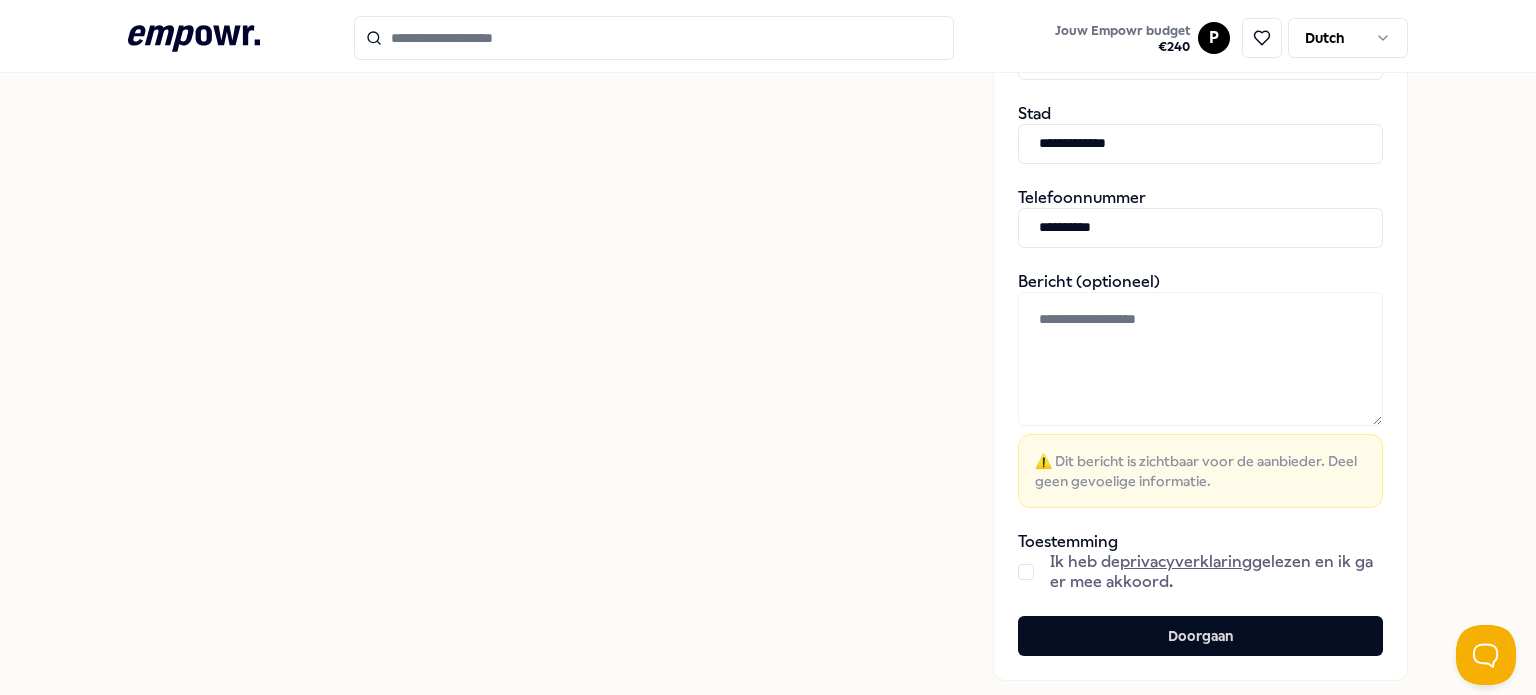 click on "Ik heb de  privacyverklaring  gelezen en ik ga er mee akkoord." at bounding box center (1216, 572) 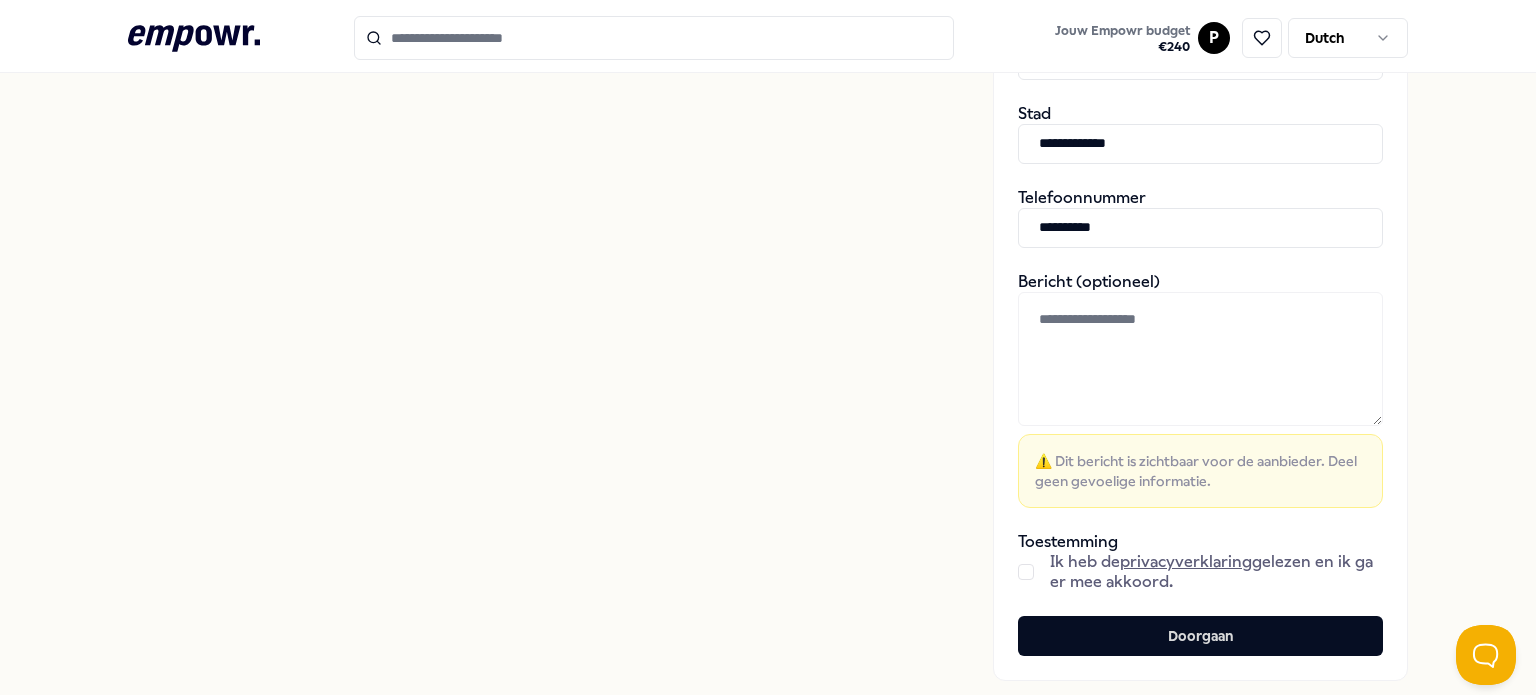 click at bounding box center (1026, 572) 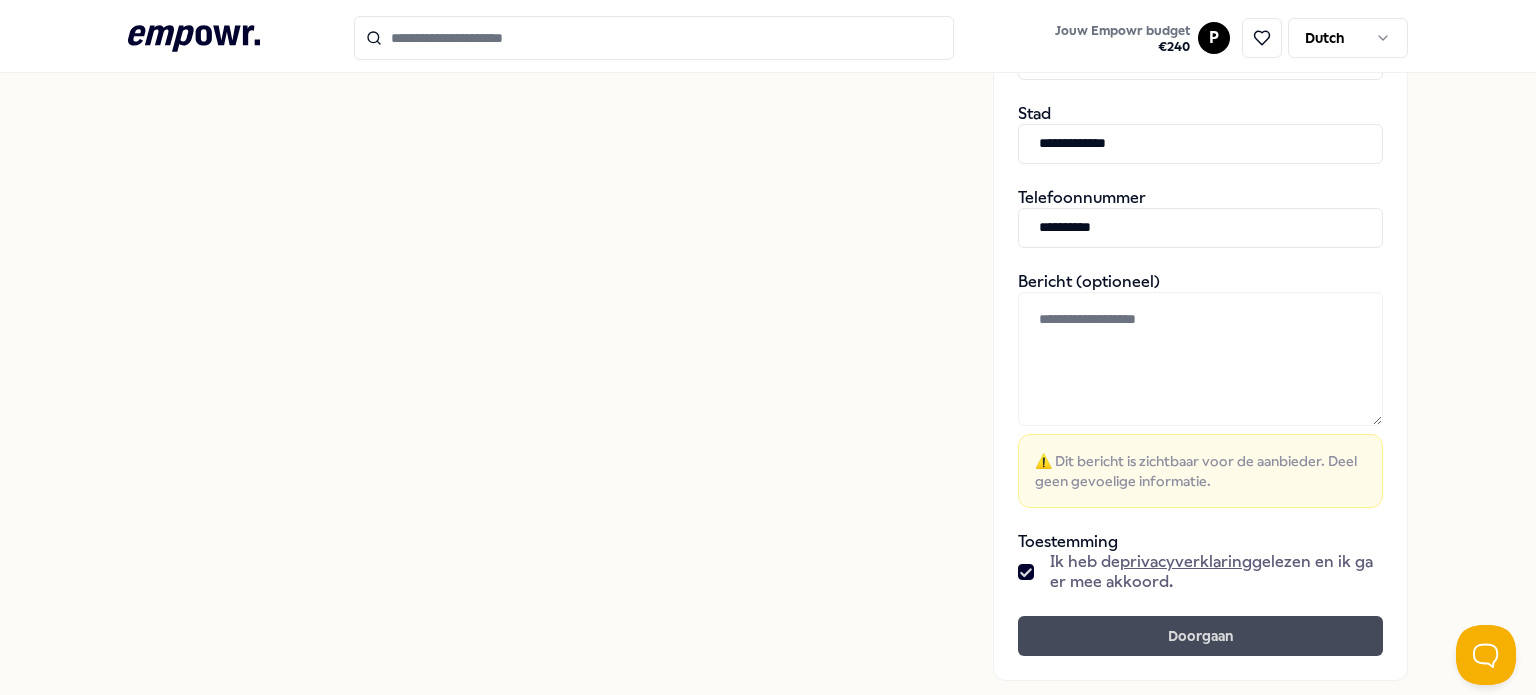 click on "Doorgaan" at bounding box center (1200, 636) 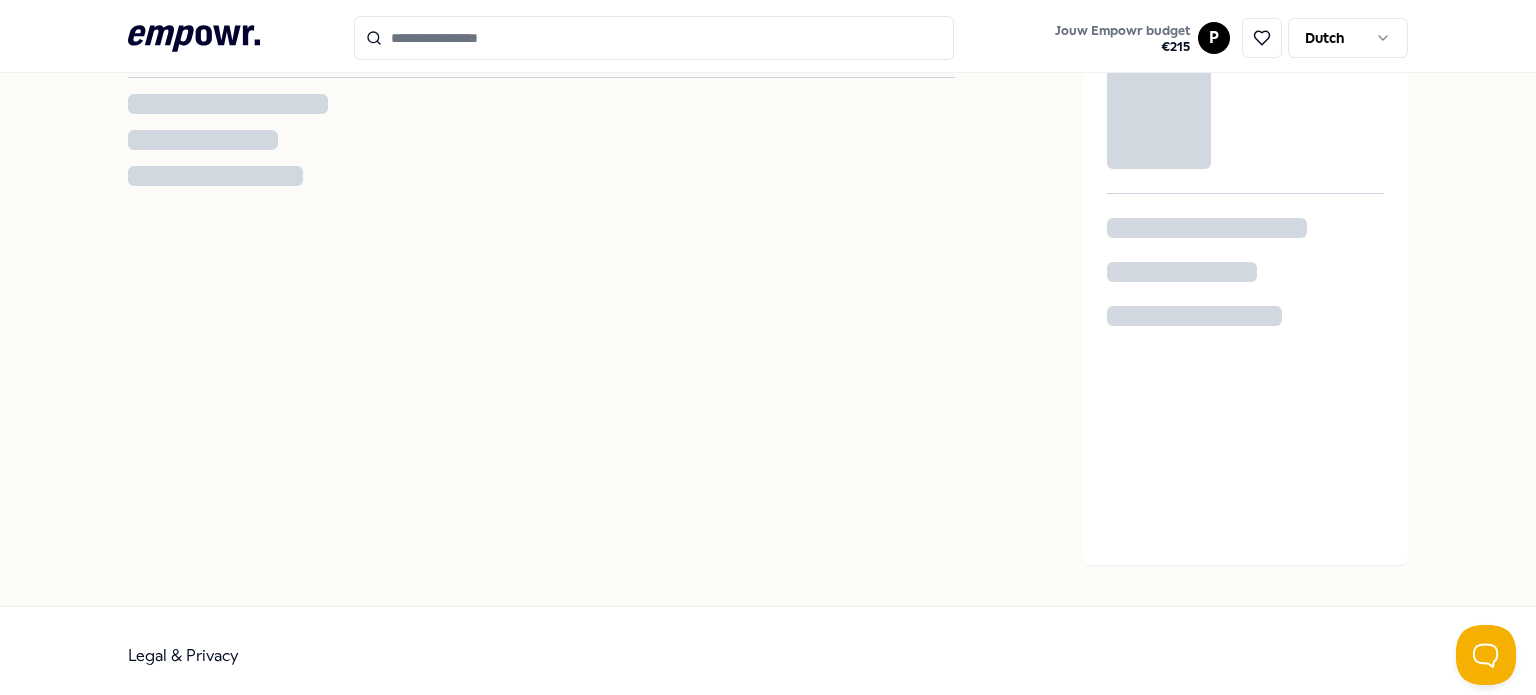 scroll, scrollTop: 0, scrollLeft: 0, axis: both 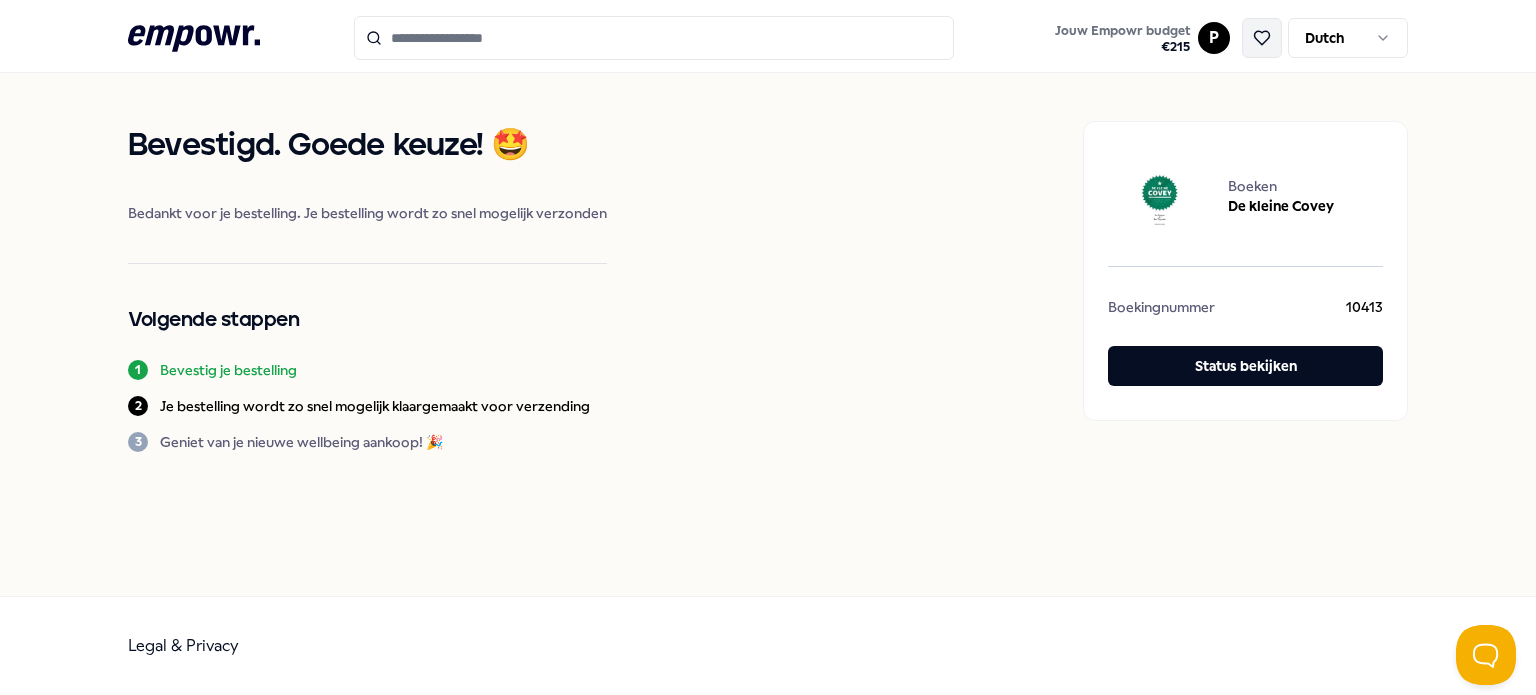 click 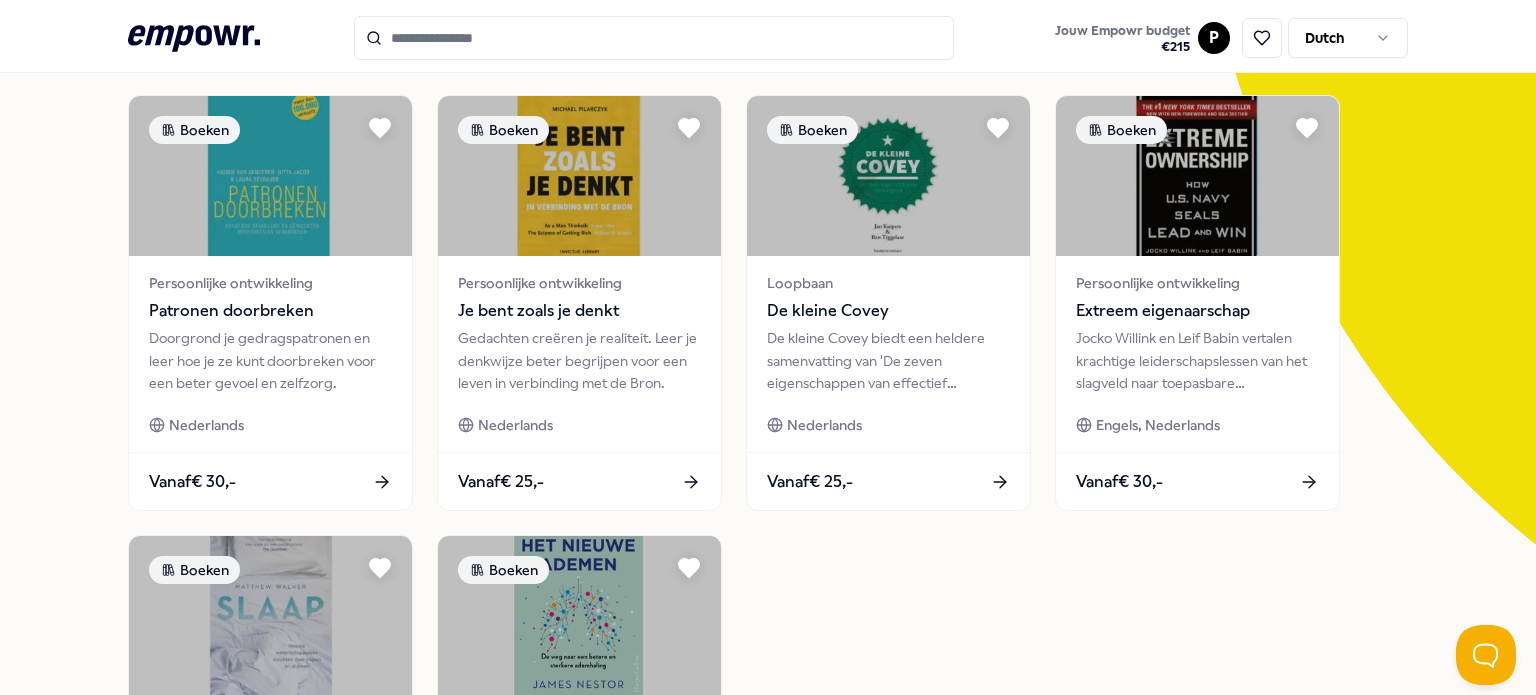 scroll, scrollTop: 216, scrollLeft: 0, axis: vertical 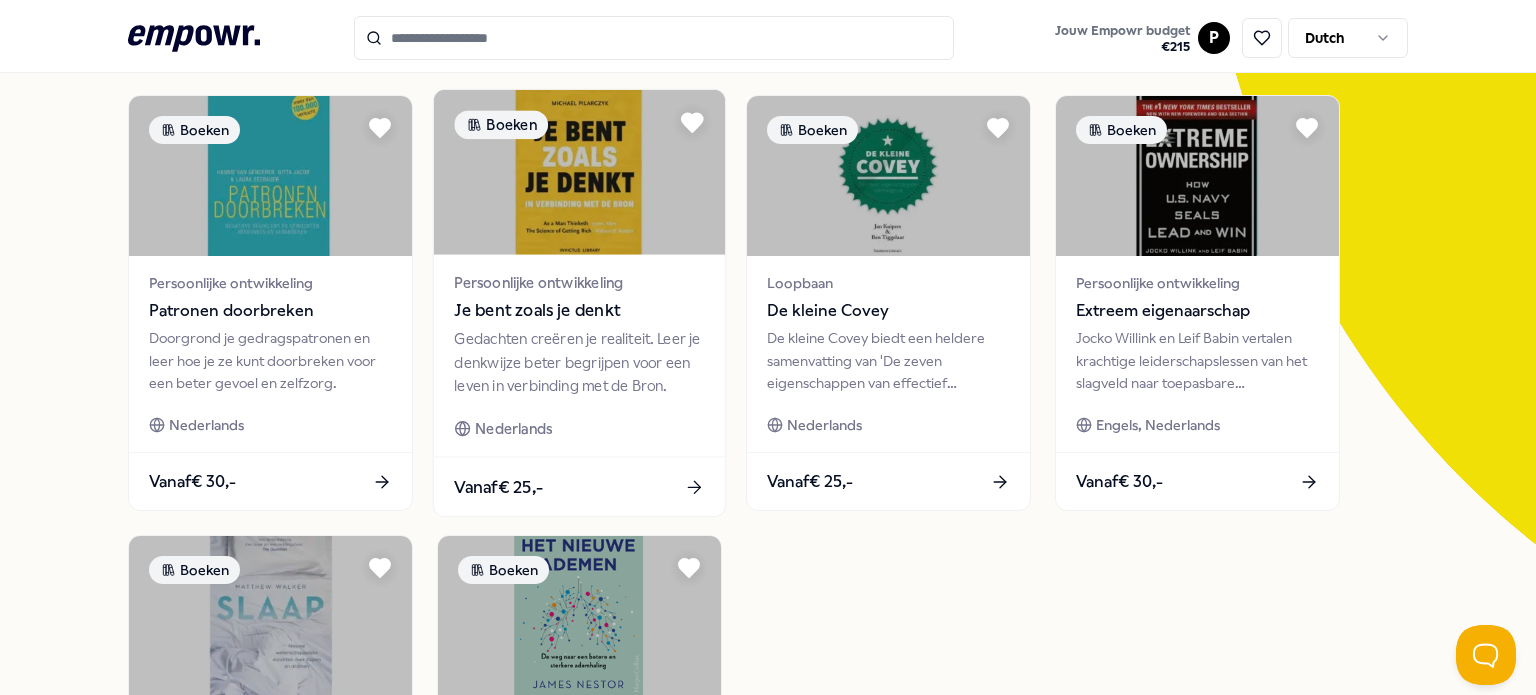 click on "Vanaf  € 25,-" at bounding box center [579, 486] 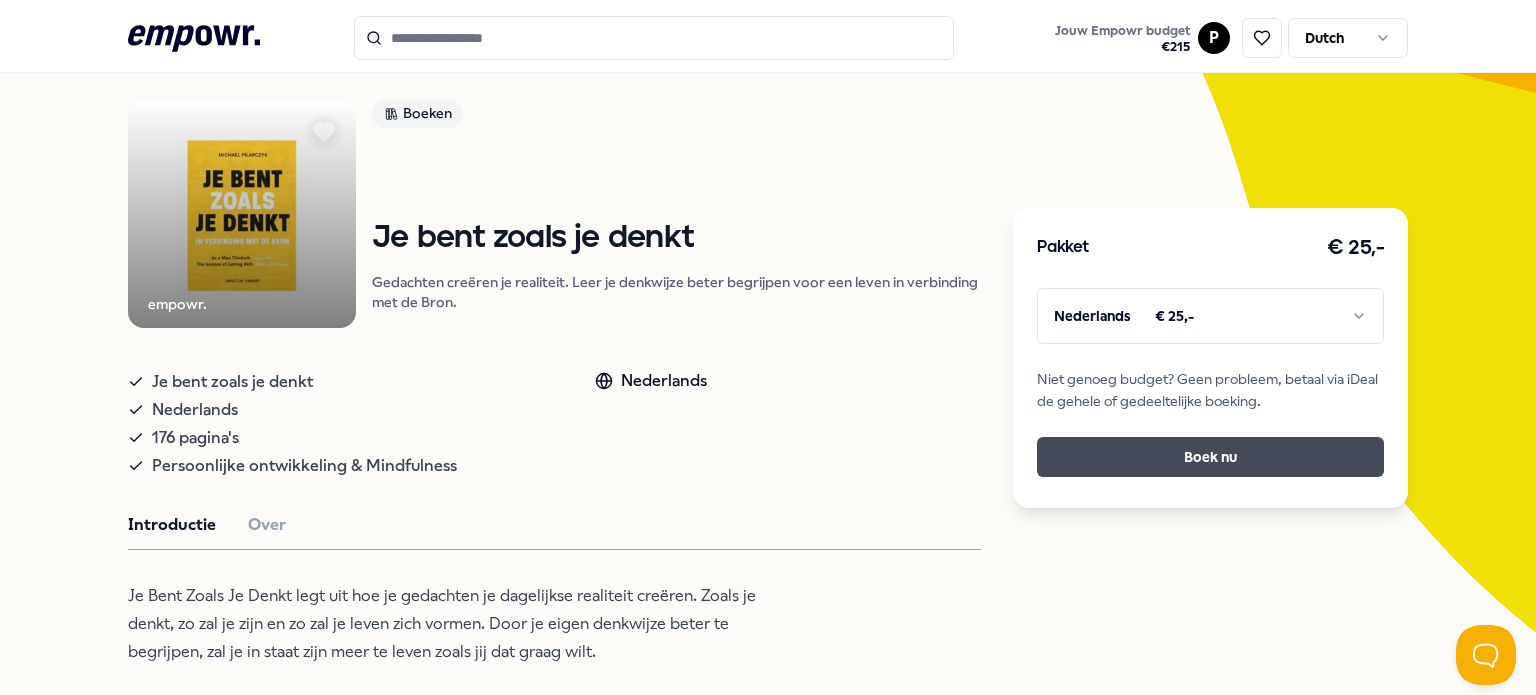 click on "Boek nu" at bounding box center [1210, 457] 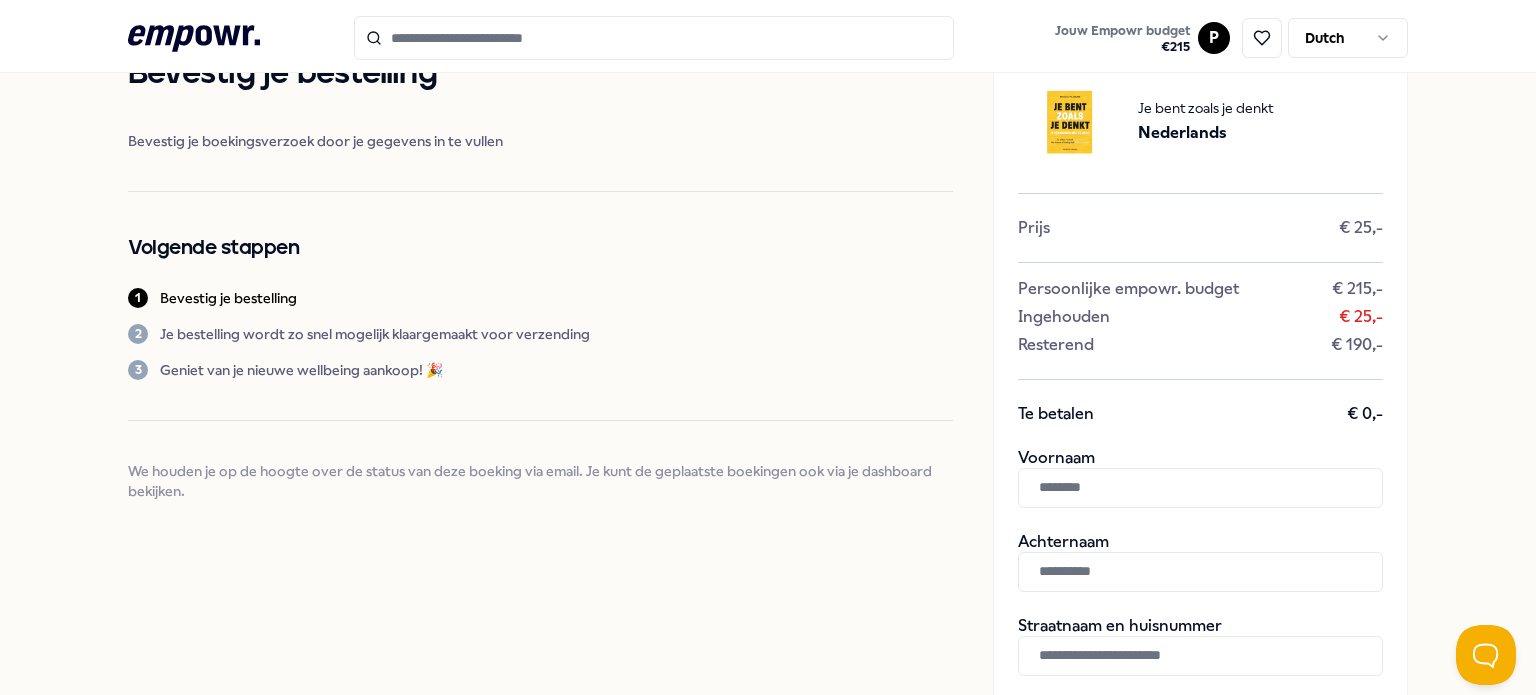 scroll, scrollTop: 116, scrollLeft: 0, axis: vertical 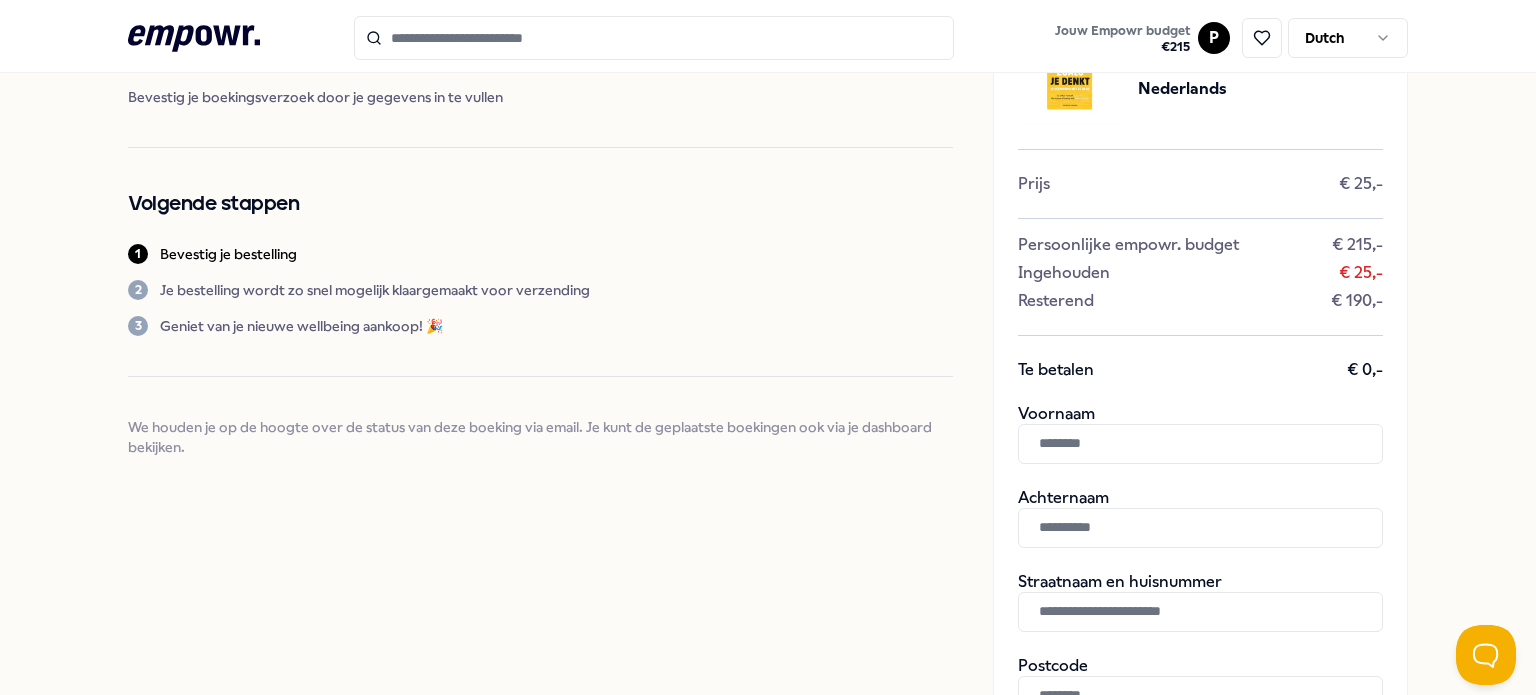 click at bounding box center [1200, 444] 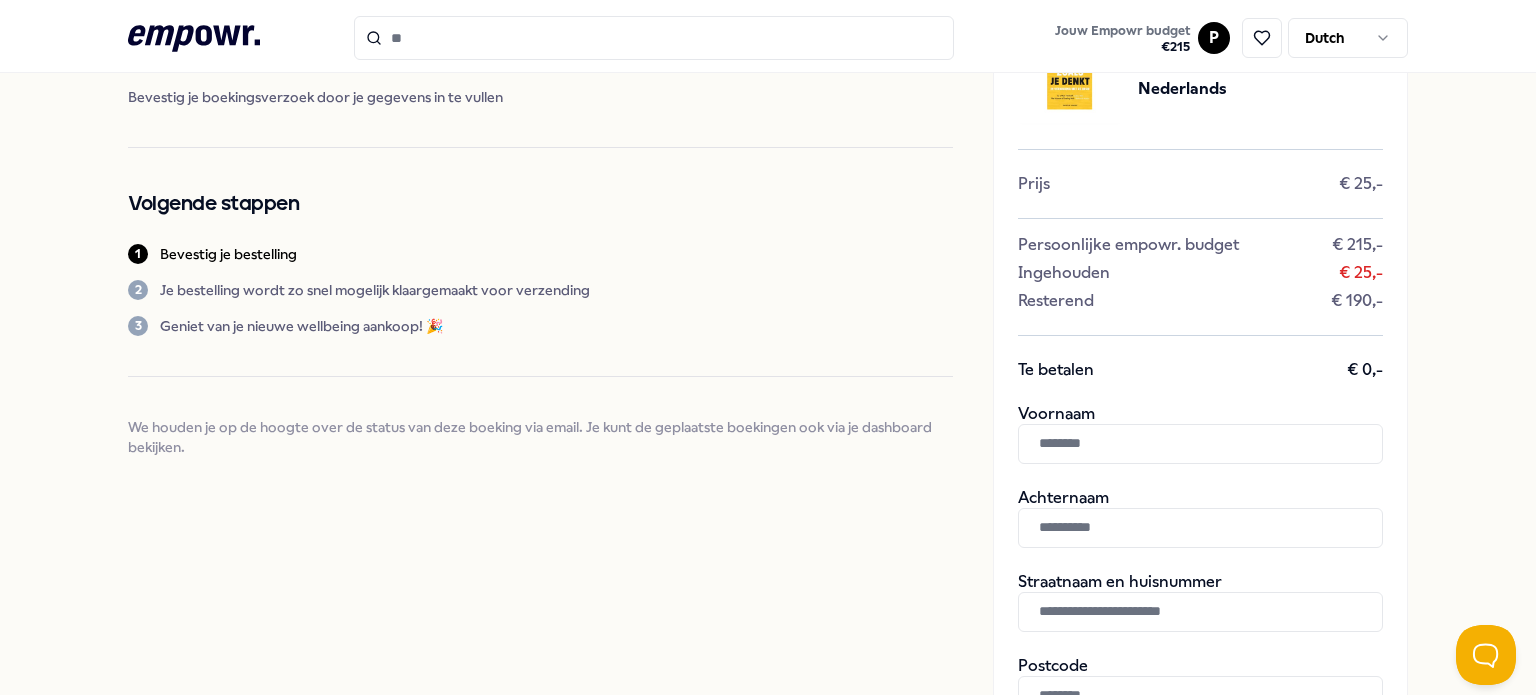 type on "*****" 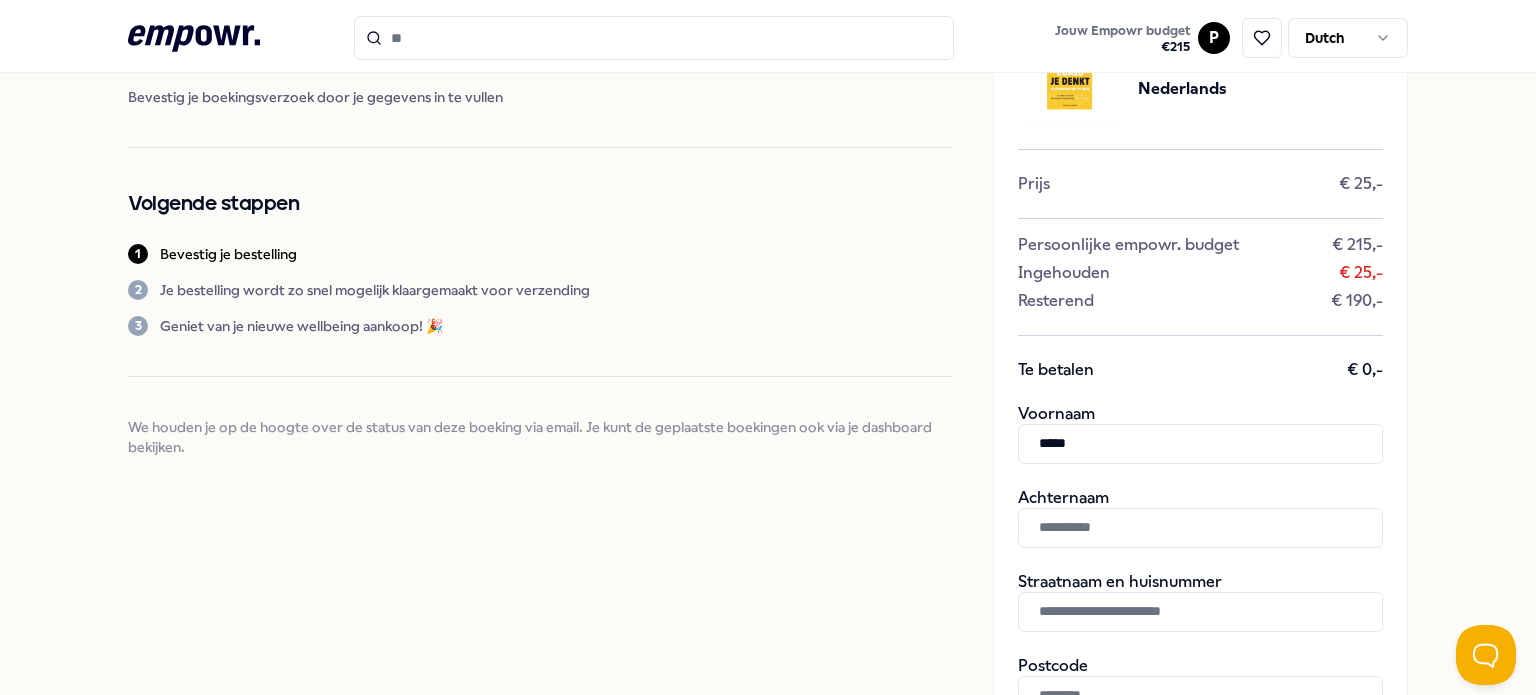 type on "******" 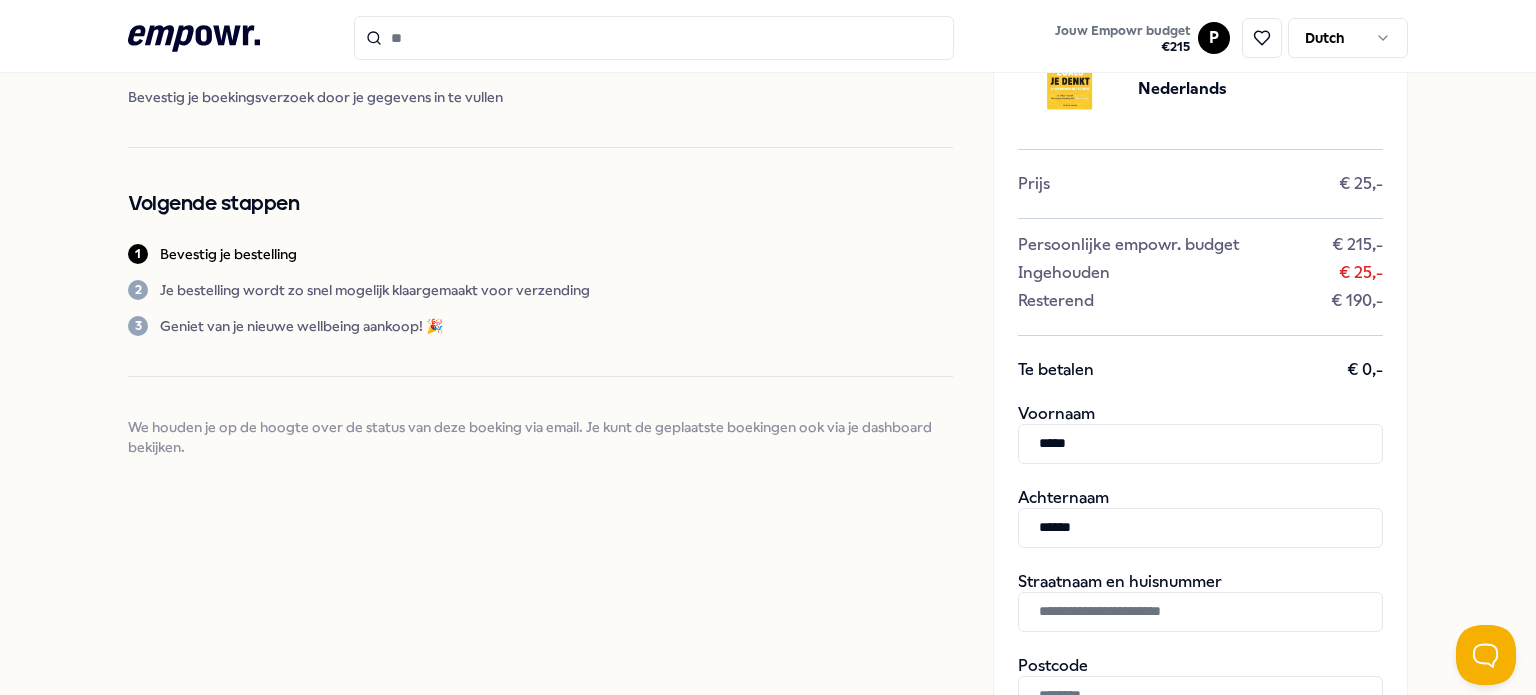 type on "**********" 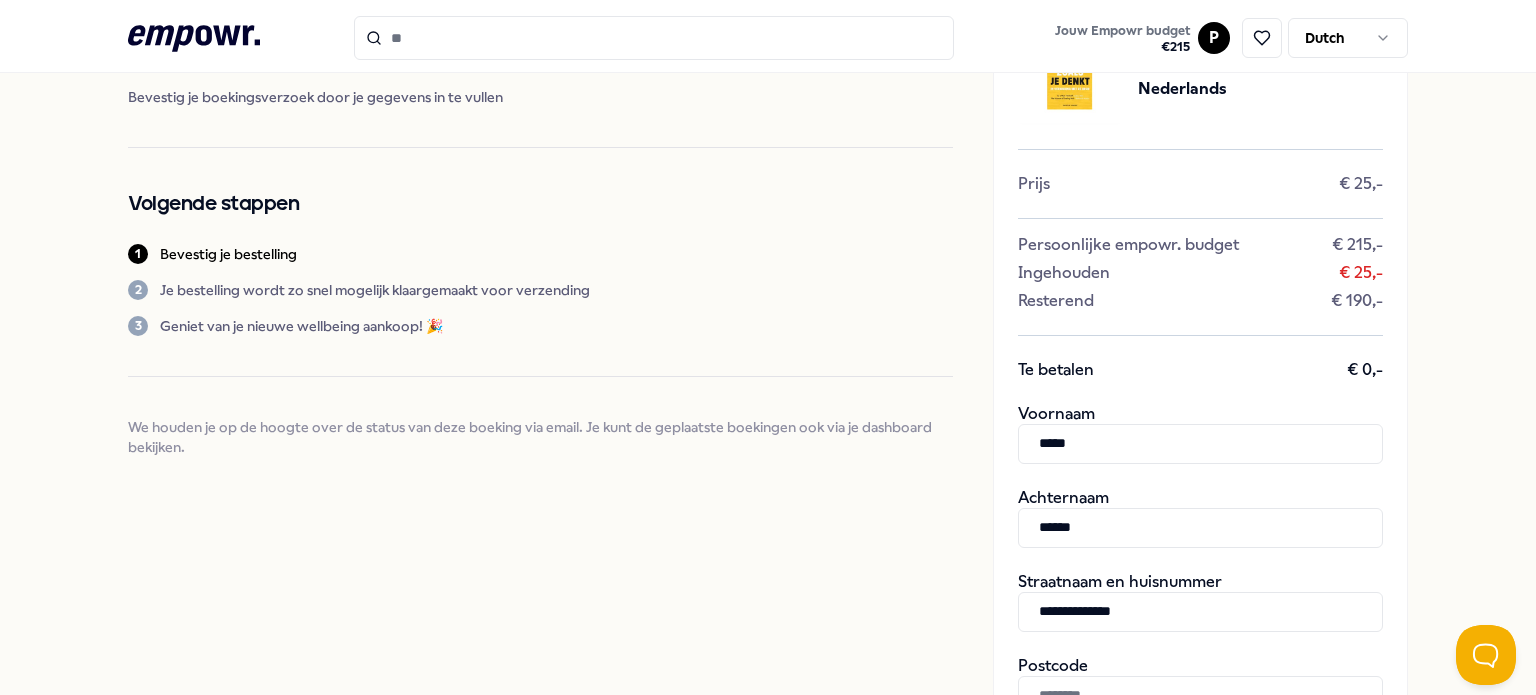 type on "*******" 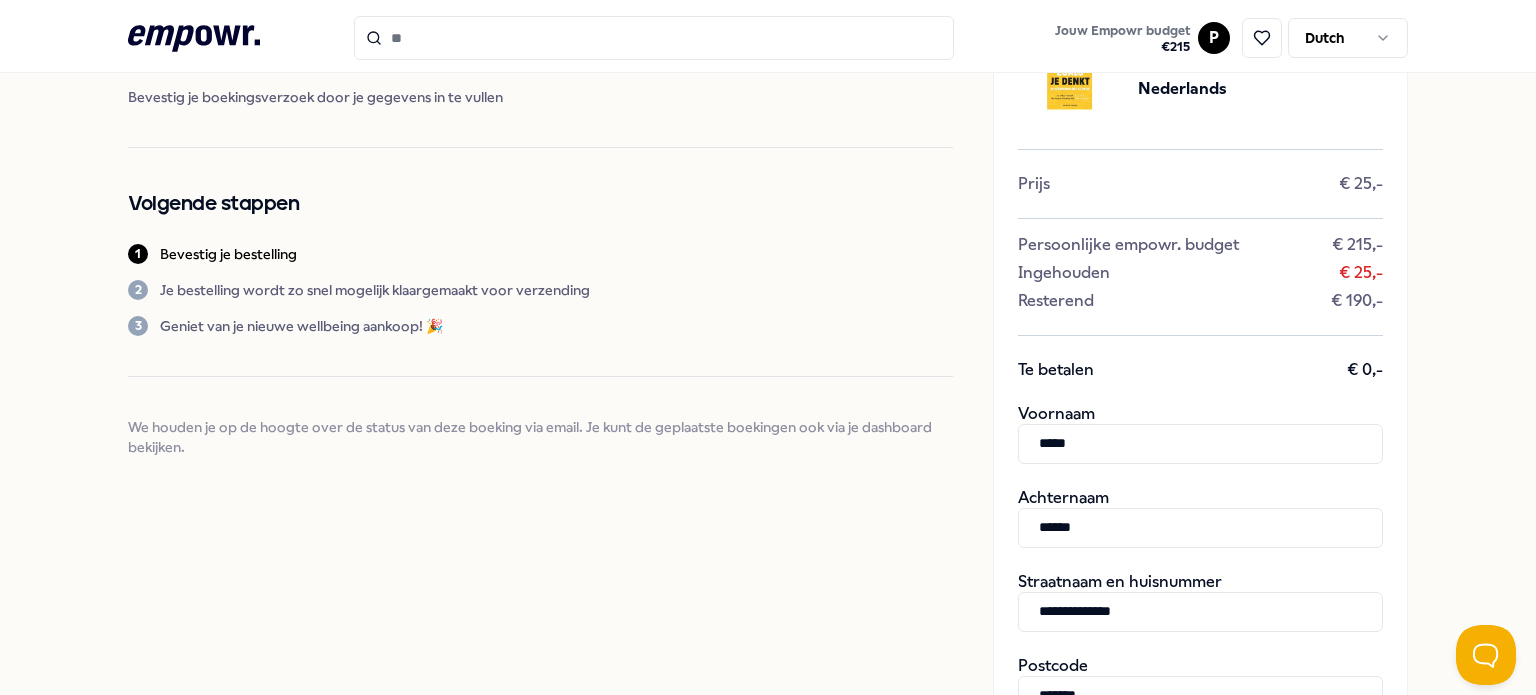type on "**********" 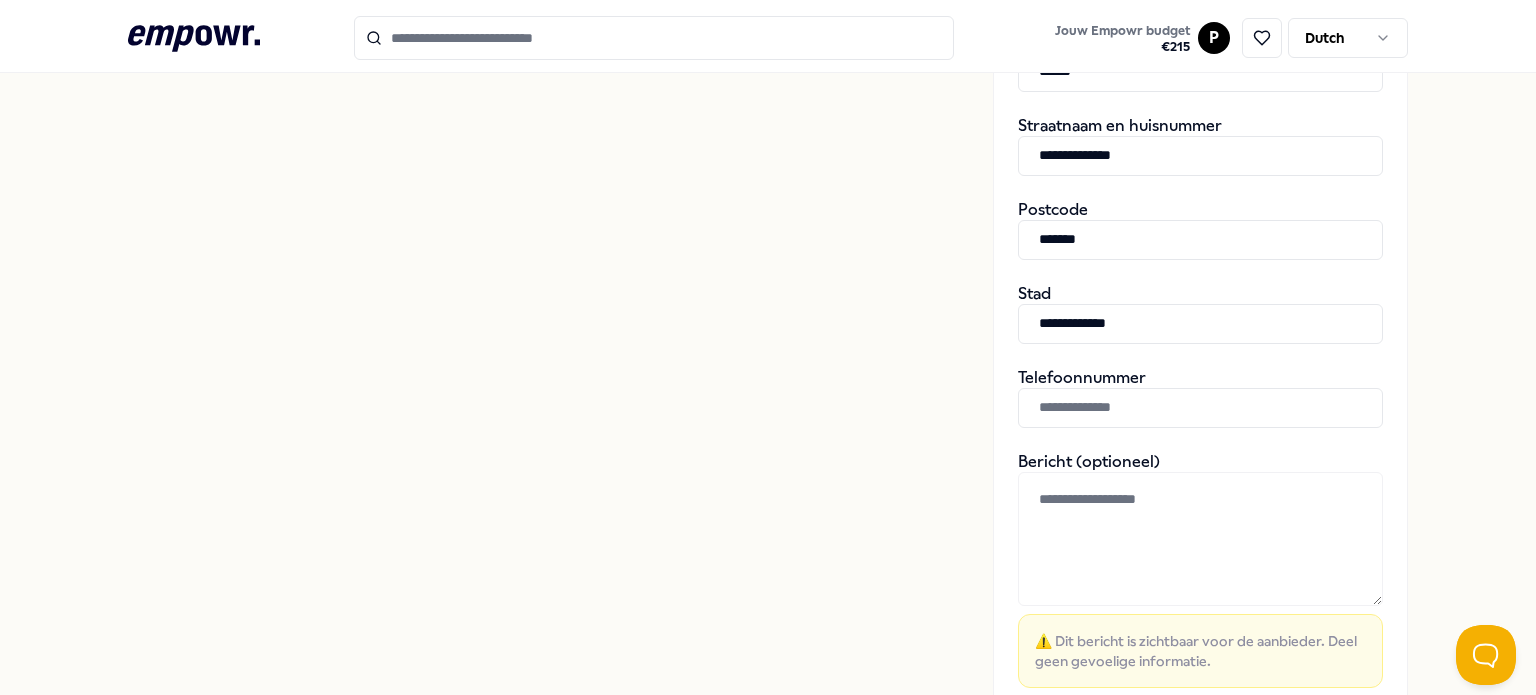 scroll, scrollTop: 572, scrollLeft: 0, axis: vertical 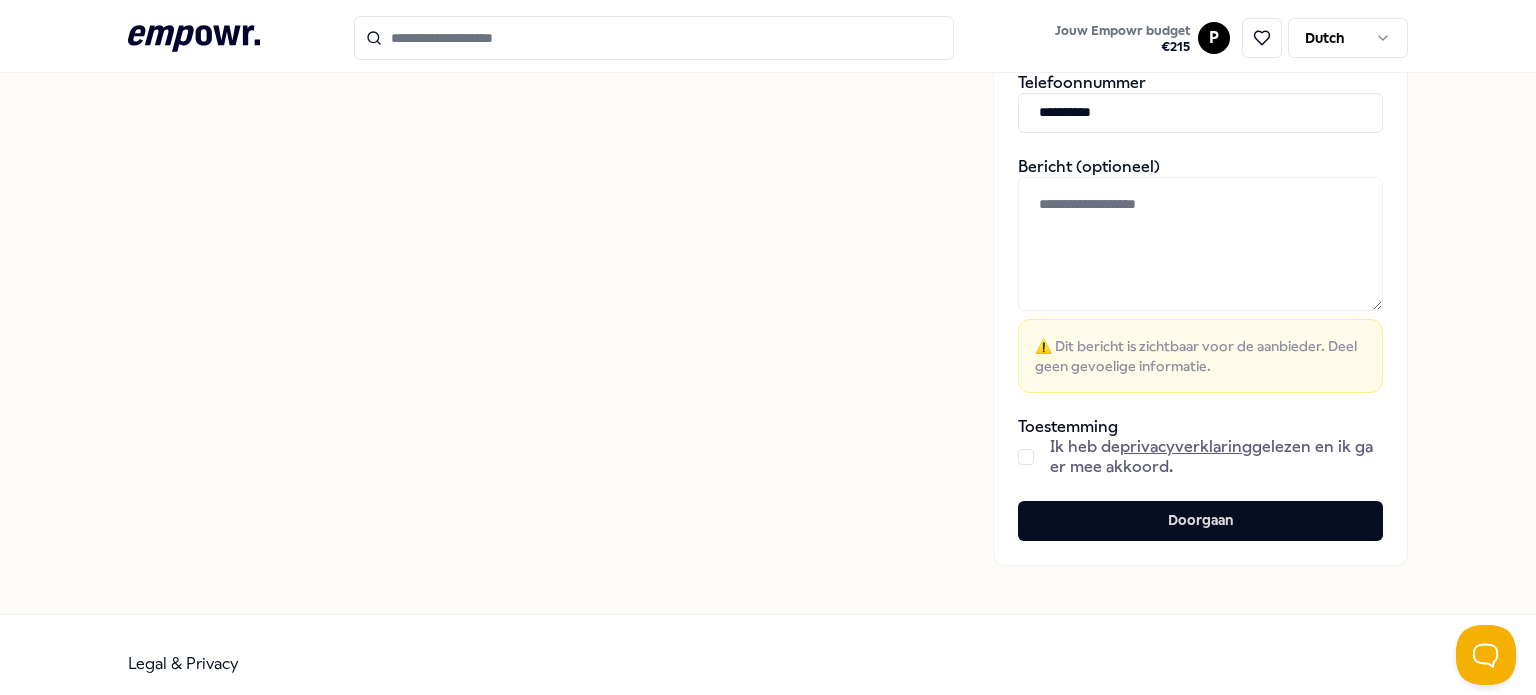 type on "**********" 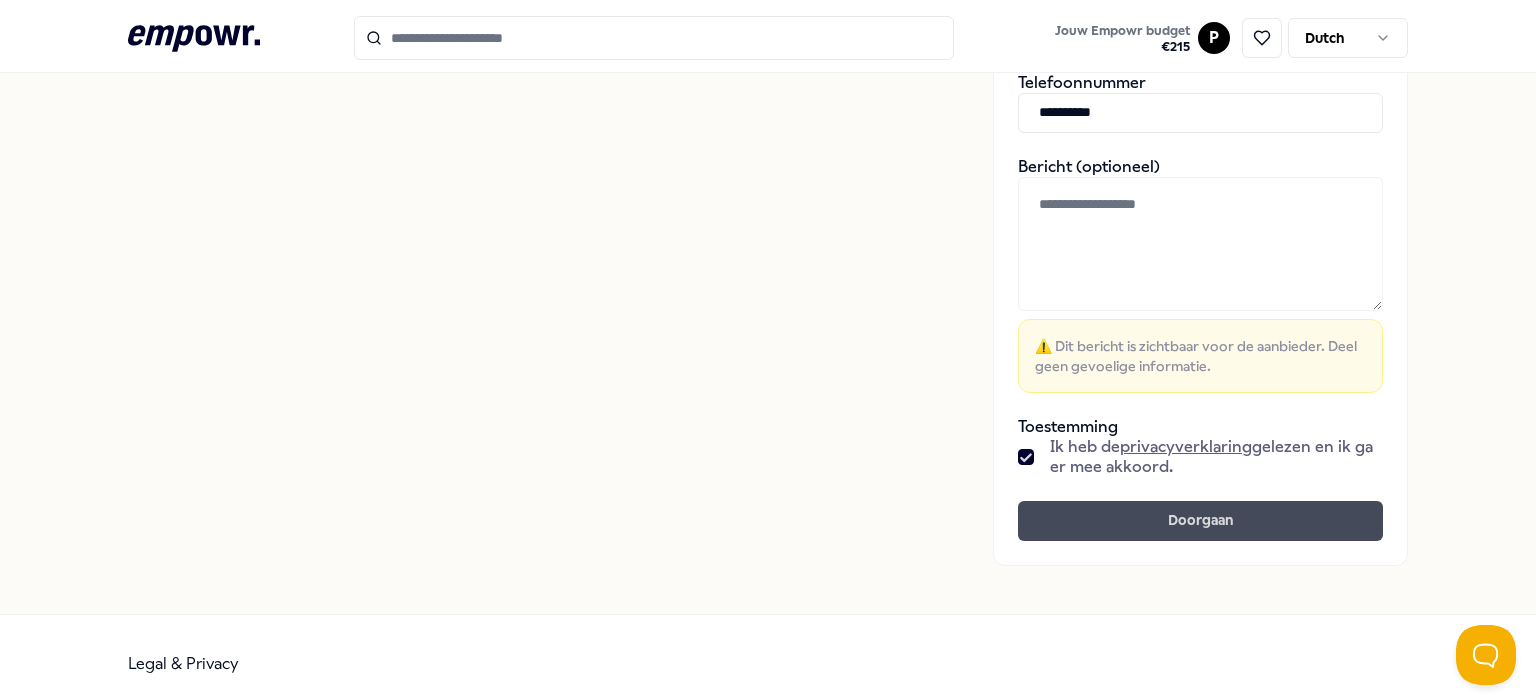 click on "Doorgaan" at bounding box center [1200, 521] 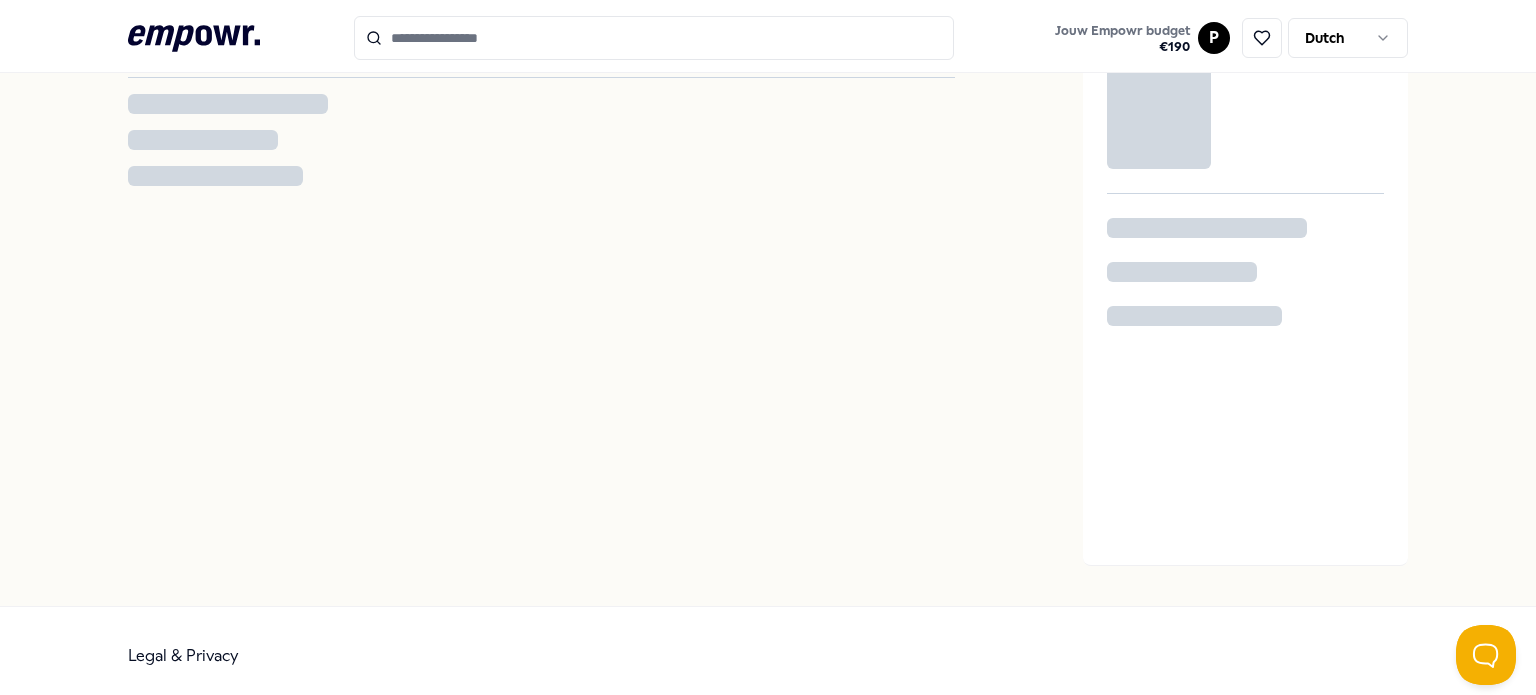scroll, scrollTop: 0, scrollLeft: 0, axis: both 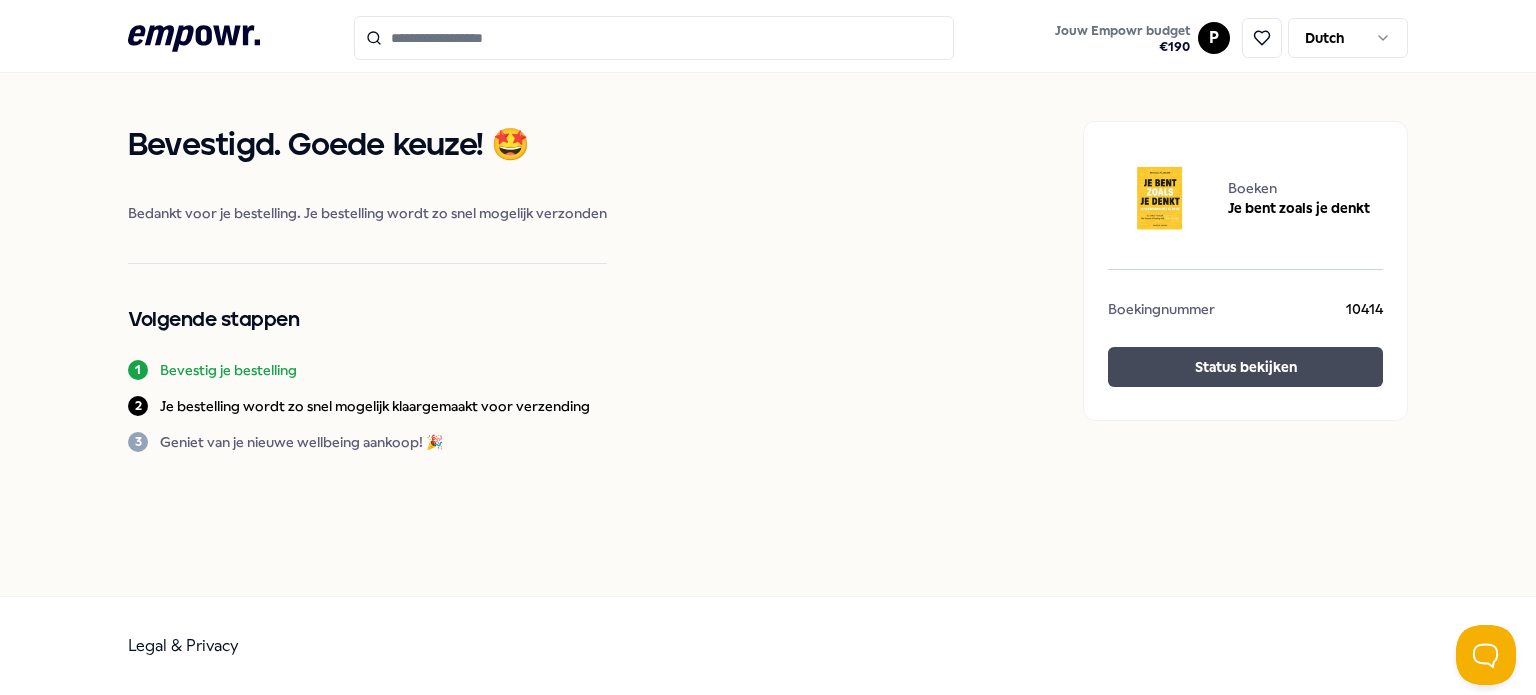 click on "Status bekijken" at bounding box center [1245, 367] 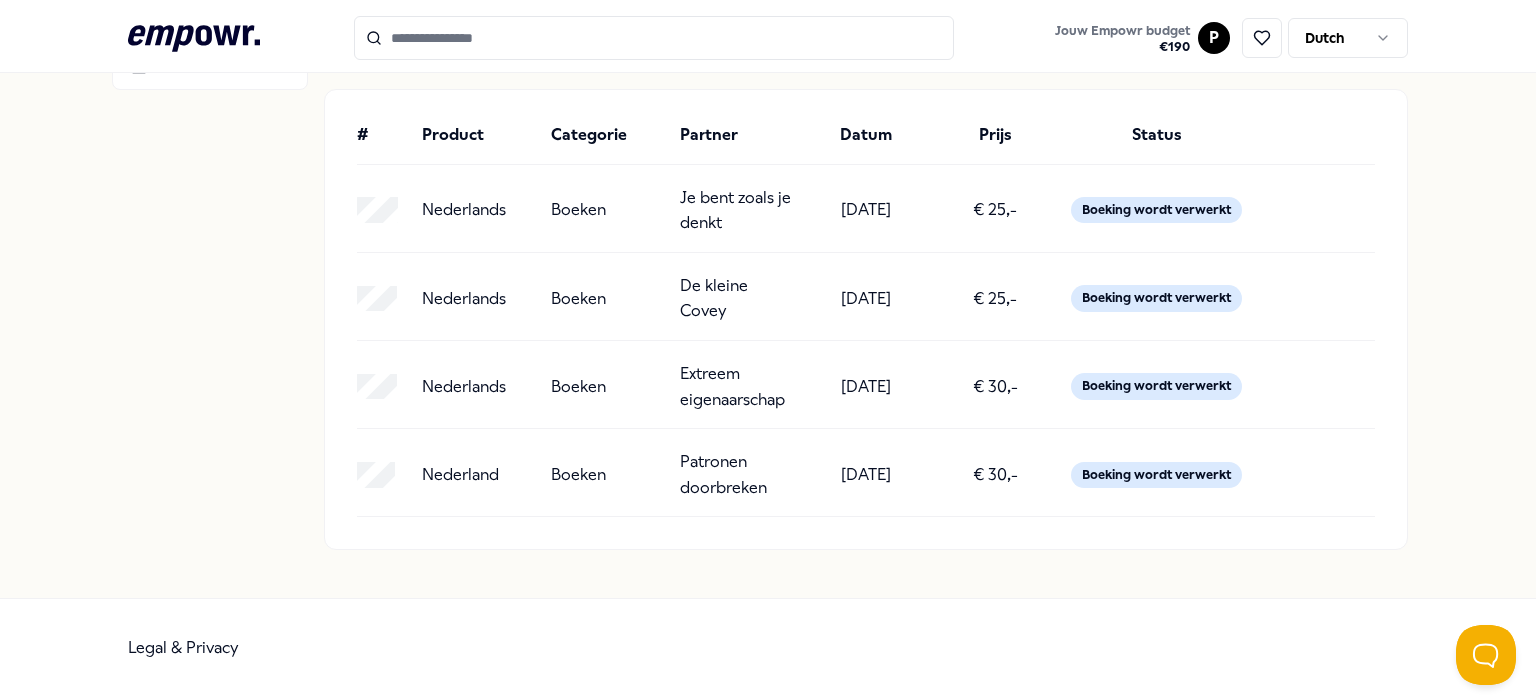 scroll, scrollTop: 0, scrollLeft: 0, axis: both 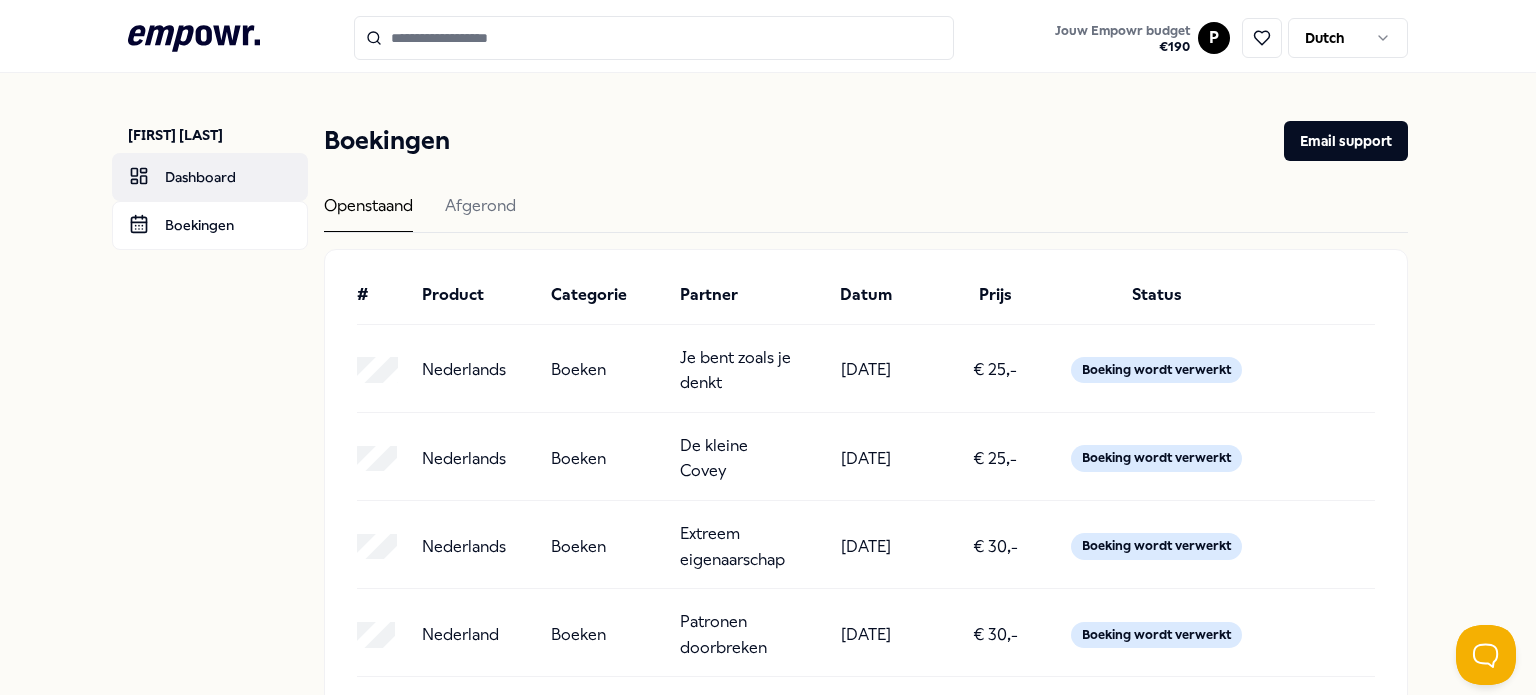 click on "Dashboard" at bounding box center (210, 177) 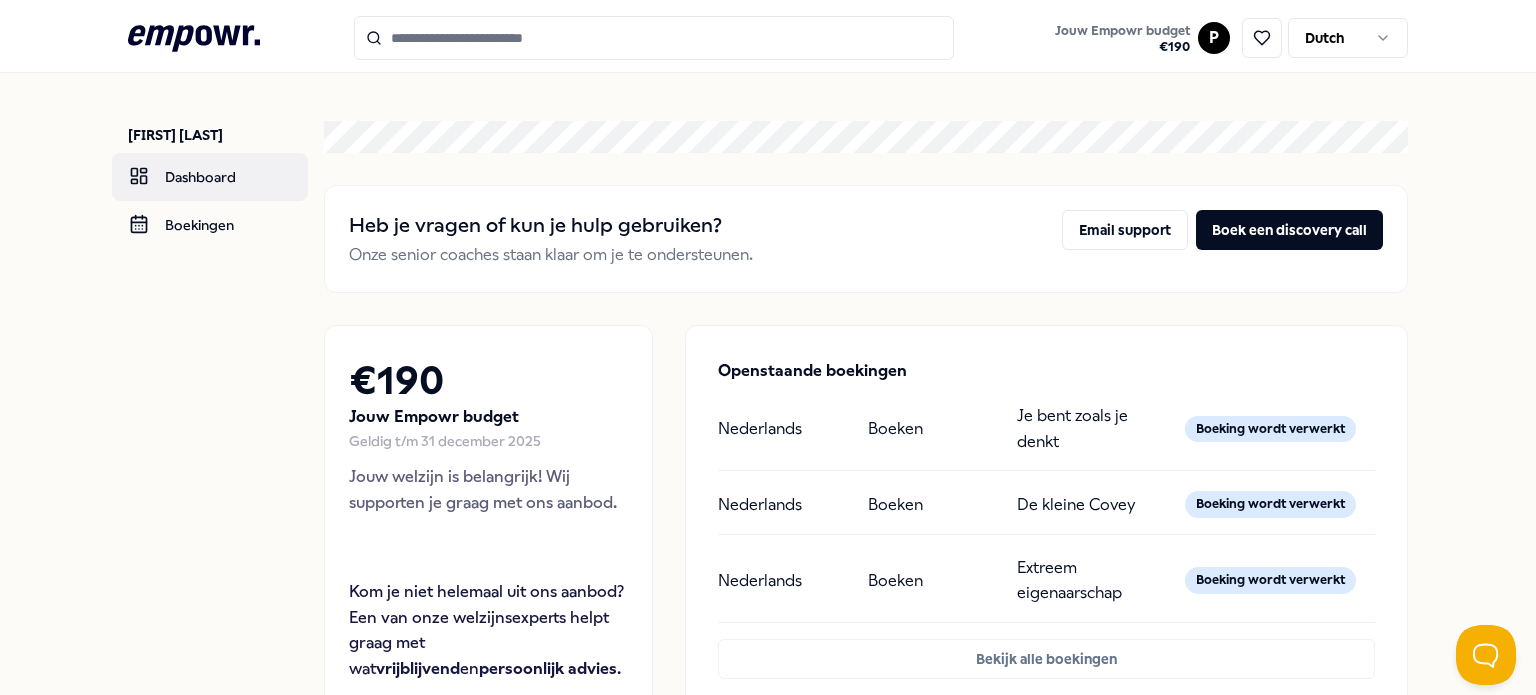 scroll, scrollTop: 2, scrollLeft: 0, axis: vertical 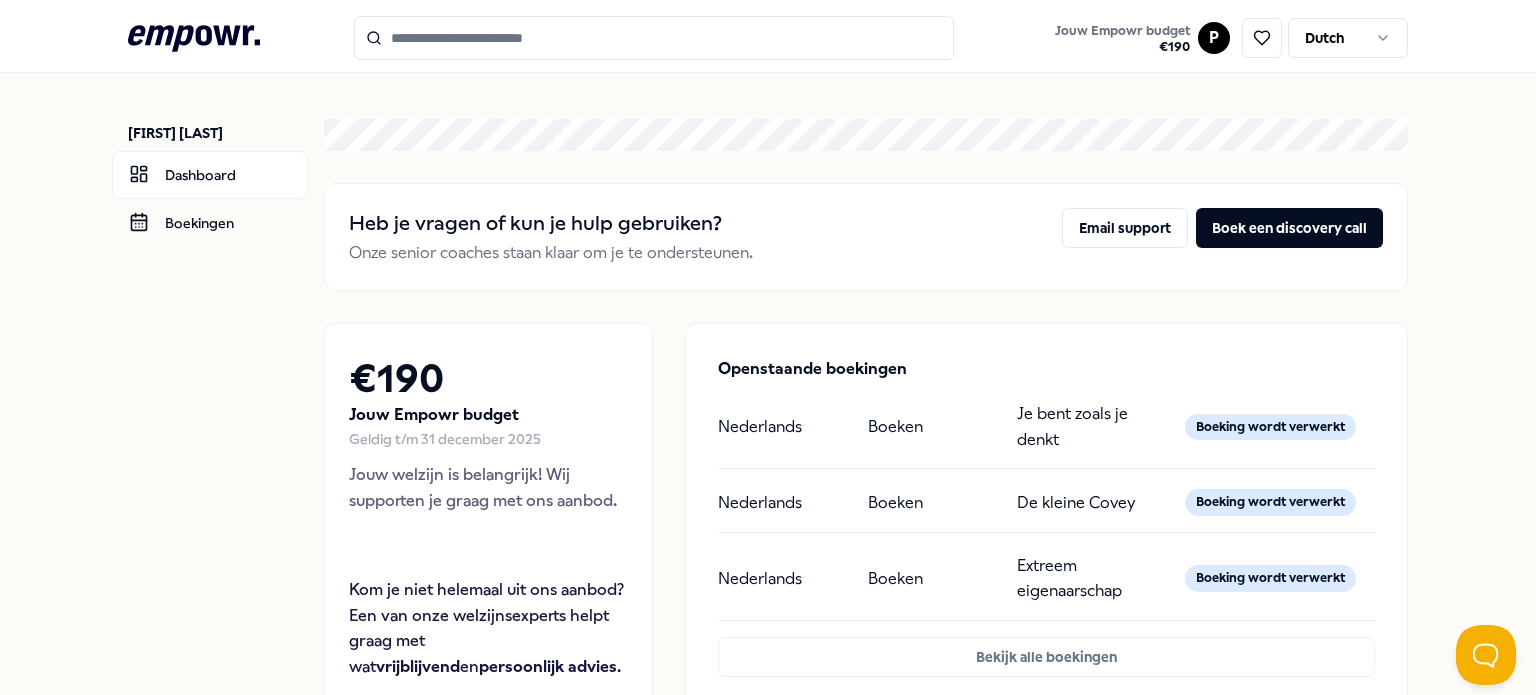 click 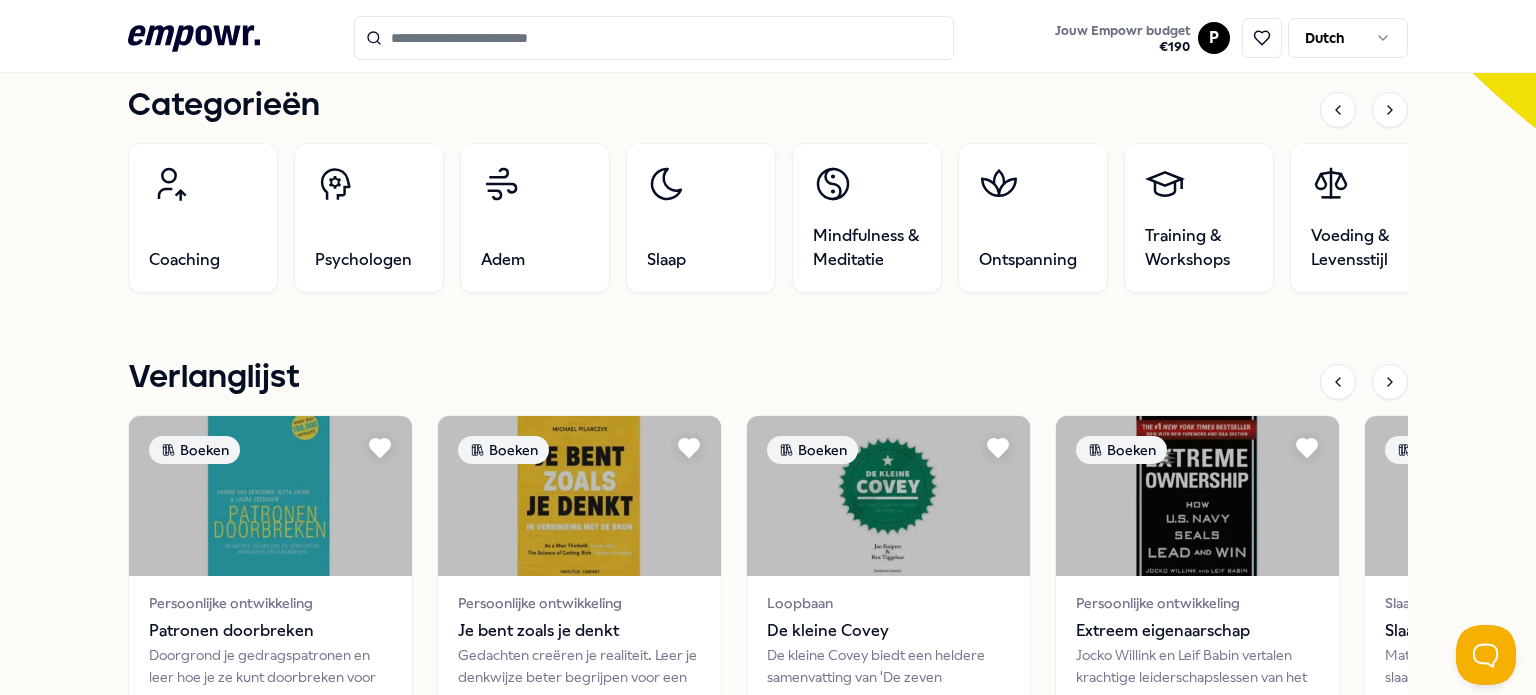 scroll, scrollTop: 664, scrollLeft: 0, axis: vertical 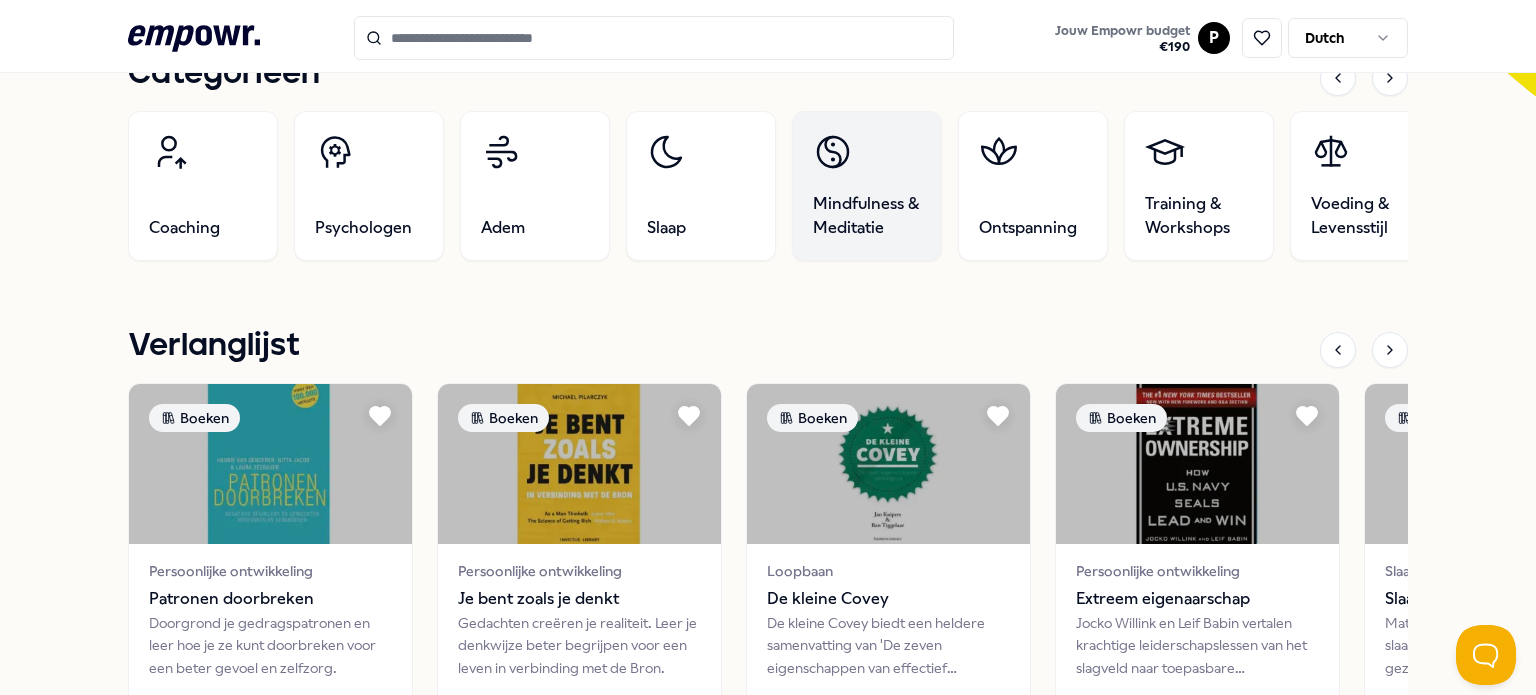 click on "Mindfulness & Meditatie" at bounding box center [867, 186] 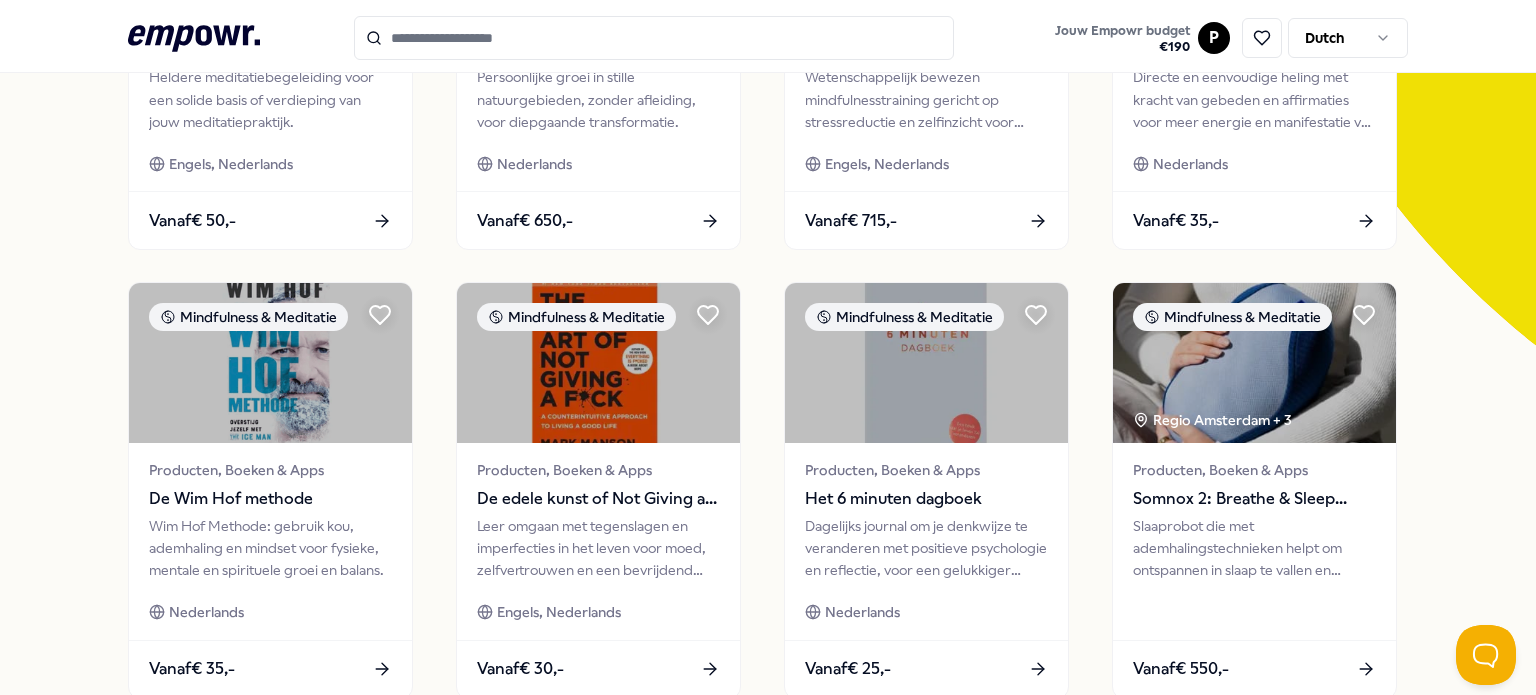 scroll, scrollTop: 0, scrollLeft: 0, axis: both 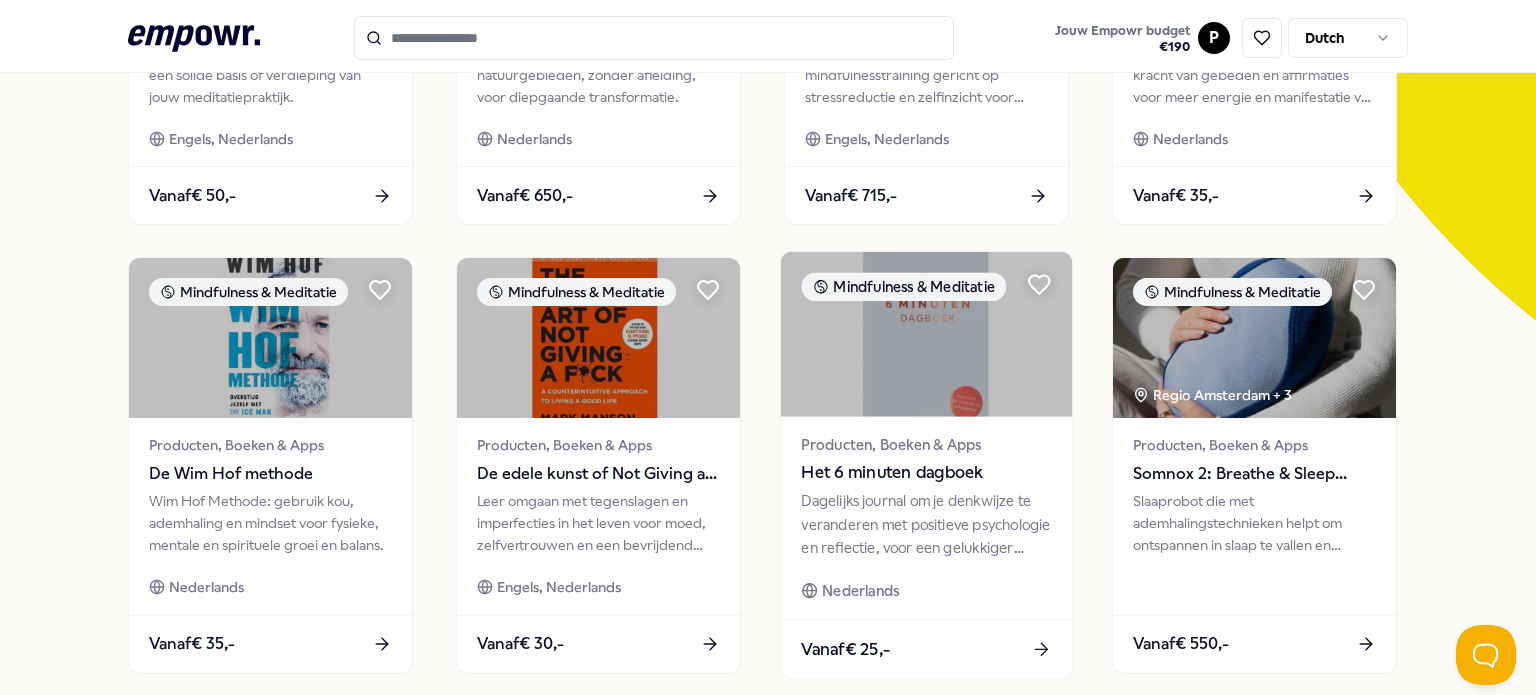 click at bounding box center [926, 334] 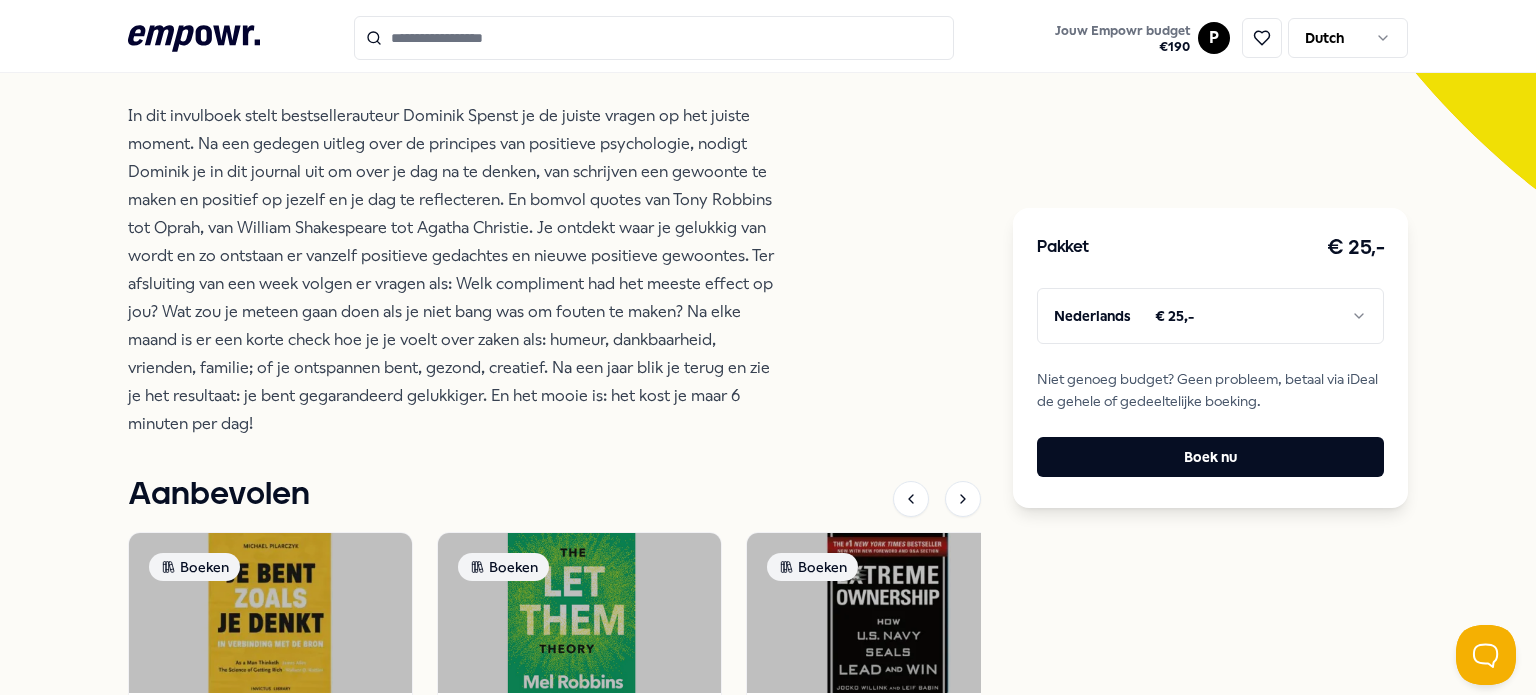 scroll, scrollTop: 738, scrollLeft: 0, axis: vertical 